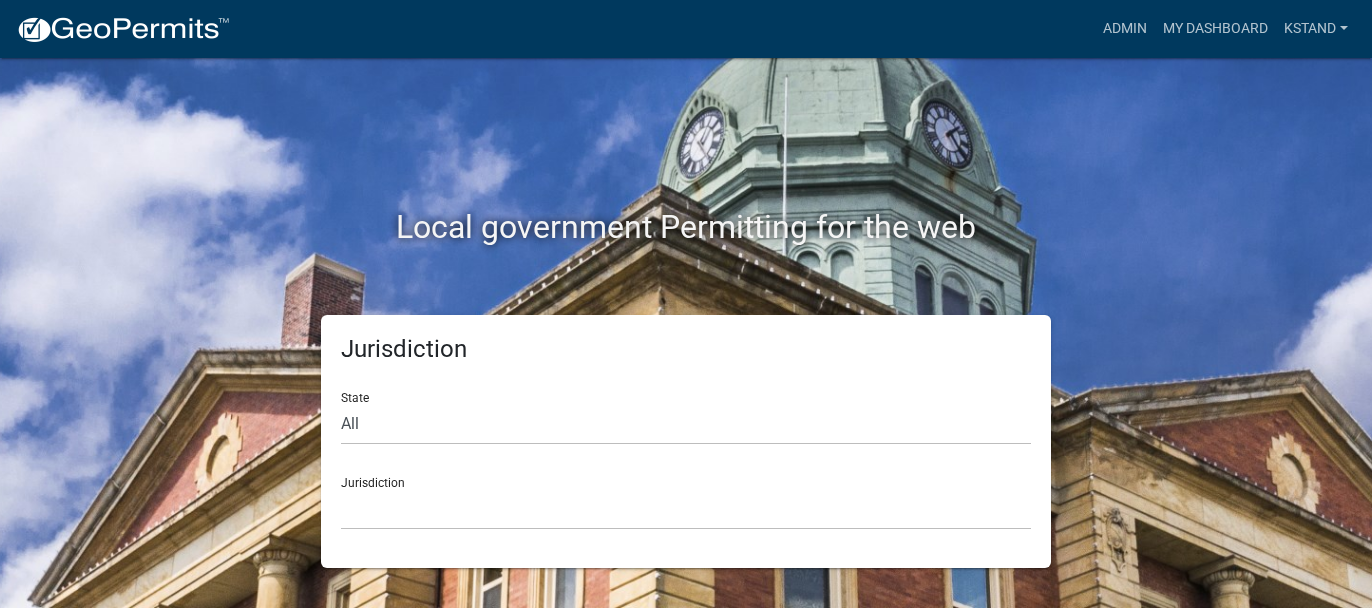 scroll, scrollTop: 0, scrollLeft: 0, axis: both 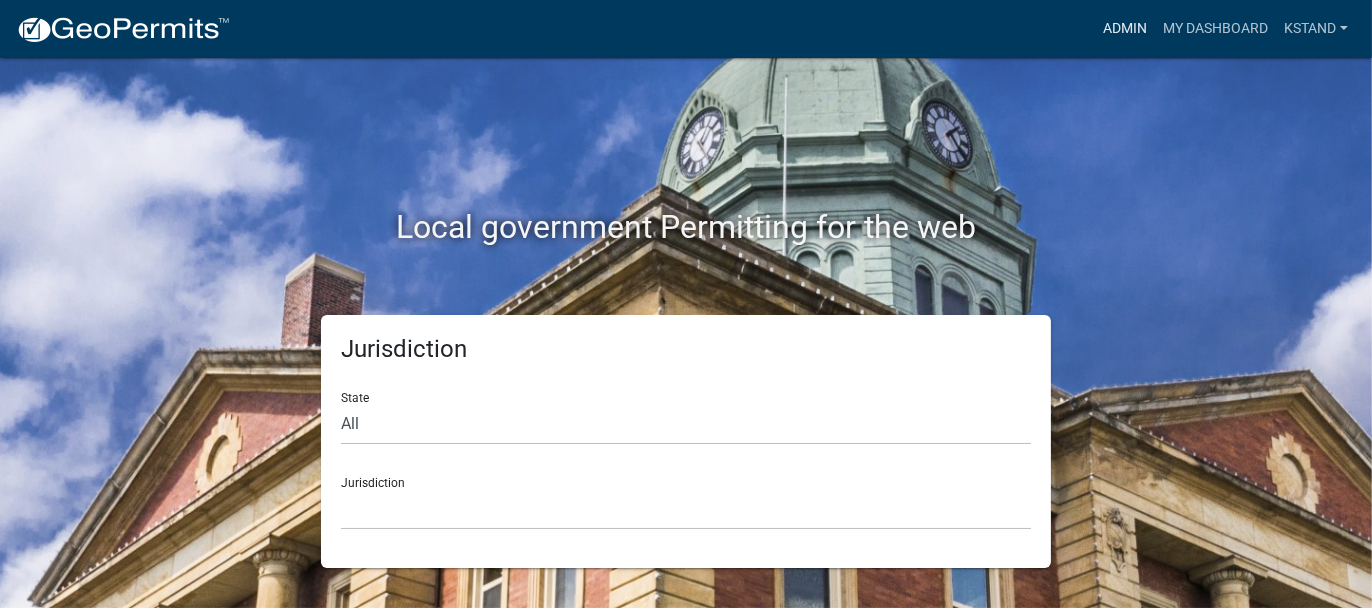 click on "Admin" at bounding box center [1125, 29] 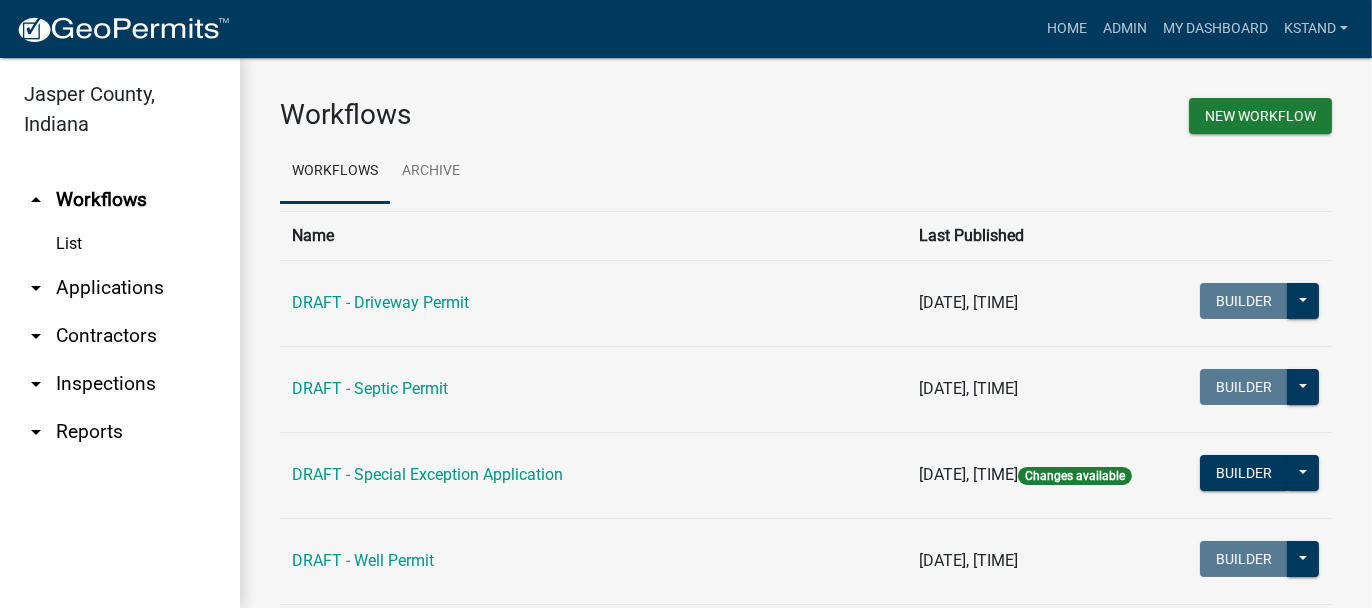 click on "arrow_drop_down   Applications" at bounding box center (120, 288) 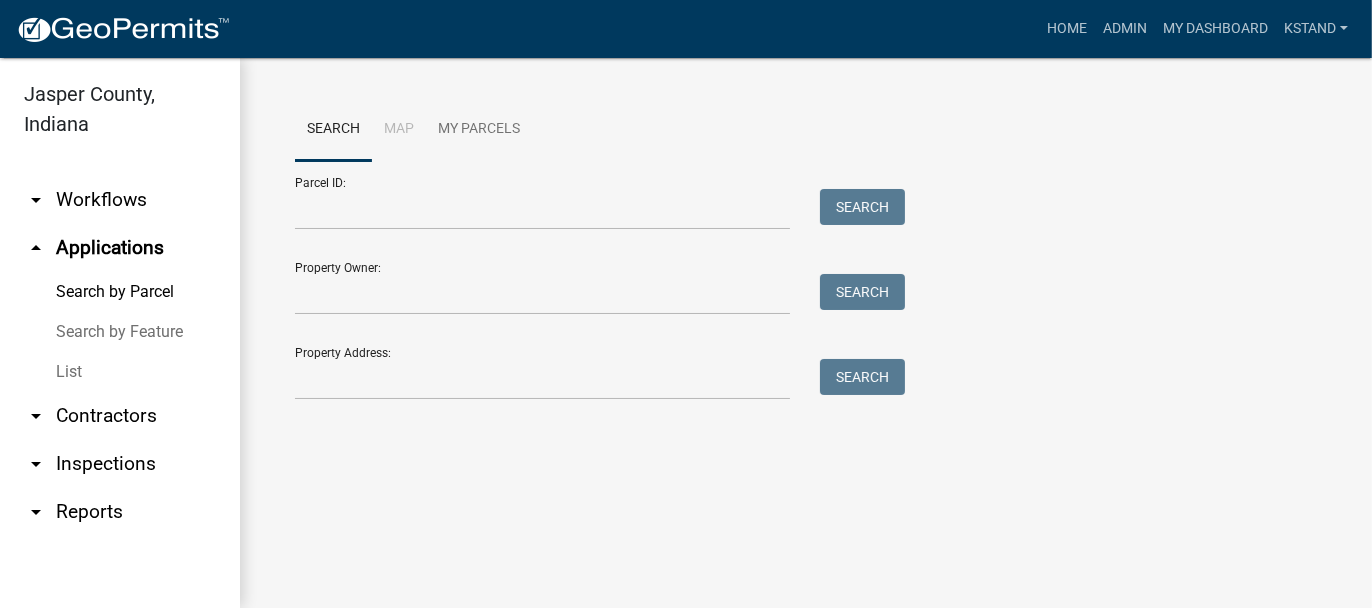 click on "List" at bounding box center [120, 372] 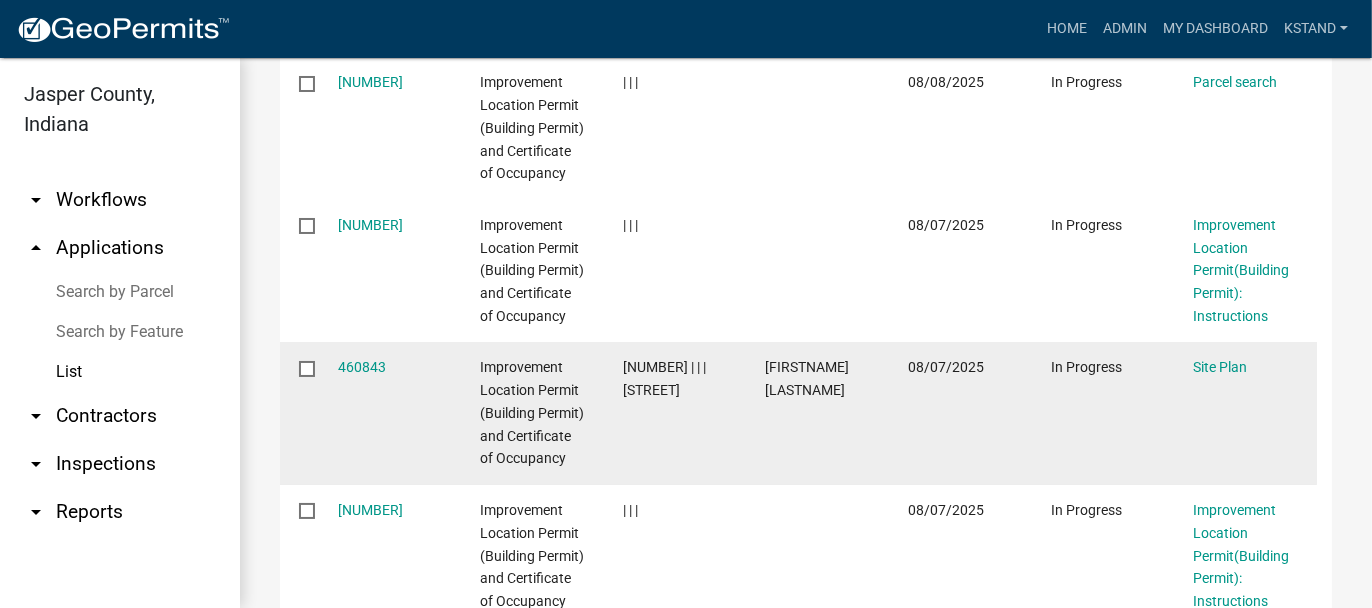 scroll, scrollTop: 700, scrollLeft: 0, axis: vertical 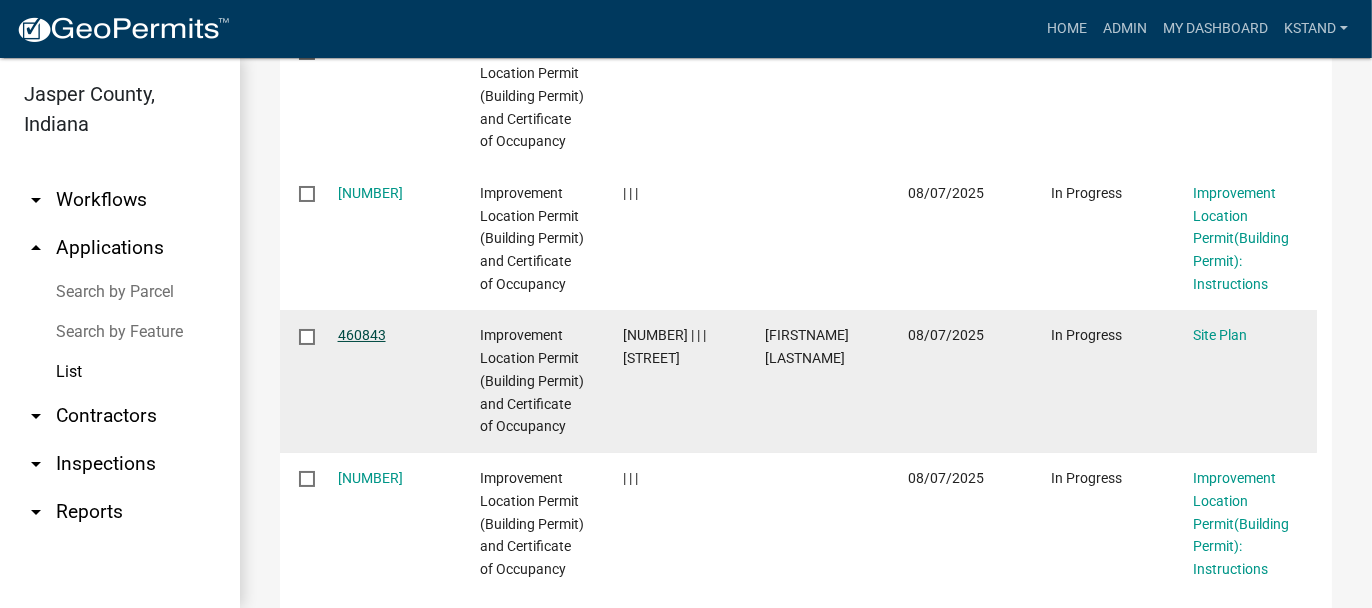 click on "460843" 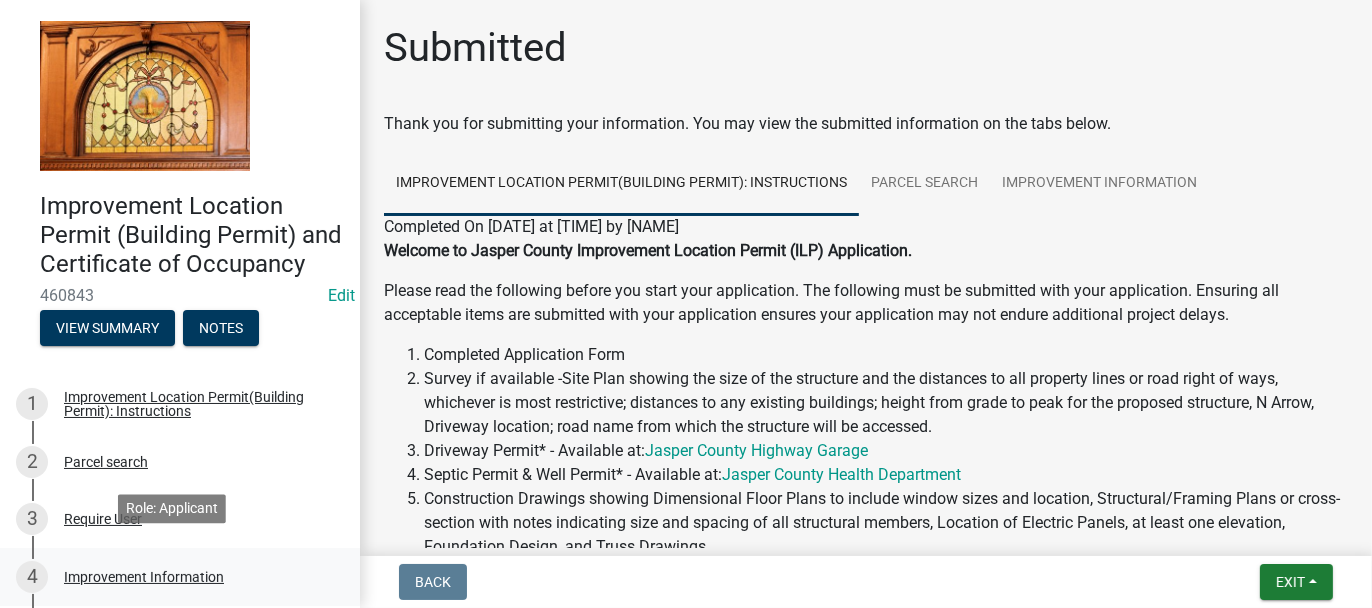 scroll, scrollTop: 300, scrollLeft: 0, axis: vertical 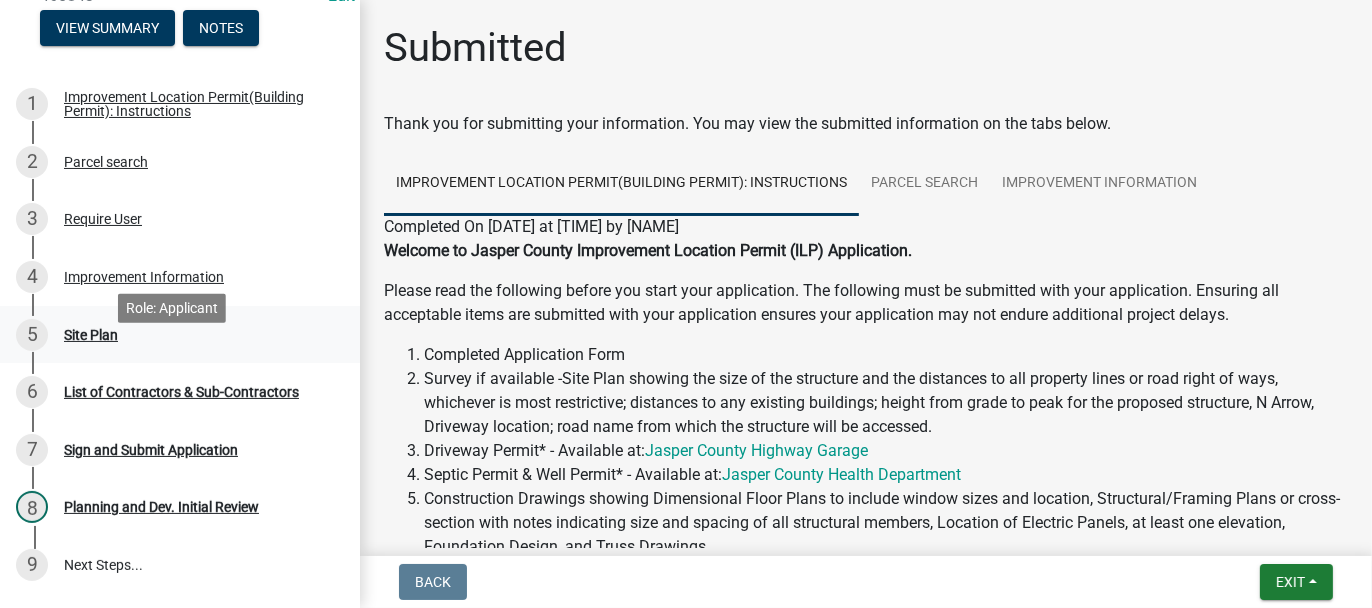 click on "Site Plan" at bounding box center (91, 335) 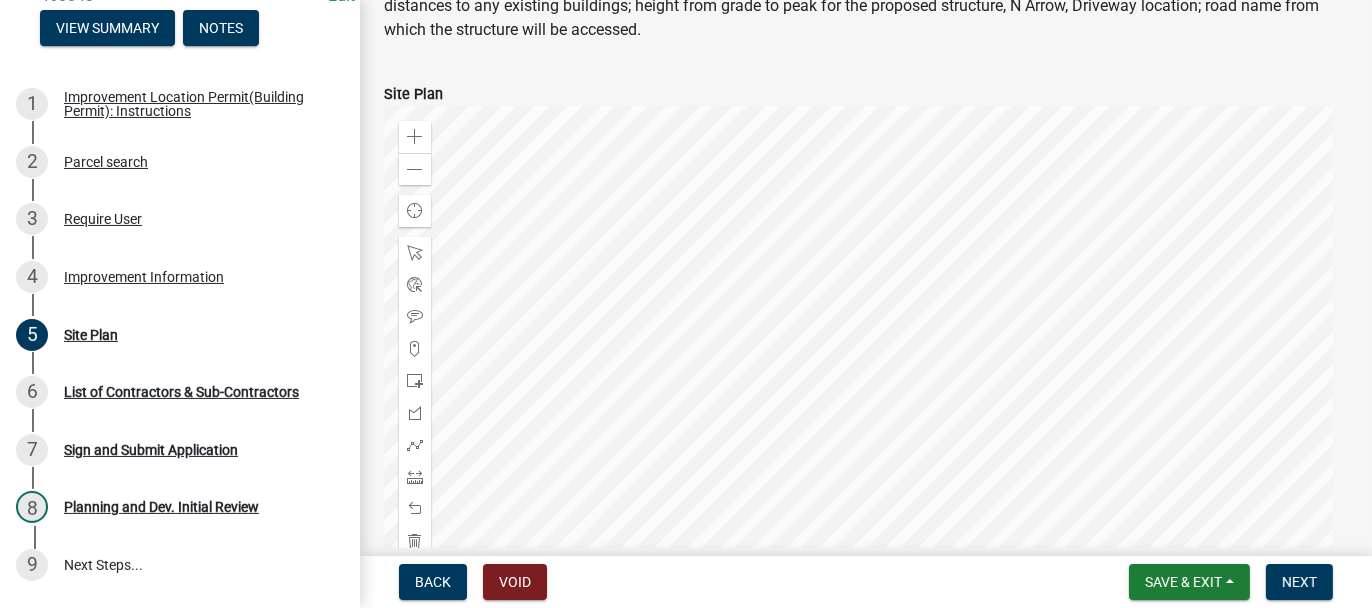 scroll, scrollTop: 442, scrollLeft: 0, axis: vertical 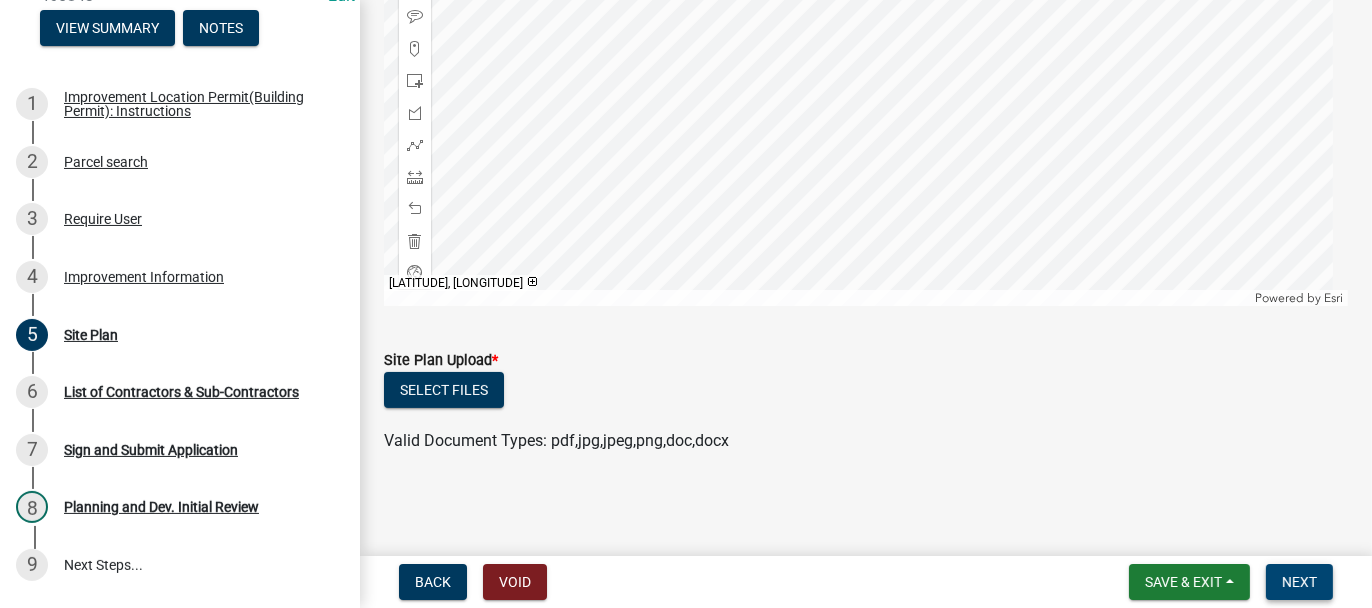 click on "Next" at bounding box center [1299, 582] 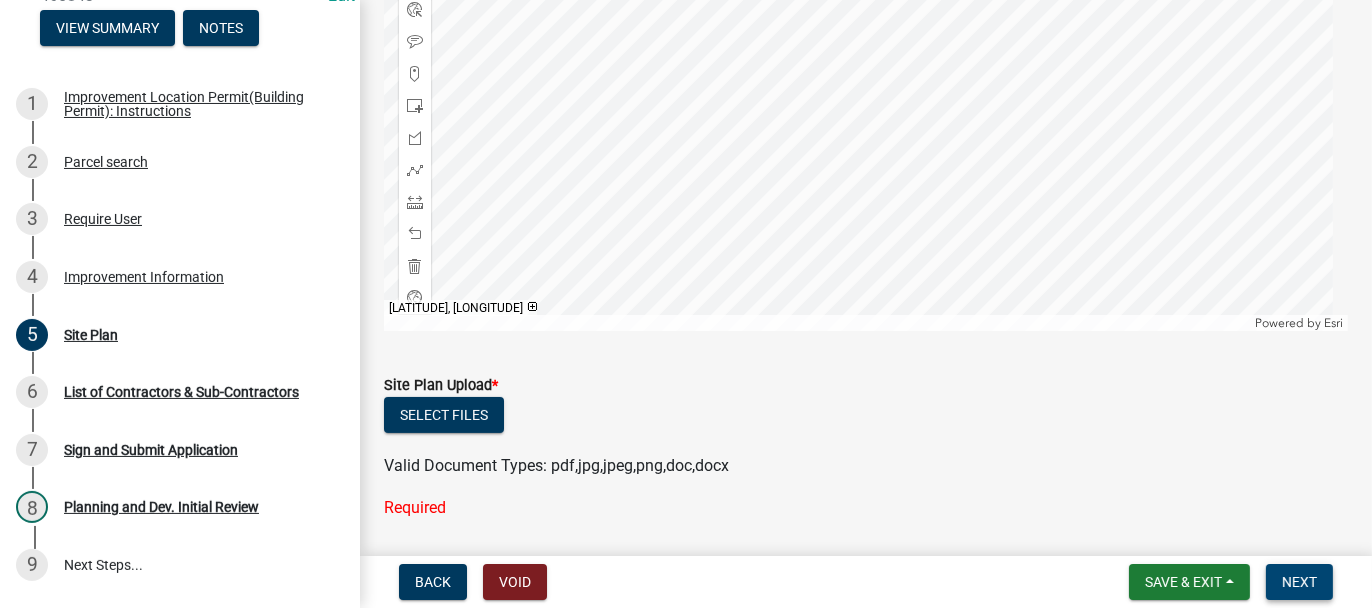 scroll, scrollTop: 442, scrollLeft: 0, axis: vertical 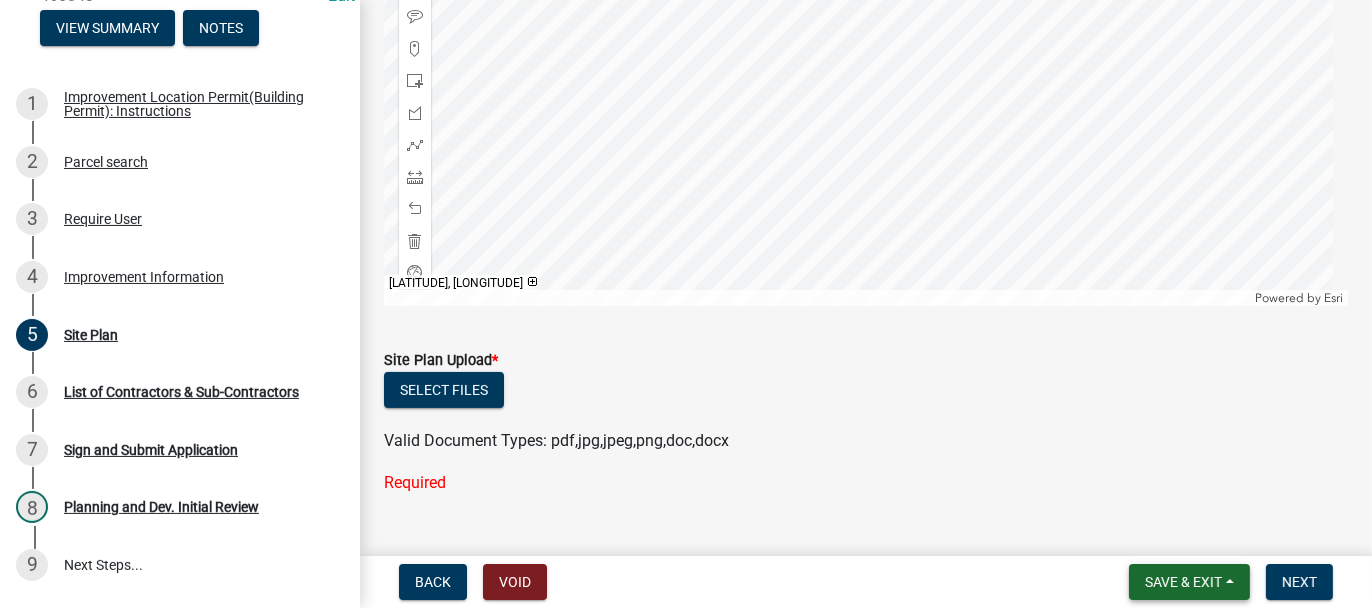 click on "Save & Exit" at bounding box center [1183, 582] 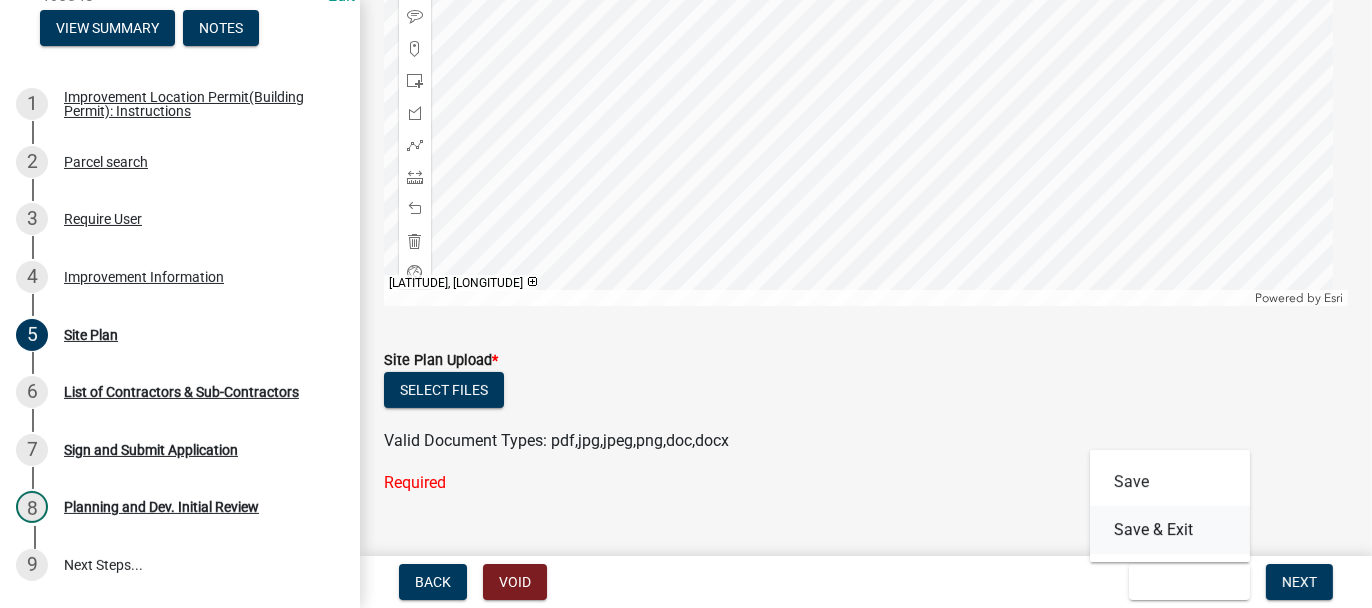 click on "Save & Exit" at bounding box center [1170, 530] 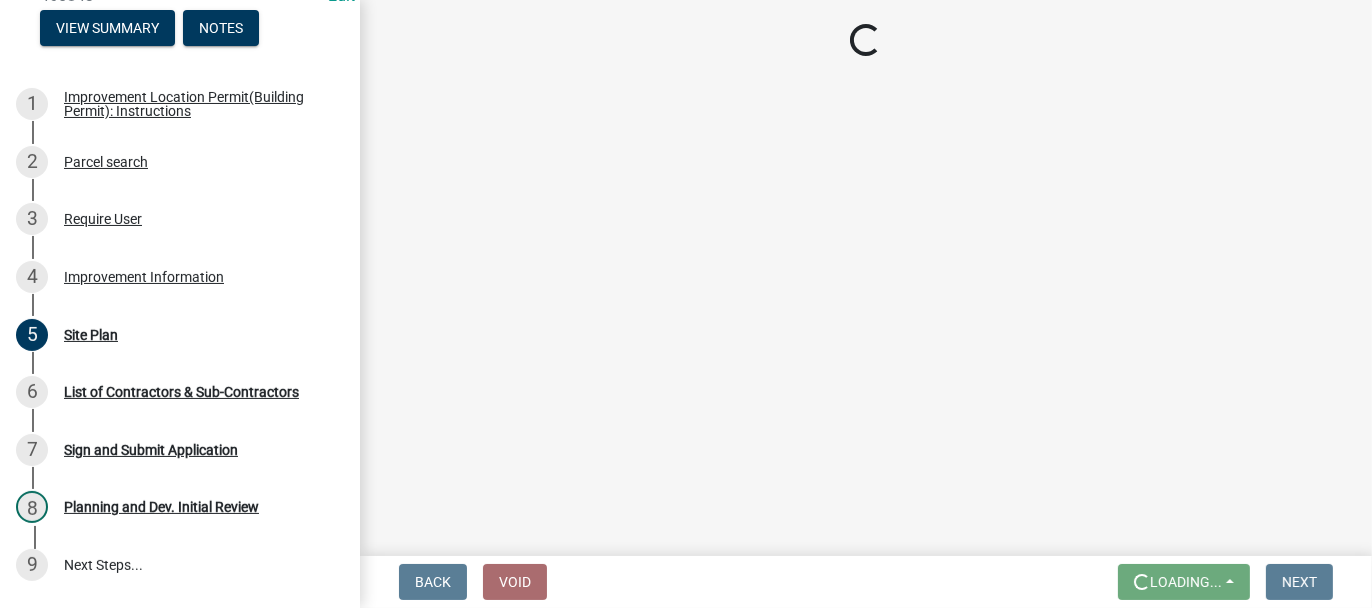 scroll, scrollTop: 0, scrollLeft: 0, axis: both 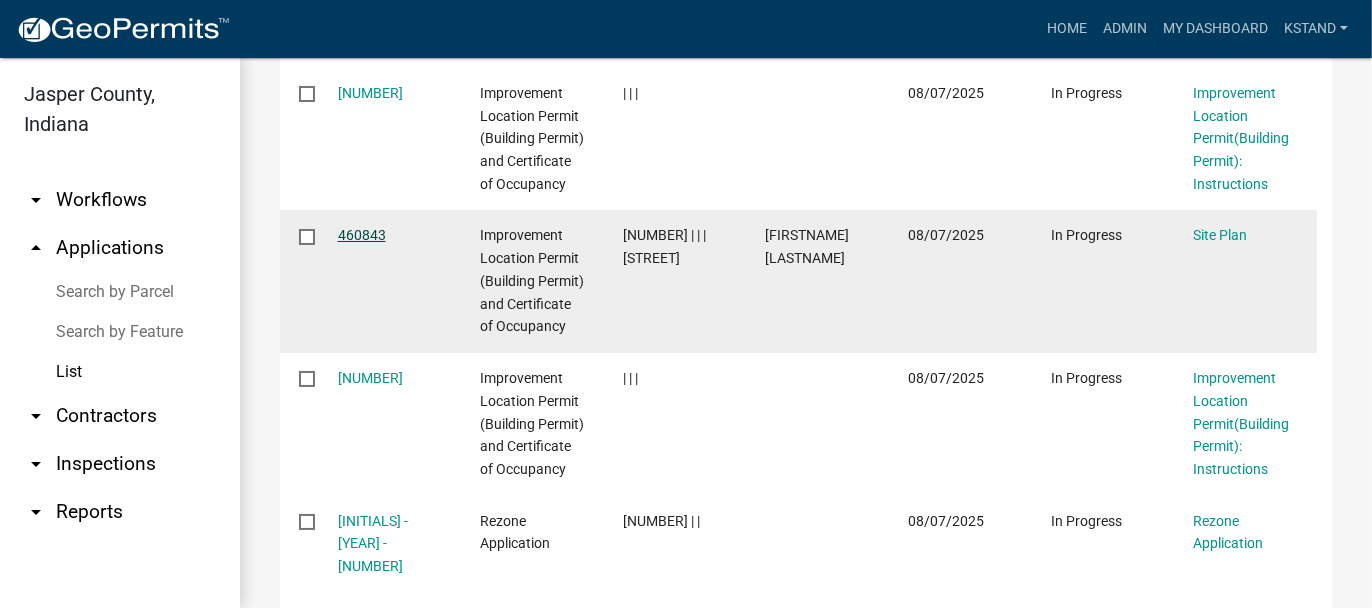 click on "460843" 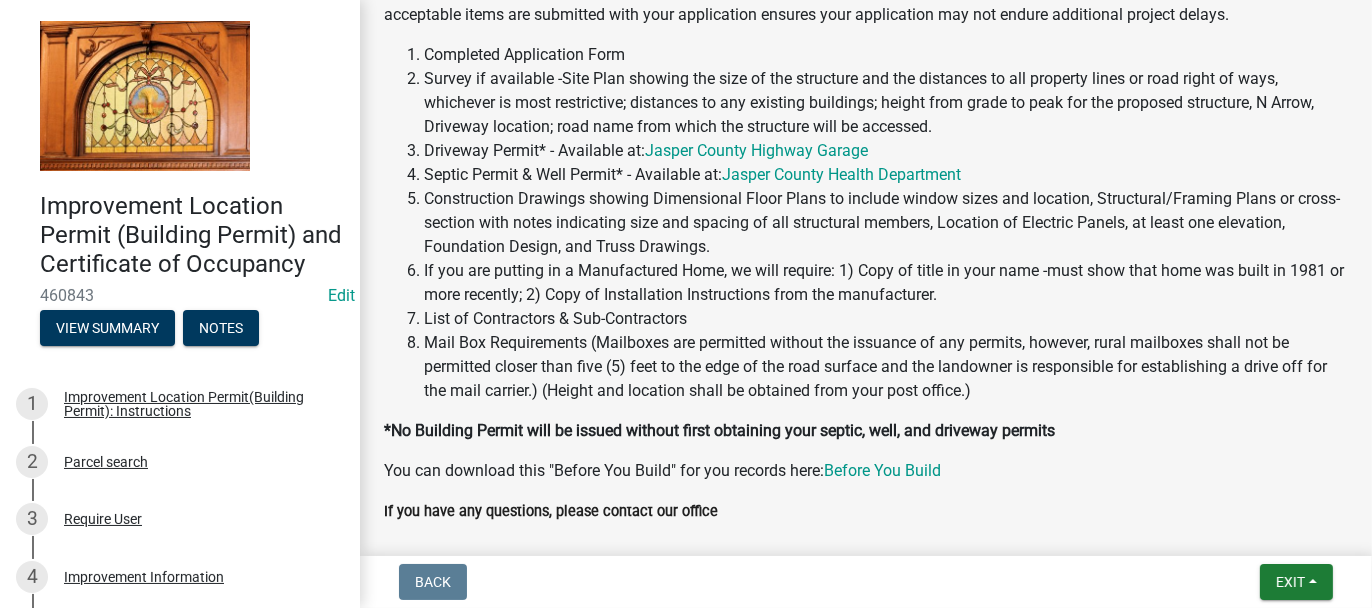 scroll, scrollTop: 502, scrollLeft: 0, axis: vertical 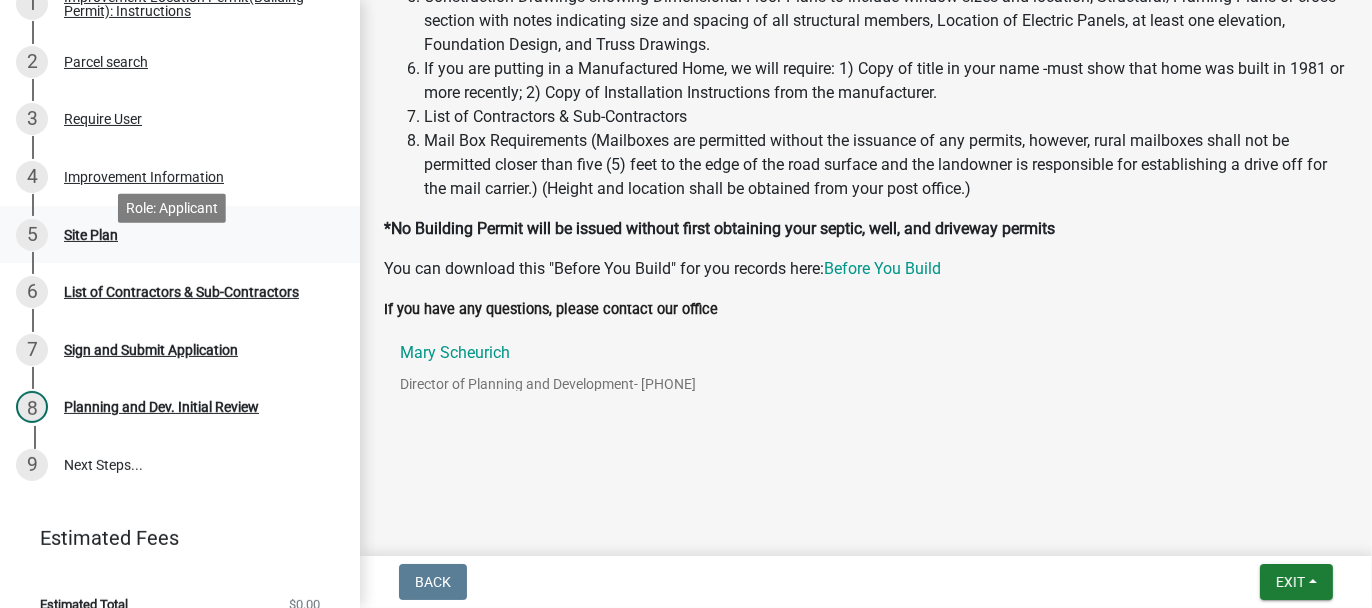 click on "Site Plan" at bounding box center [91, 235] 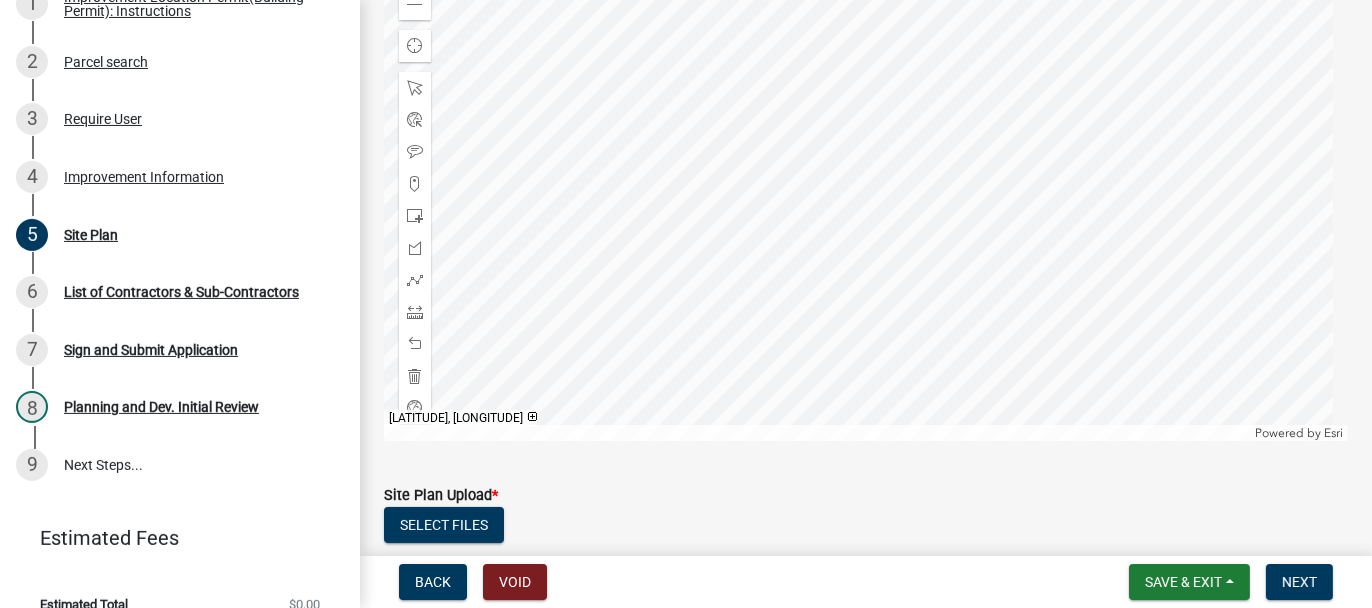 scroll, scrollTop: 311, scrollLeft: 0, axis: vertical 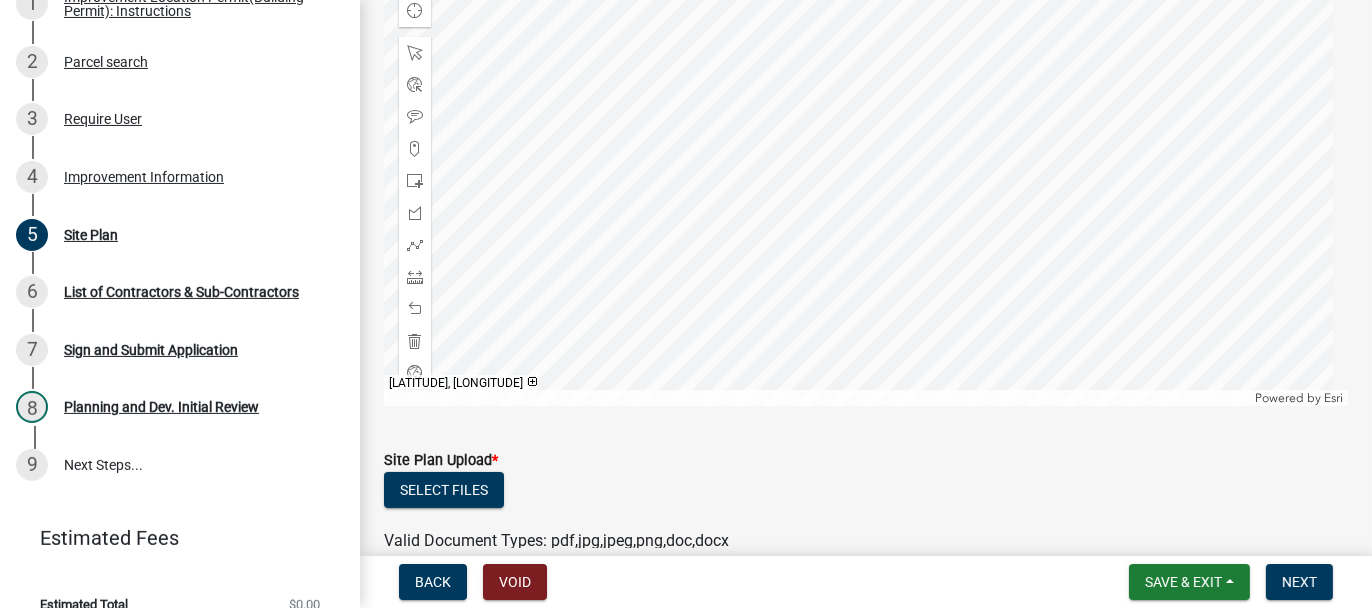 click 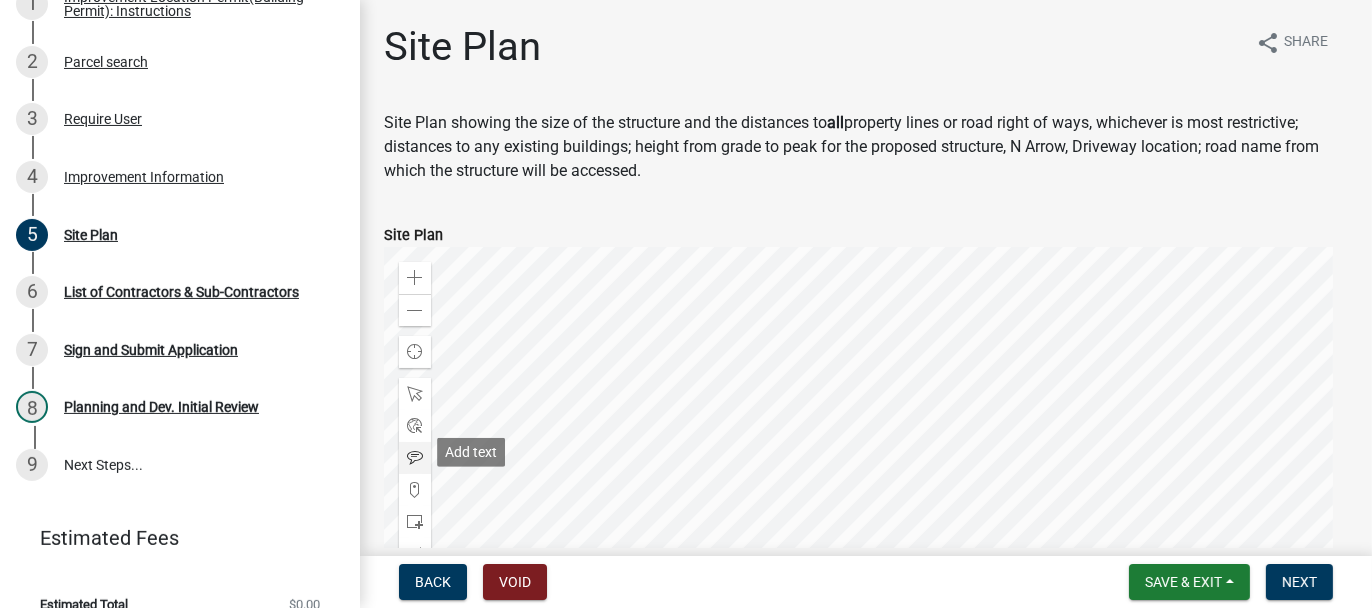 scroll, scrollTop: 0, scrollLeft: 0, axis: both 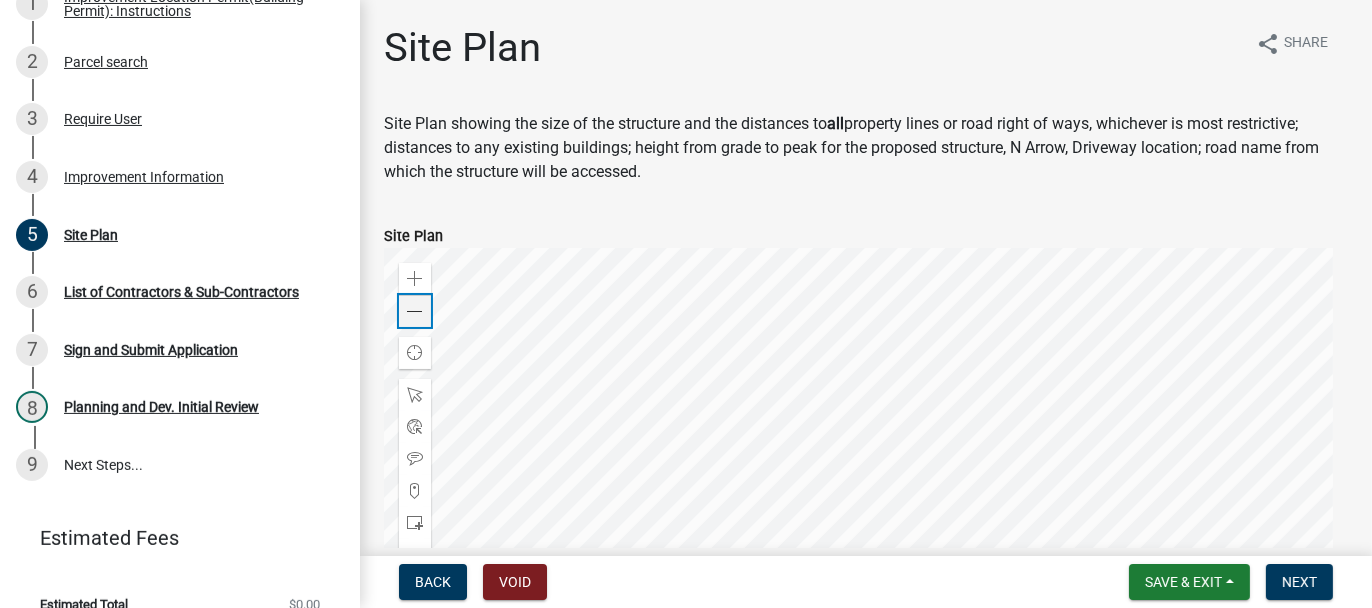 click 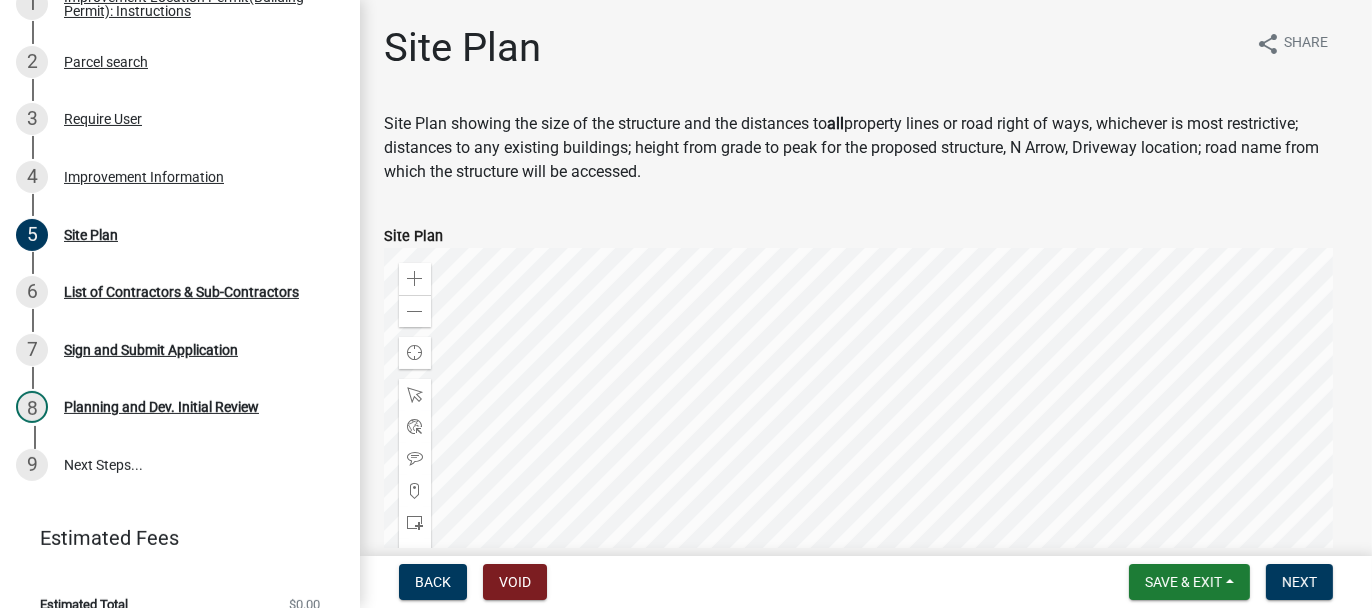 click 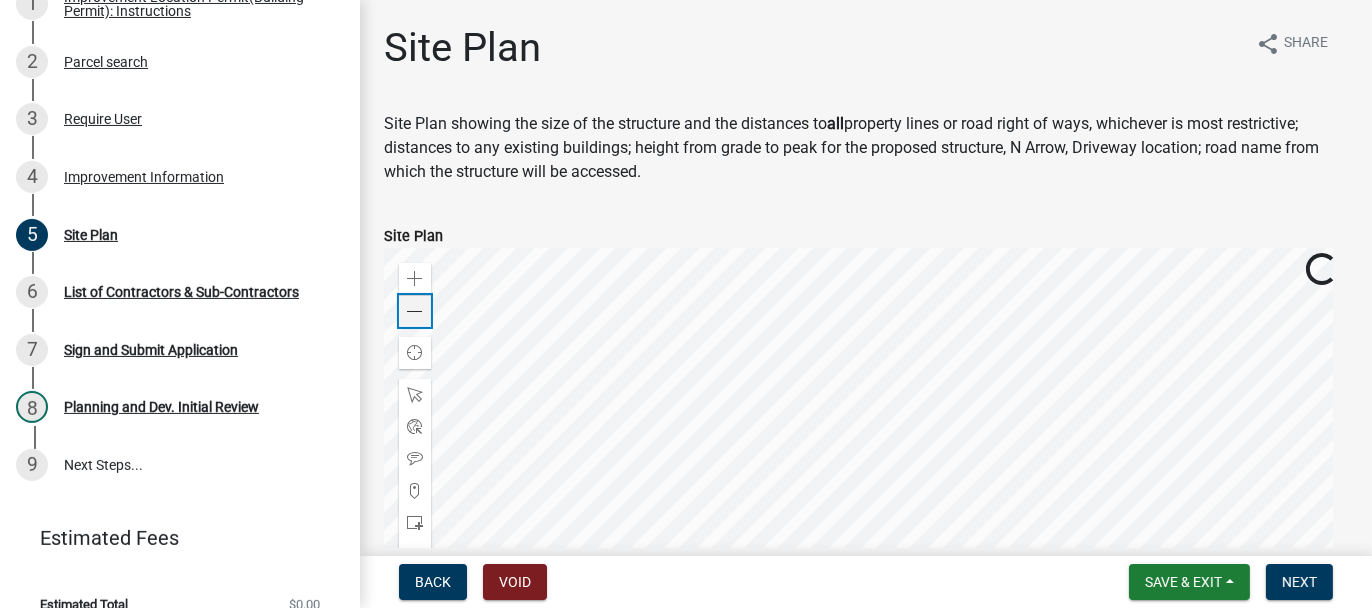click 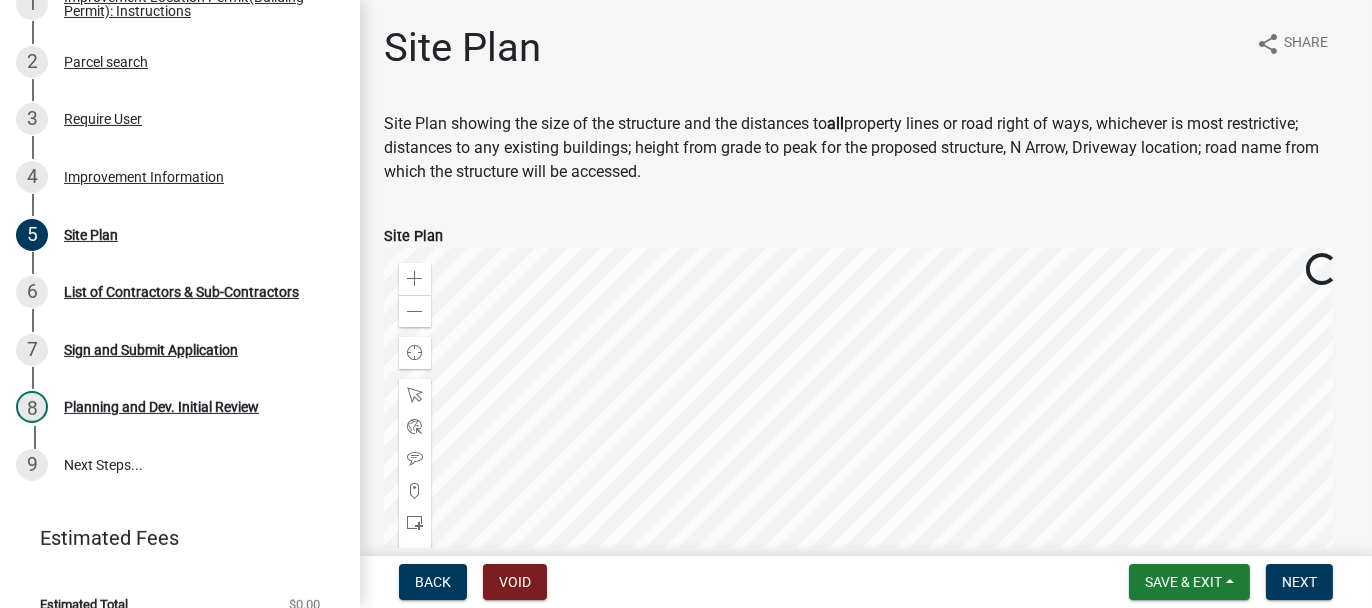 click 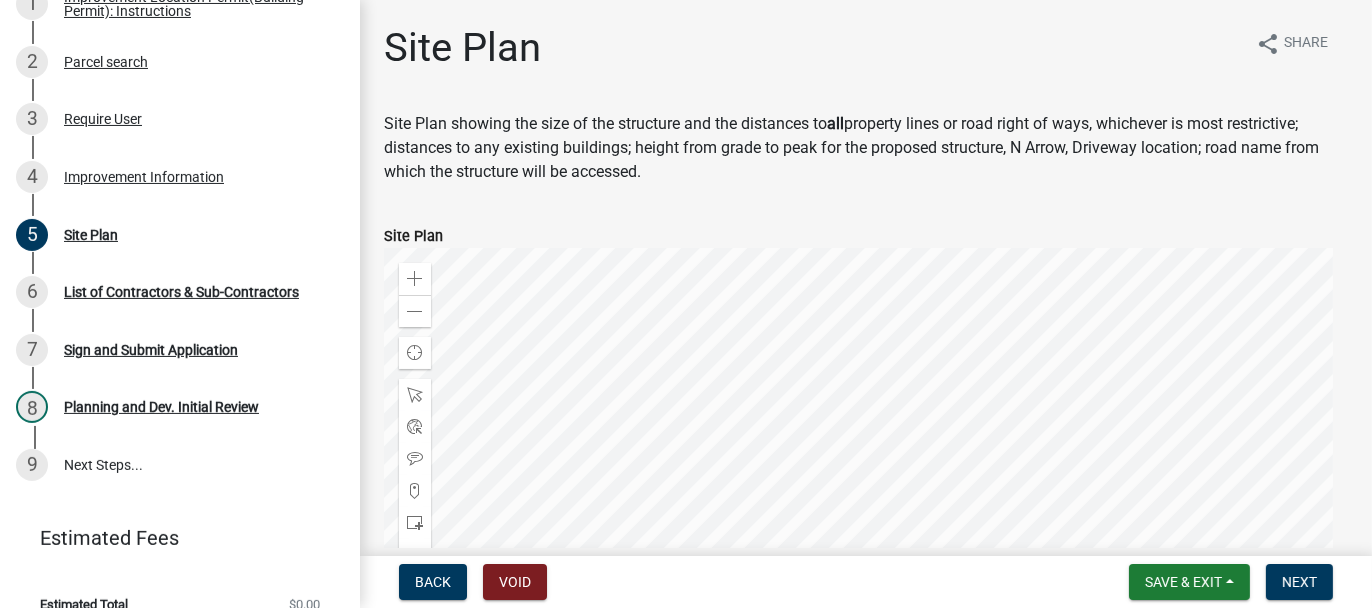 scroll, scrollTop: 400, scrollLeft: 0, axis: vertical 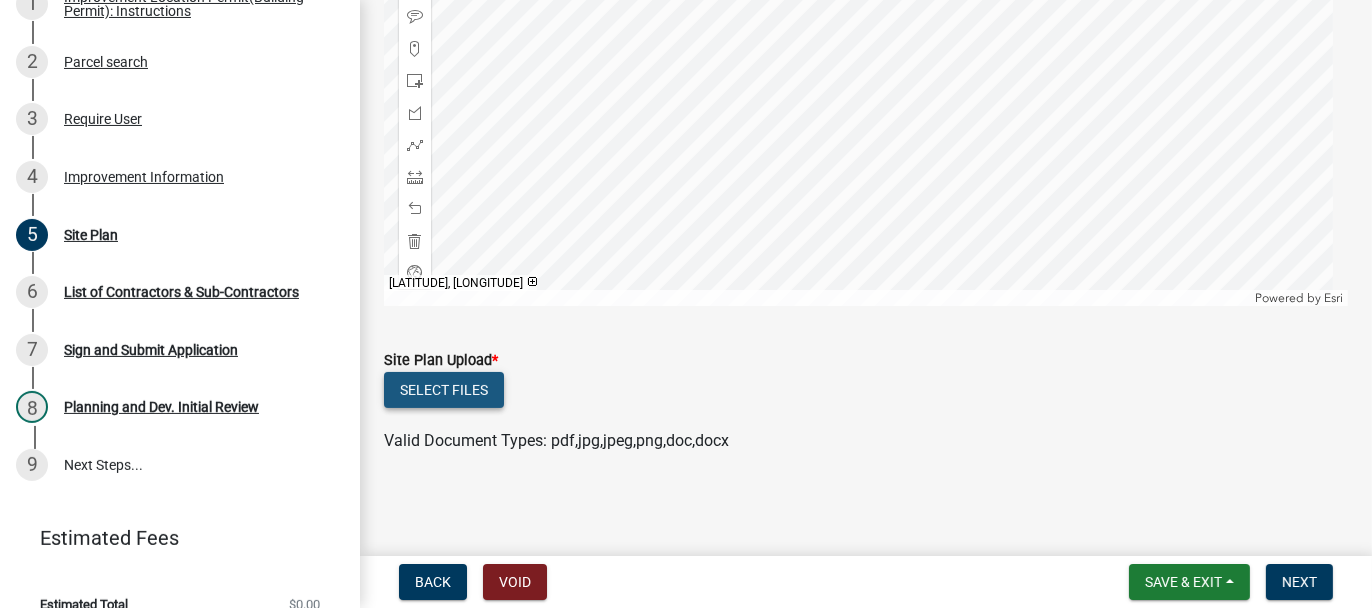 click on "Select files" 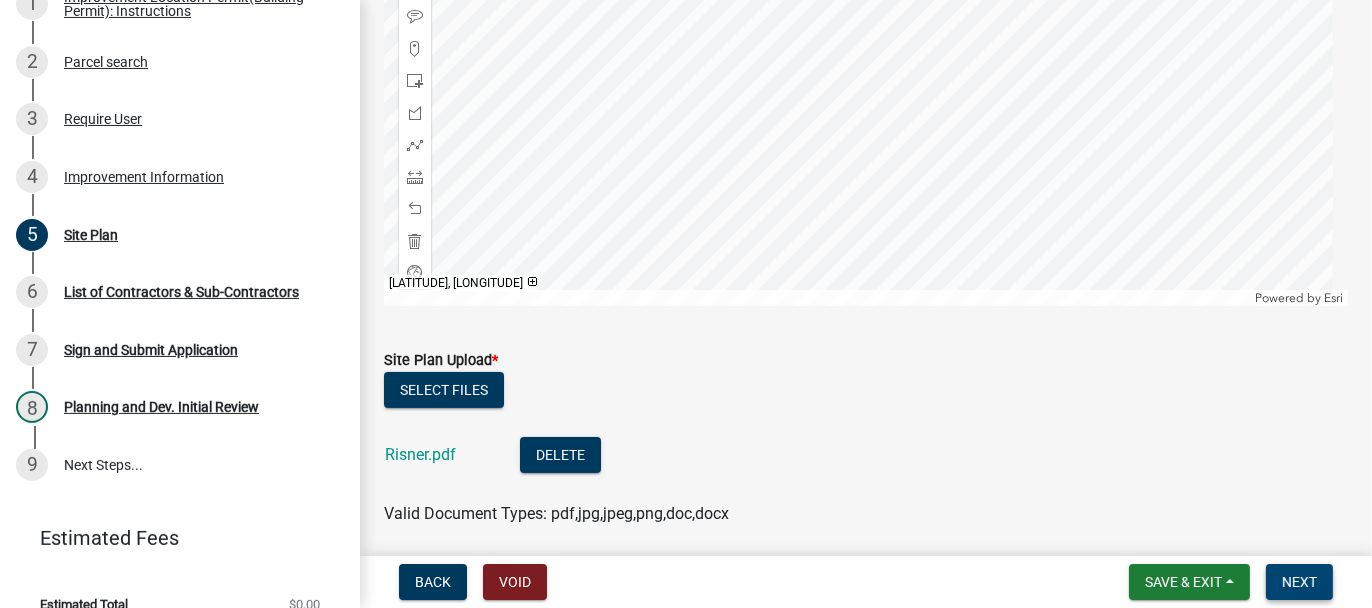 click on "Next" at bounding box center (1299, 582) 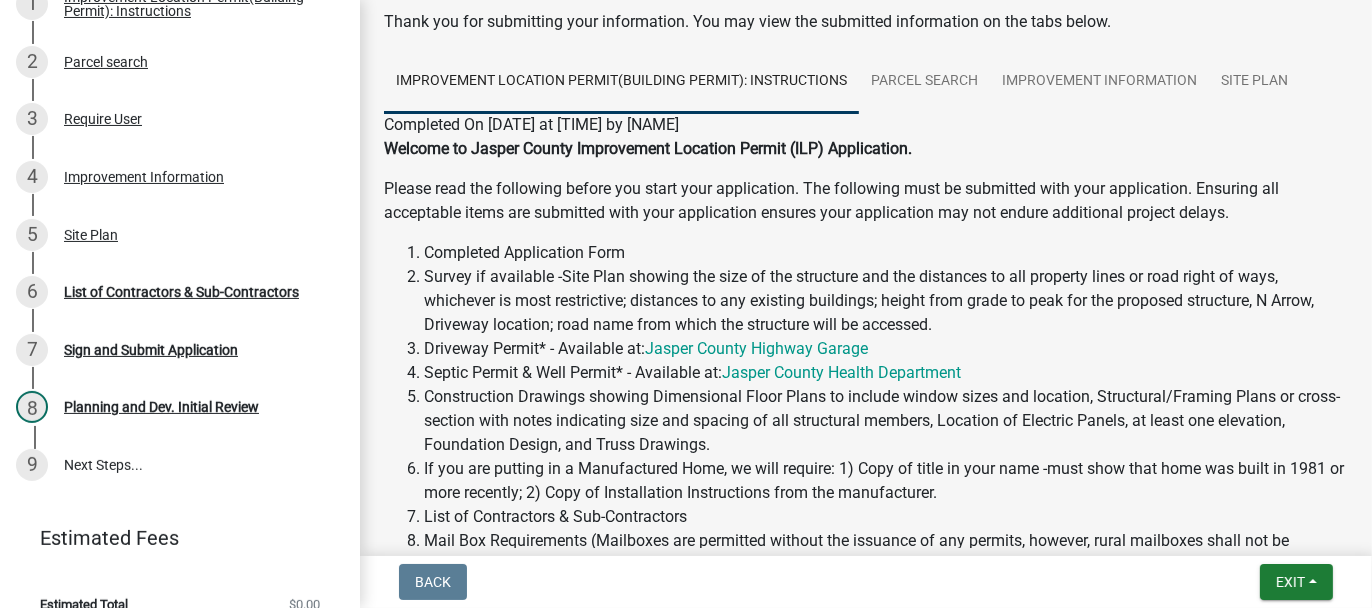 scroll, scrollTop: 0, scrollLeft: 0, axis: both 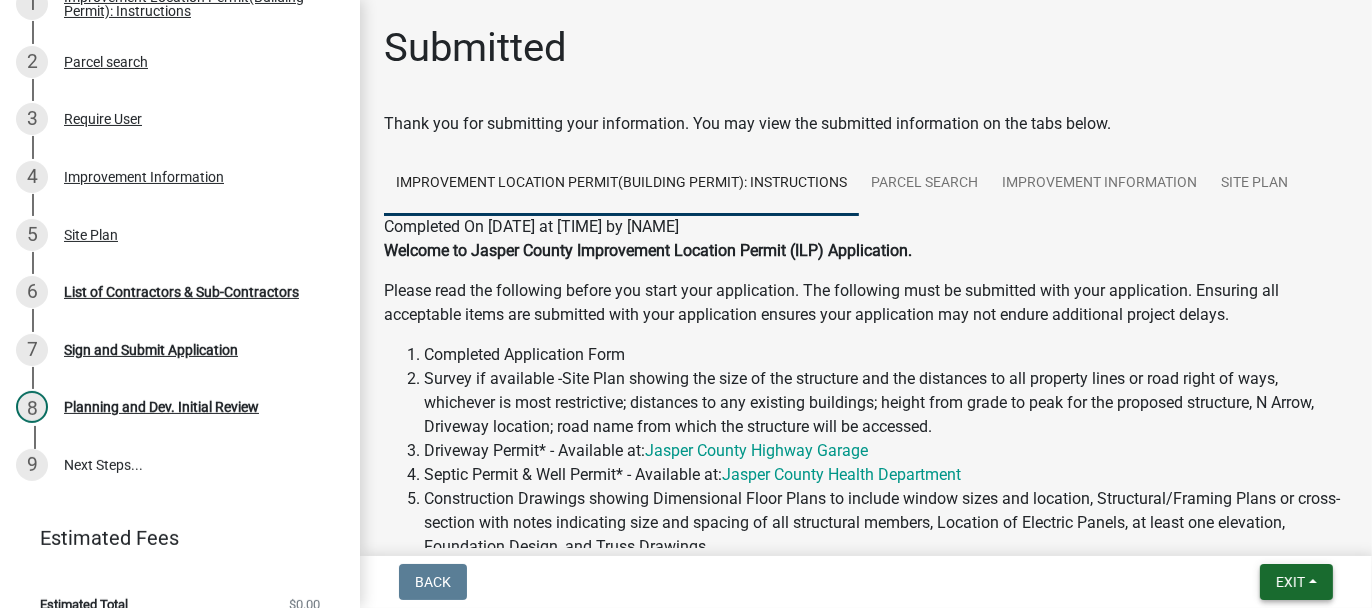 click on "Exit" at bounding box center [1290, 582] 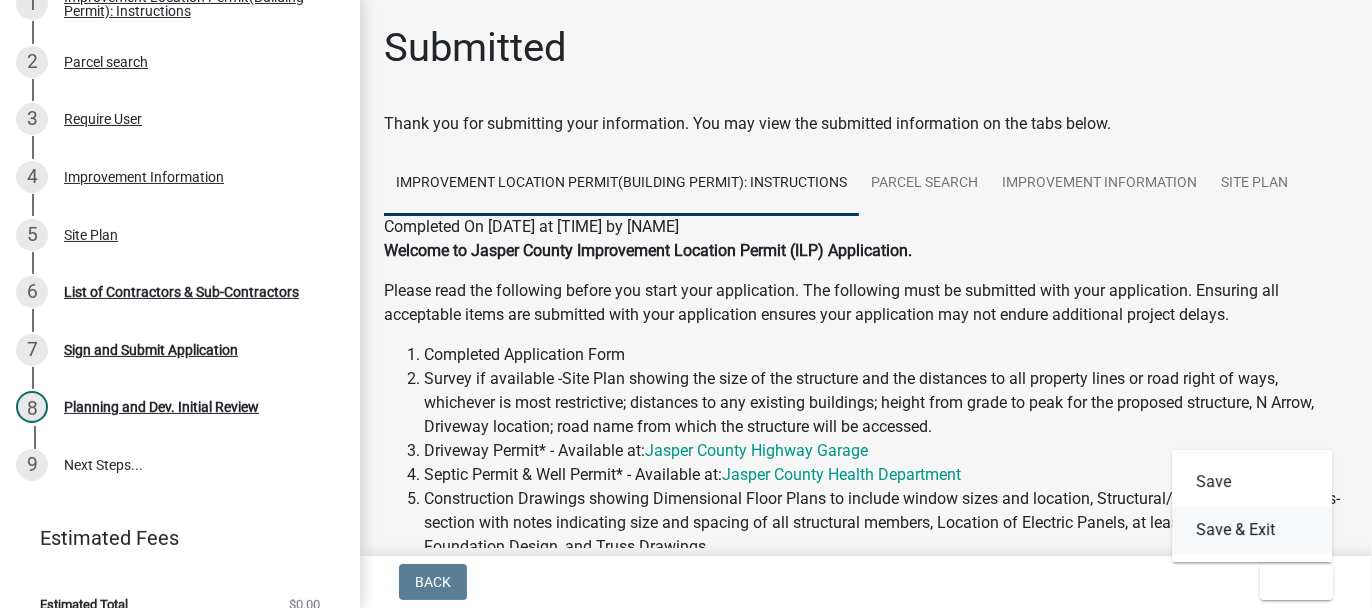 click on "Save & Exit" at bounding box center [1252, 530] 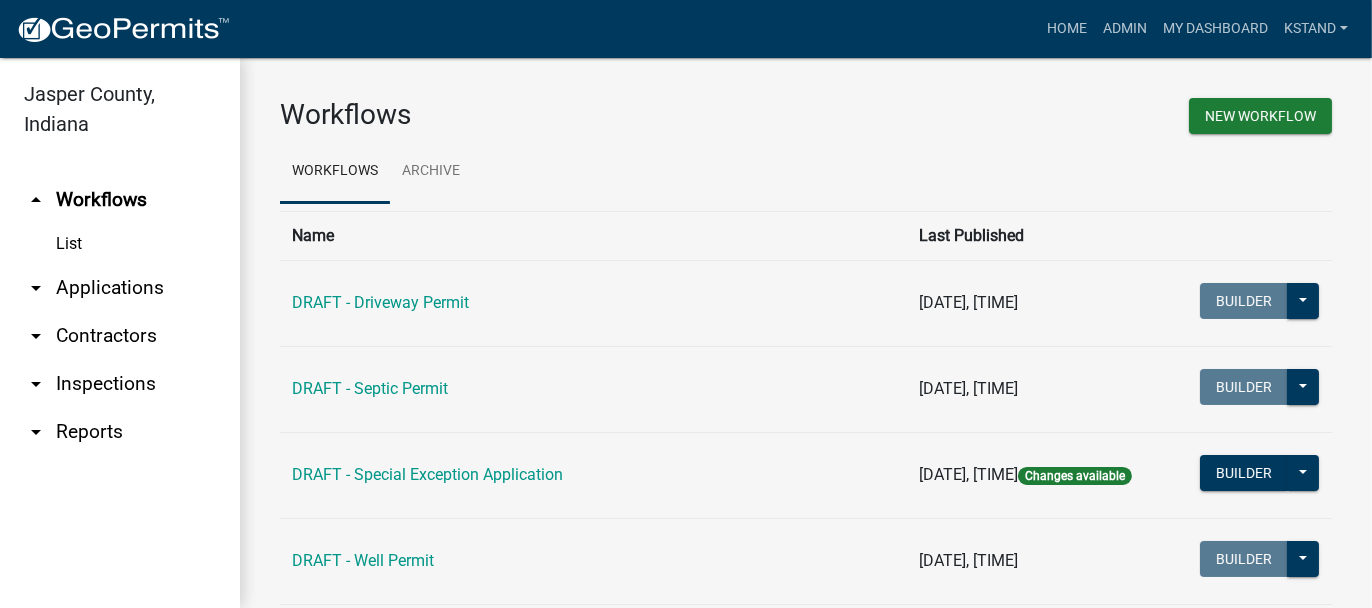 click on "List" at bounding box center [120, 244] 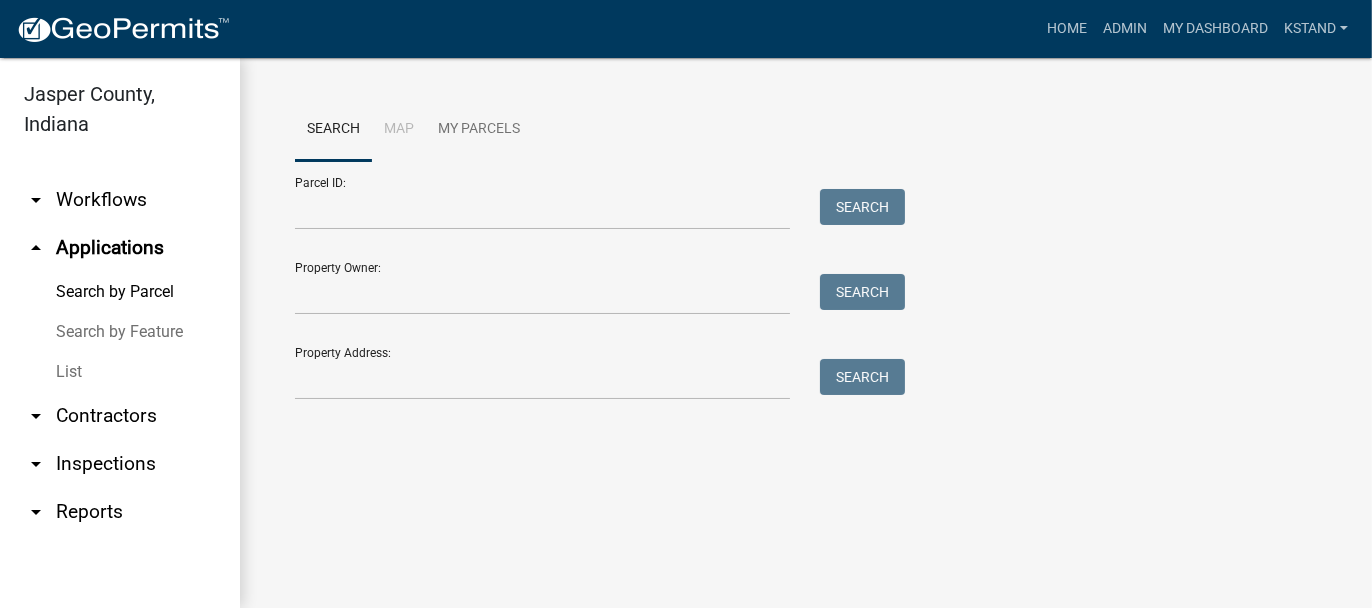 click on "List" at bounding box center (120, 372) 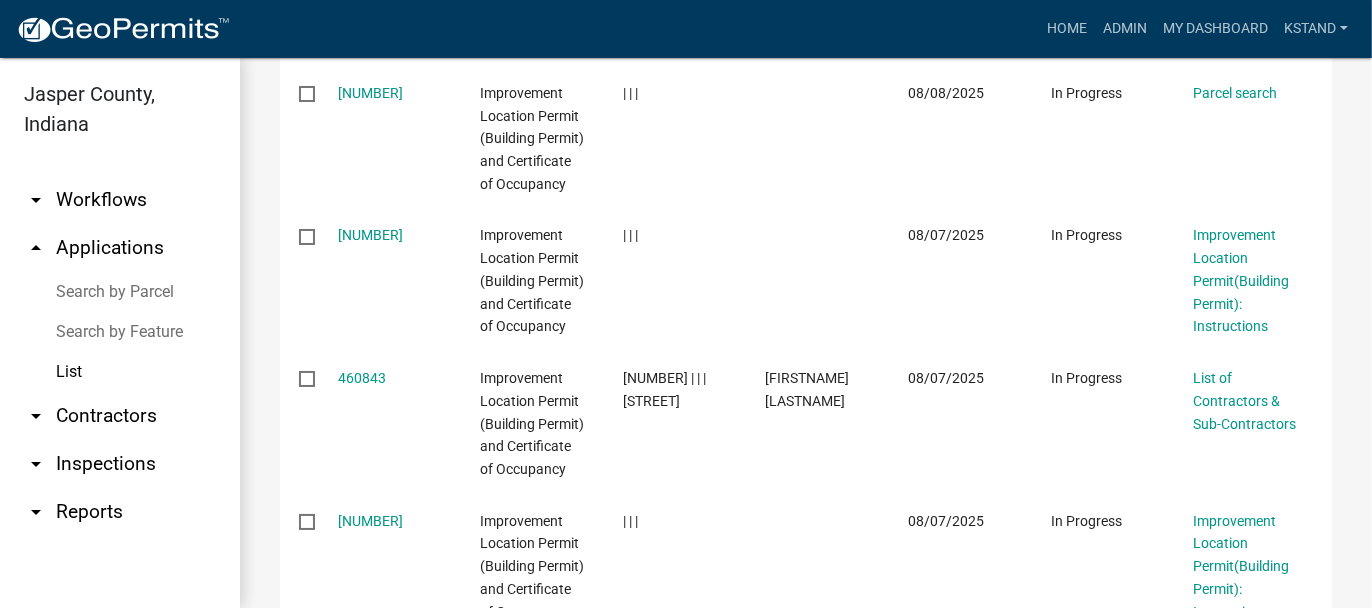 scroll, scrollTop: 900, scrollLeft: 0, axis: vertical 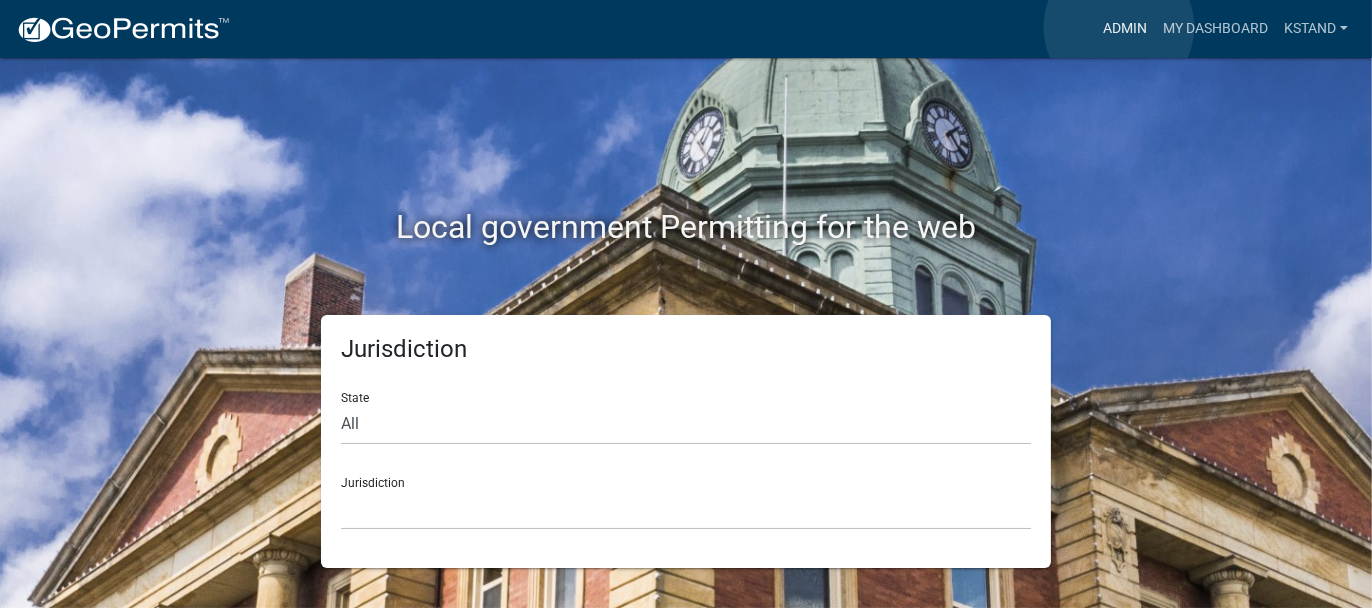 click on "Admin" at bounding box center (1125, 29) 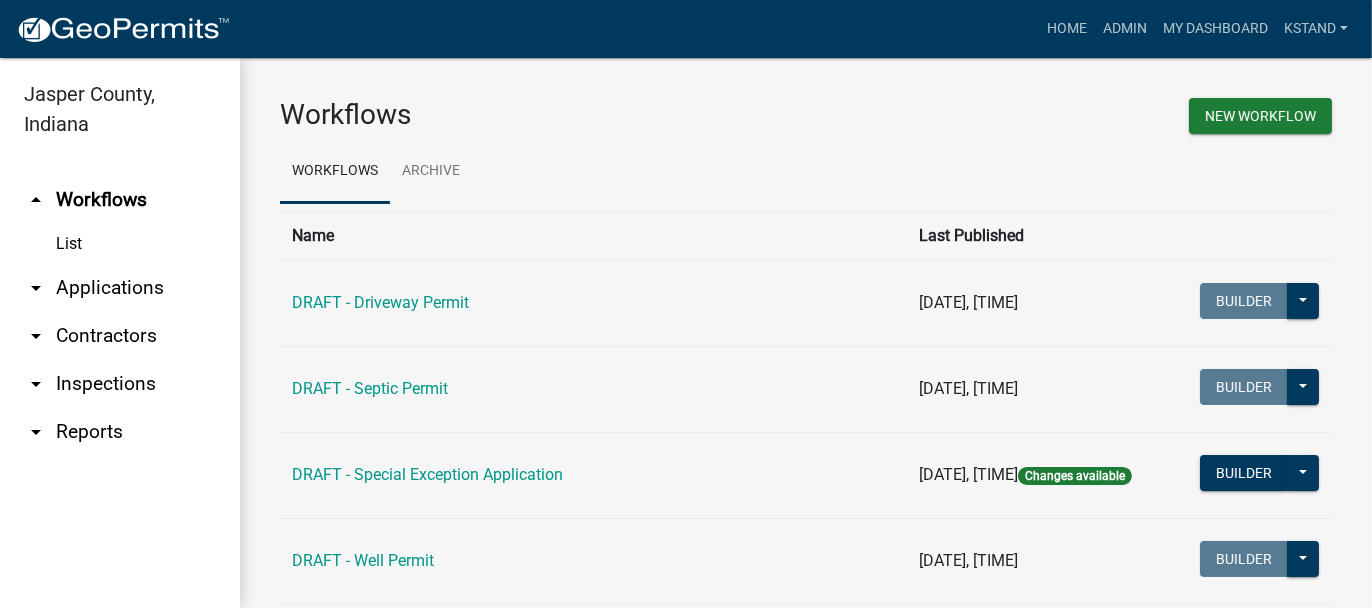 click on "arrow_drop_down   Applications" at bounding box center [120, 288] 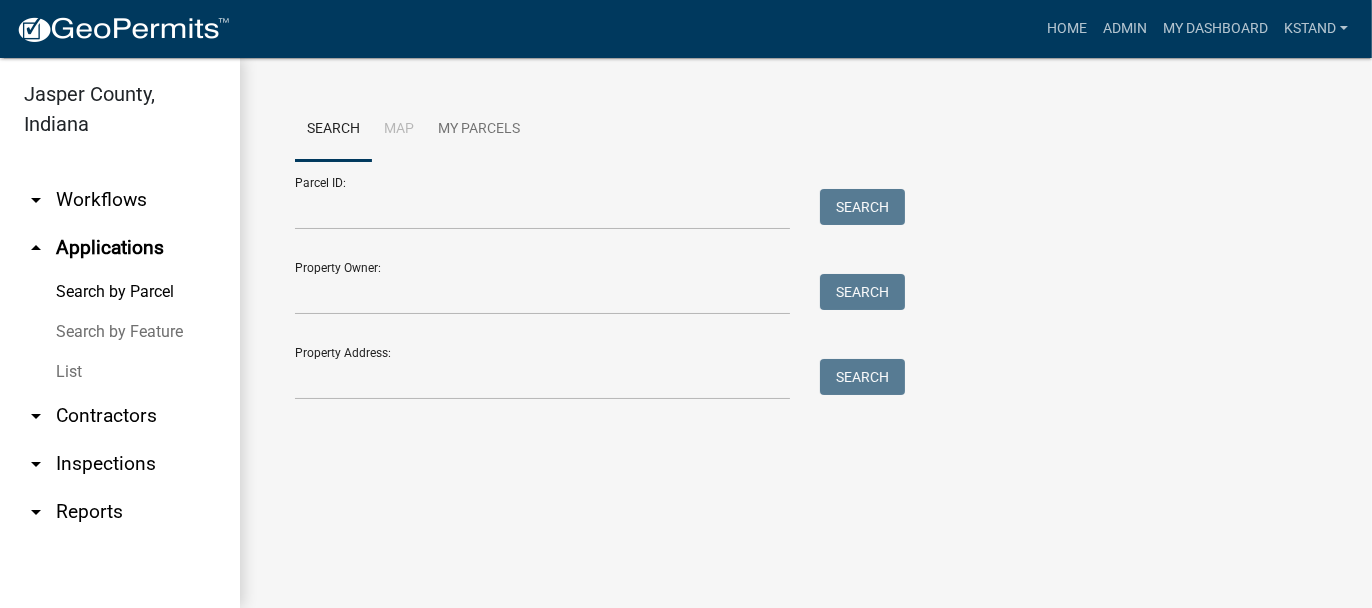 click on "List" at bounding box center (120, 372) 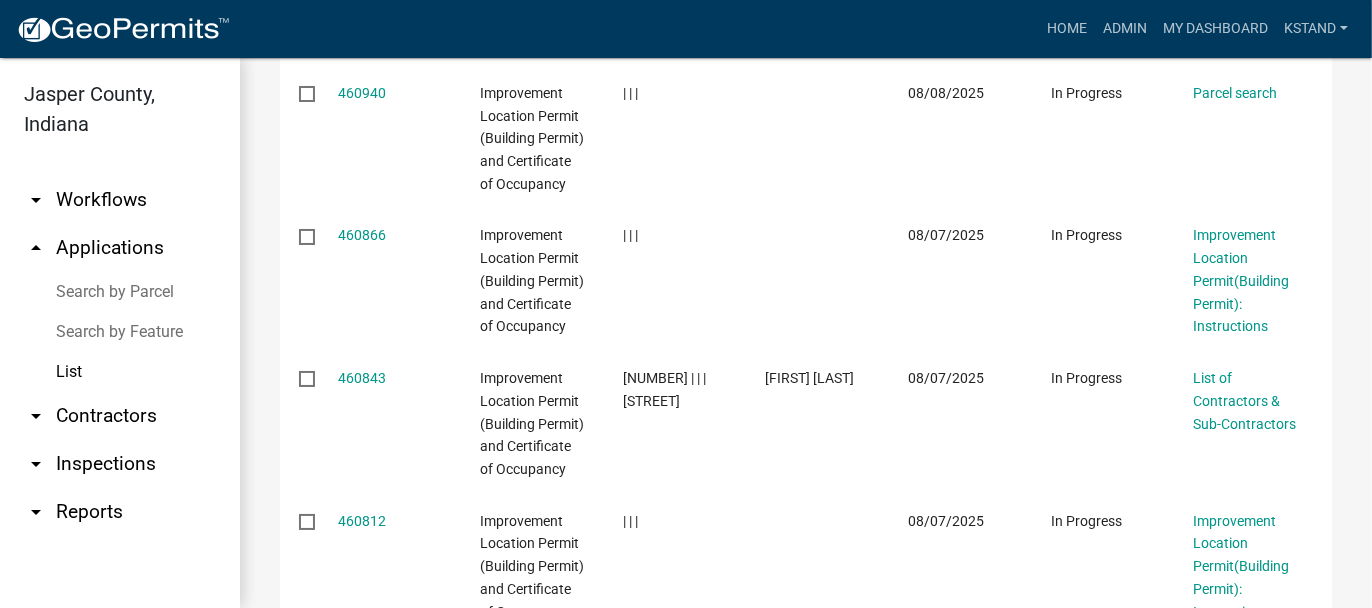 scroll, scrollTop: 900, scrollLeft: 0, axis: vertical 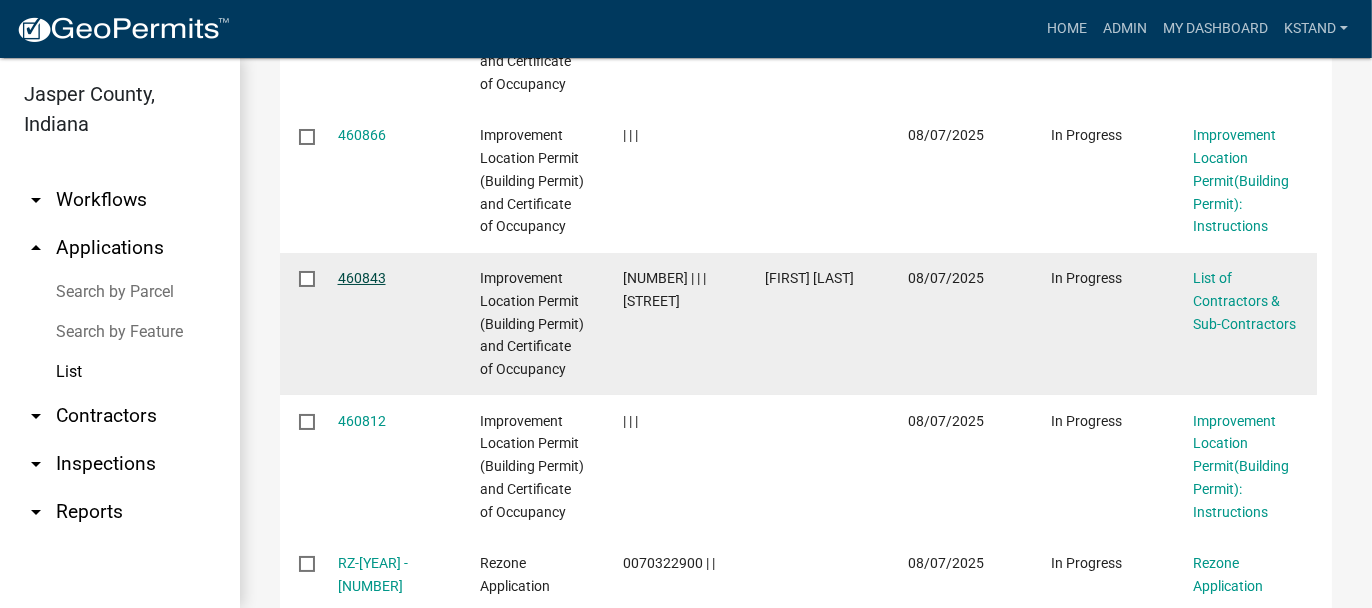 click on "460843" 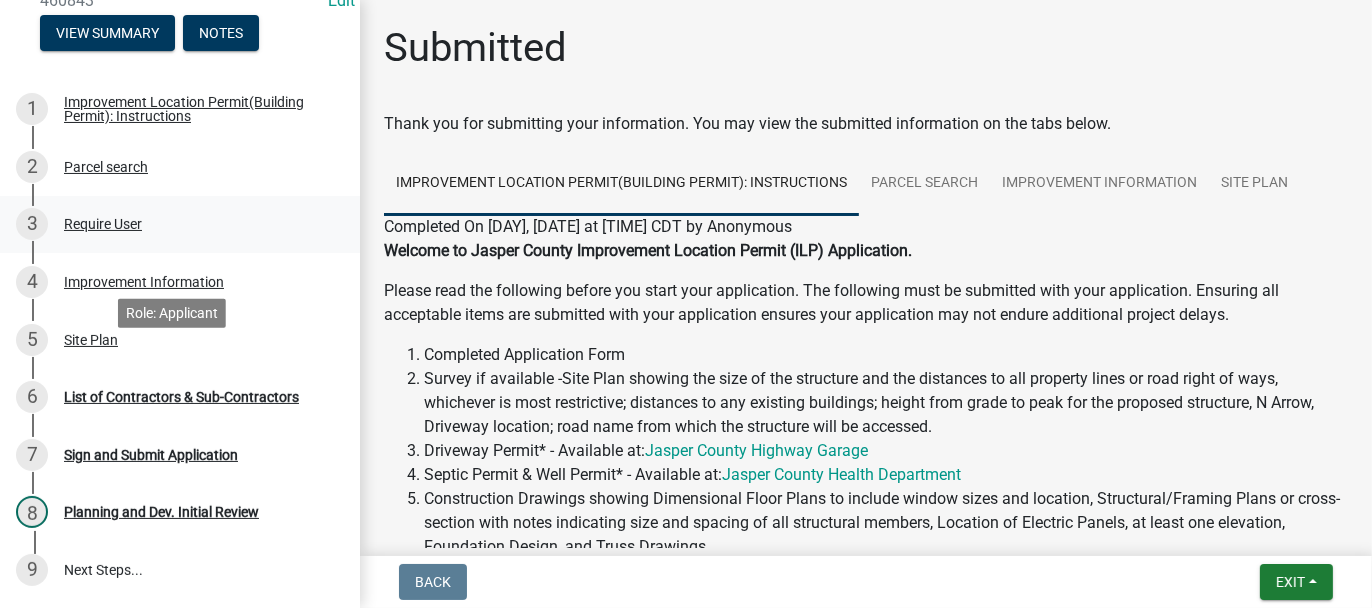 scroll, scrollTop: 400, scrollLeft: 0, axis: vertical 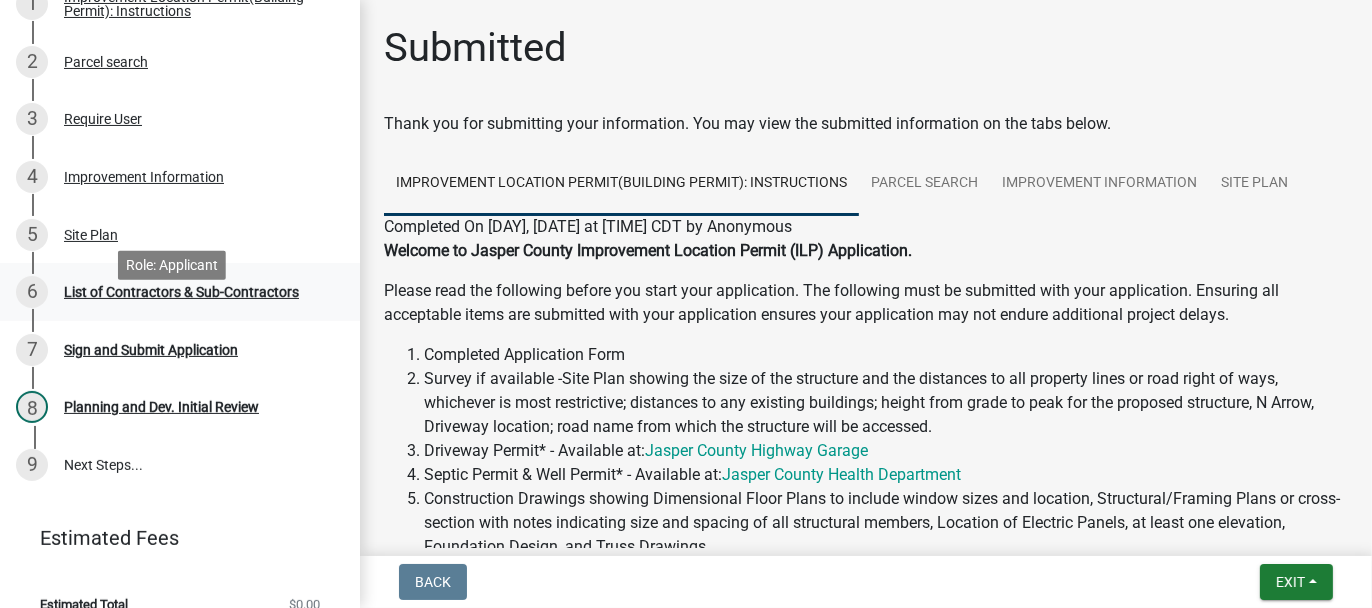 click on "List of Contractors & Sub-Contractors" at bounding box center [181, 292] 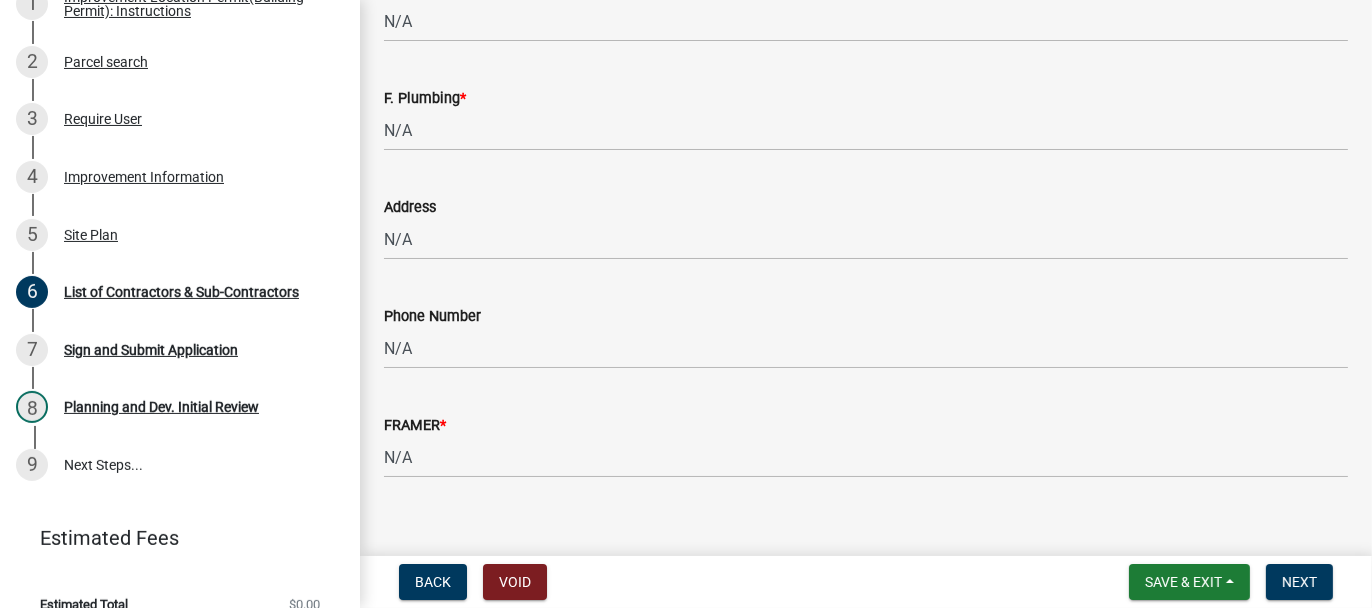 scroll, scrollTop: 2222, scrollLeft: 0, axis: vertical 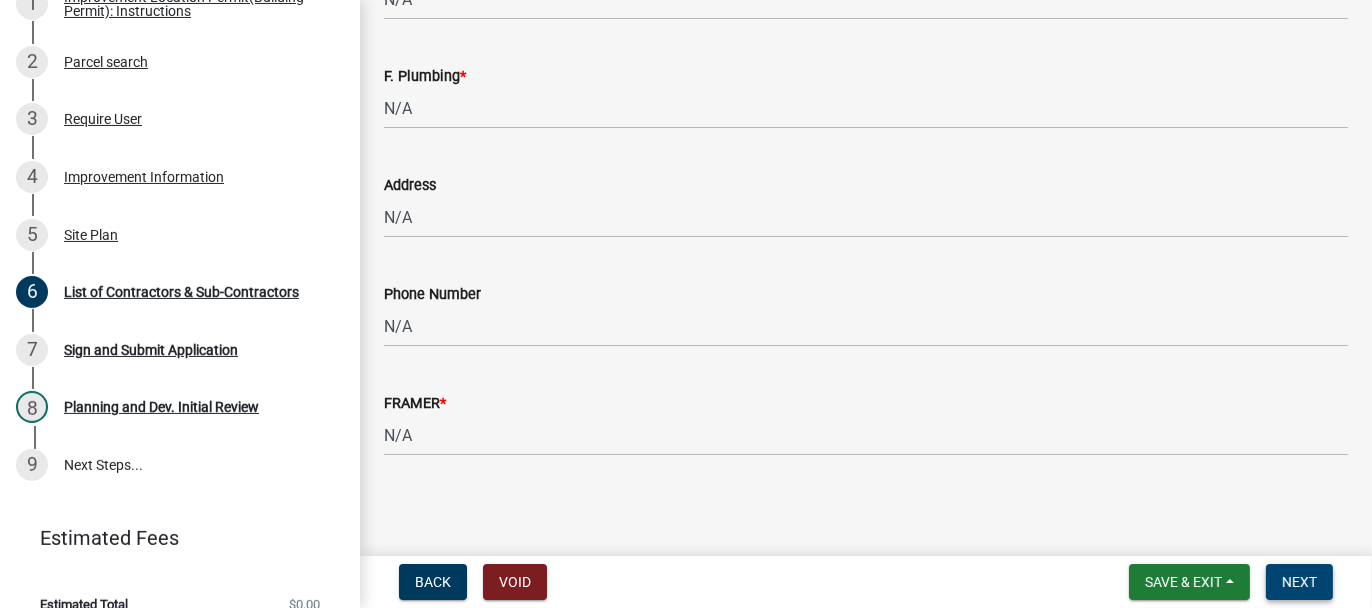 click on "Next" at bounding box center [1299, 582] 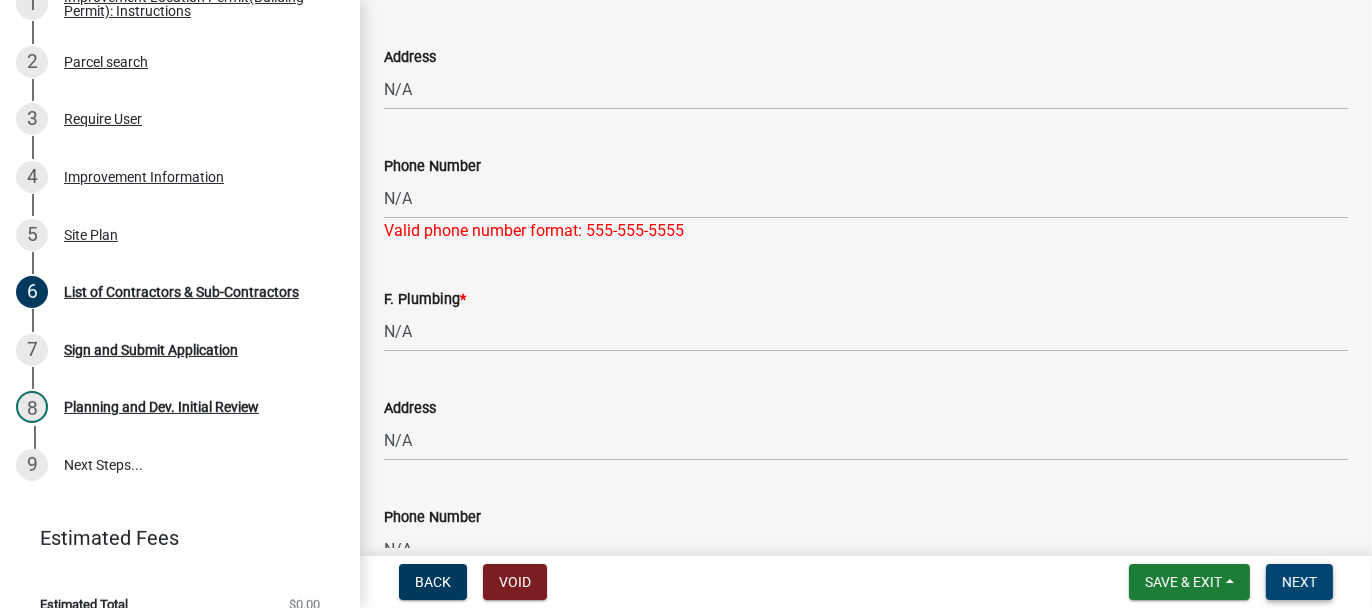 scroll, scrollTop: 2319, scrollLeft: 0, axis: vertical 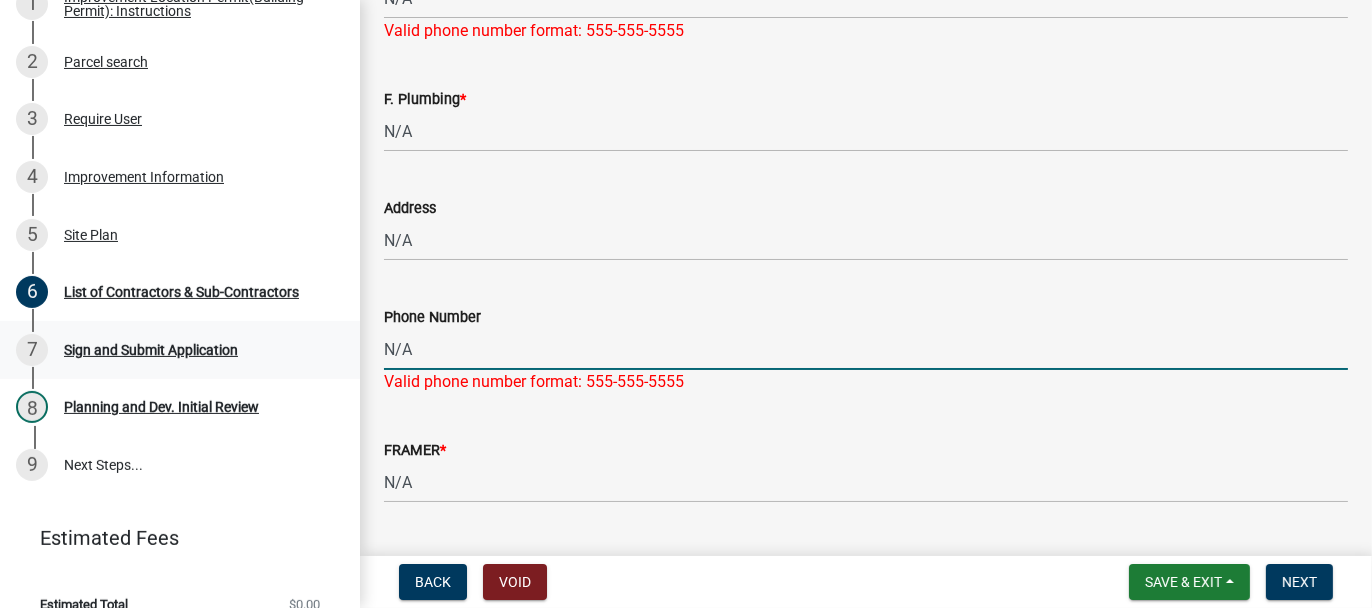 drag, startPoint x: 411, startPoint y: 352, endPoint x: 313, endPoint y: 377, distance: 101.13852 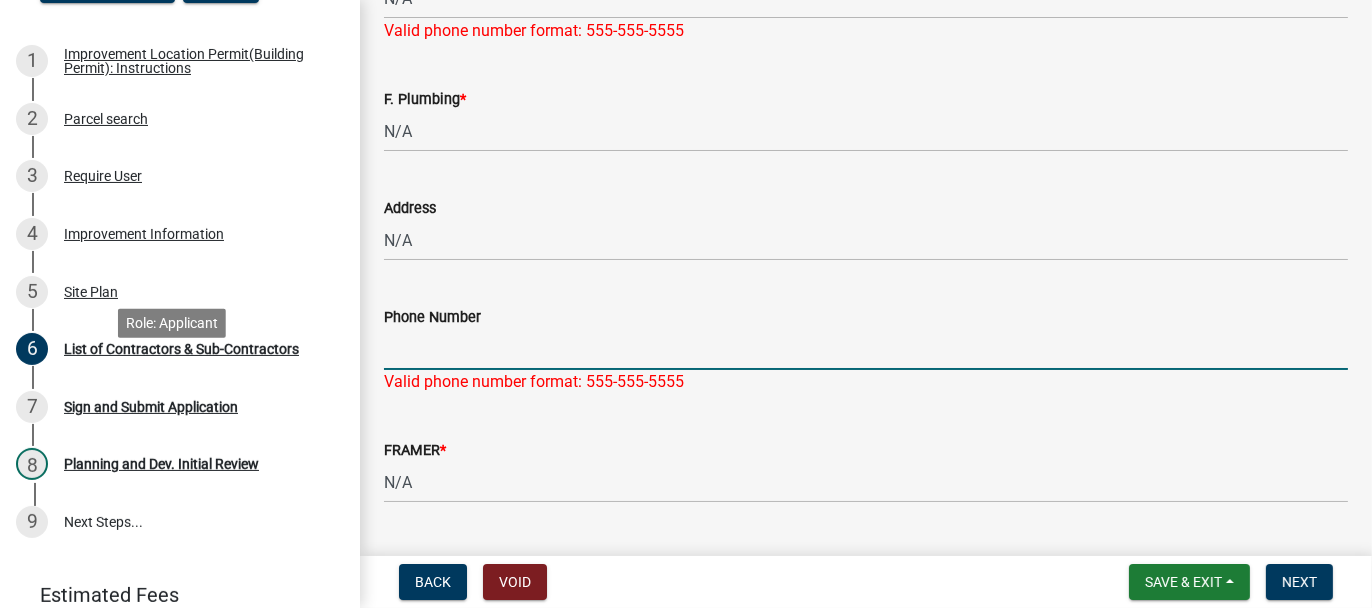scroll, scrollTop: 300, scrollLeft: 0, axis: vertical 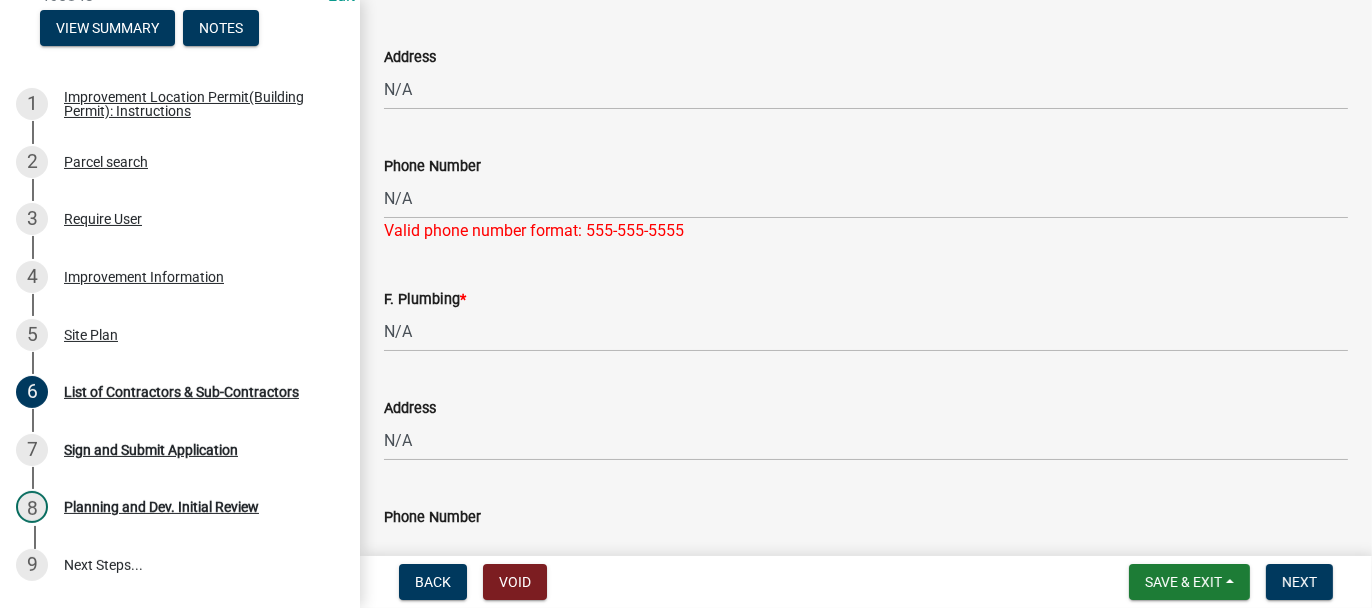type 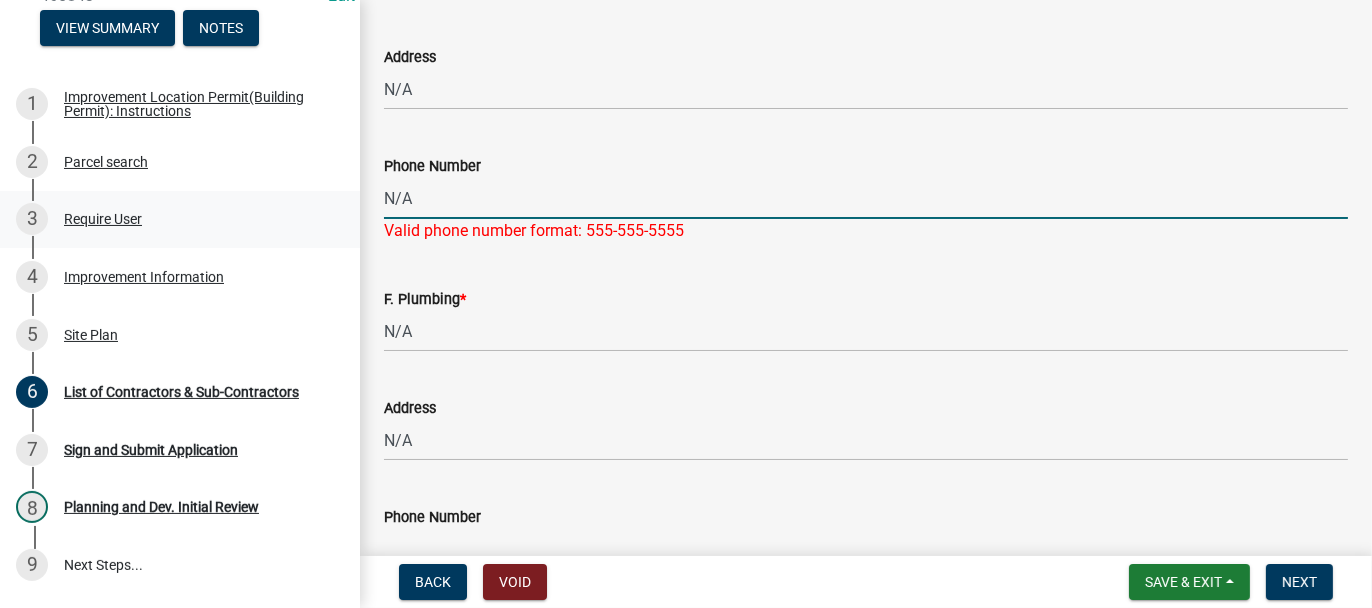 drag, startPoint x: 435, startPoint y: 210, endPoint x: 330, endPoint y: 221, distance: 105.574615 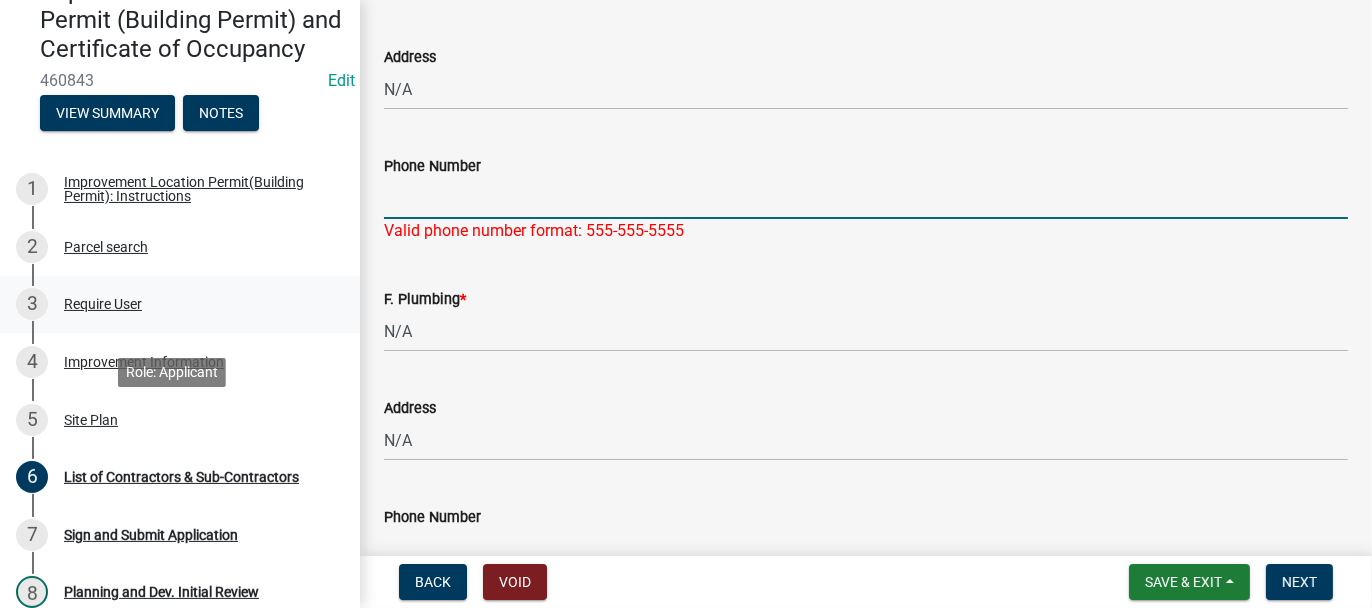 scroll, scrollTop: 100, scrollLeft: 0, axis: vertical 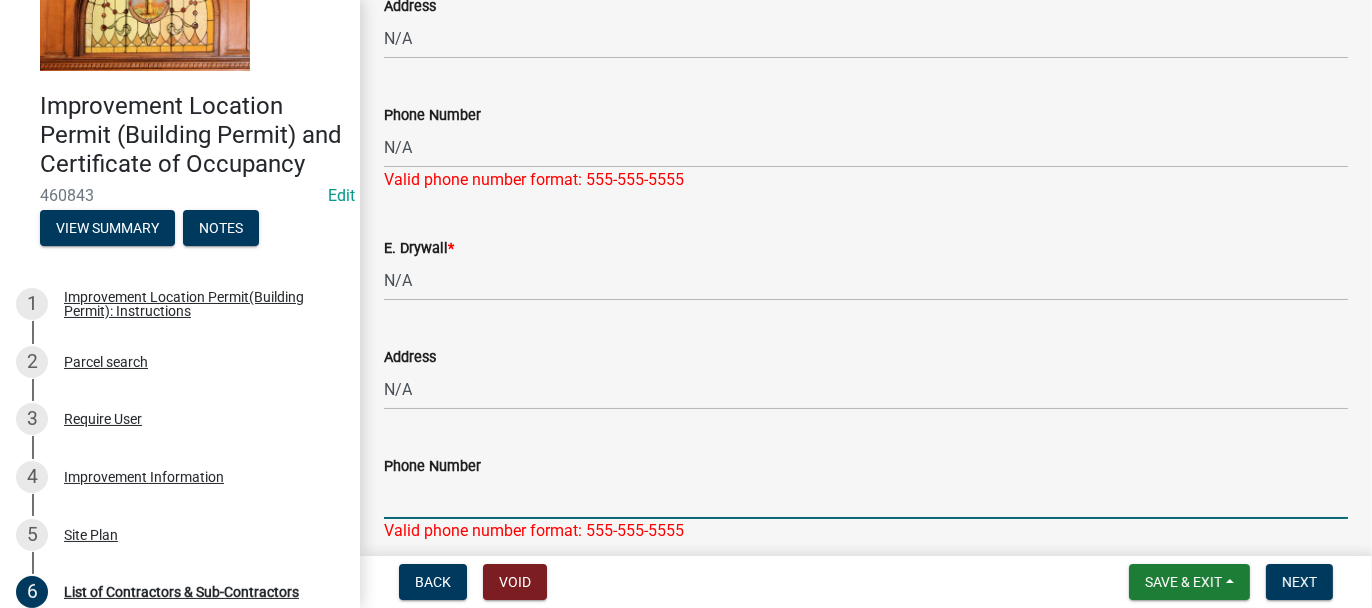 type 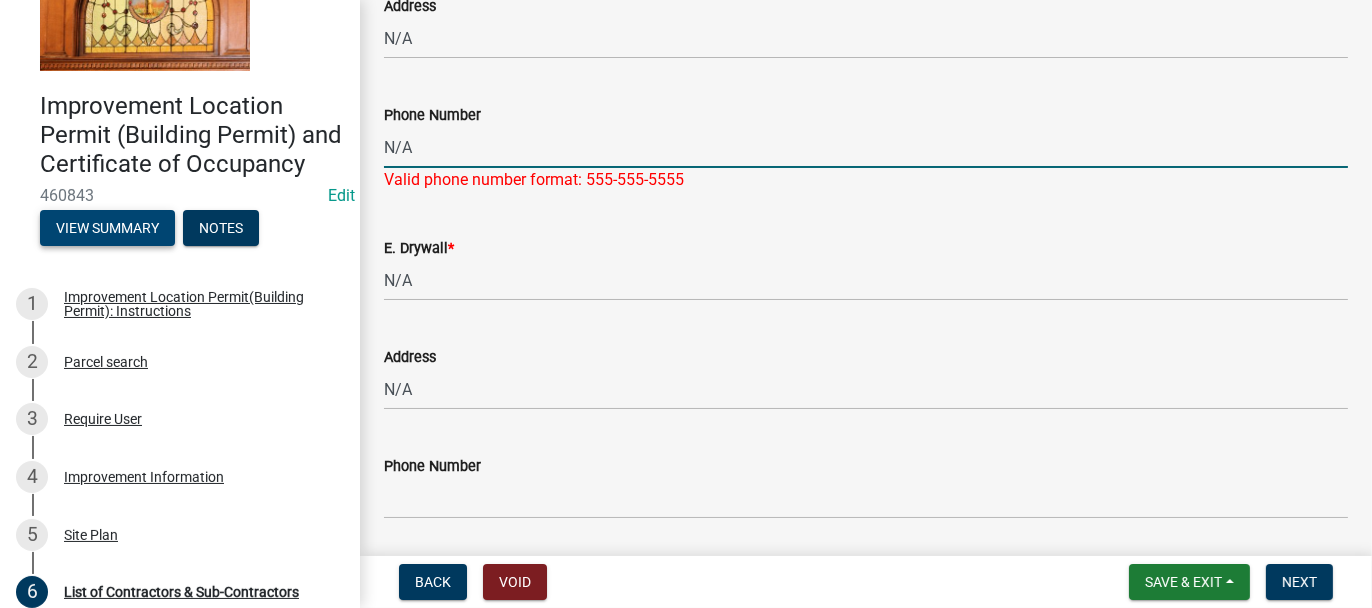 drag, startPoint x: 428, startPoint y: 149, endPoint x: 173, endPoint y: 269, distance: 281.8244 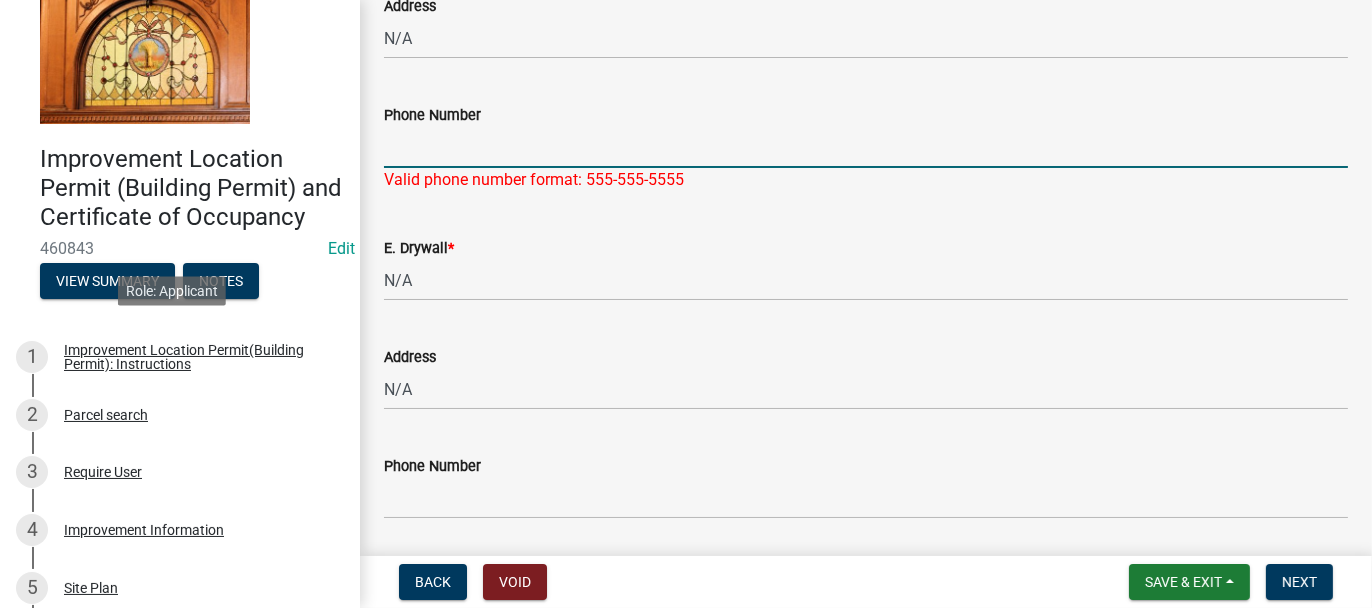 scroll, scrollTop: 0, scrollLeft: 0, axis: both 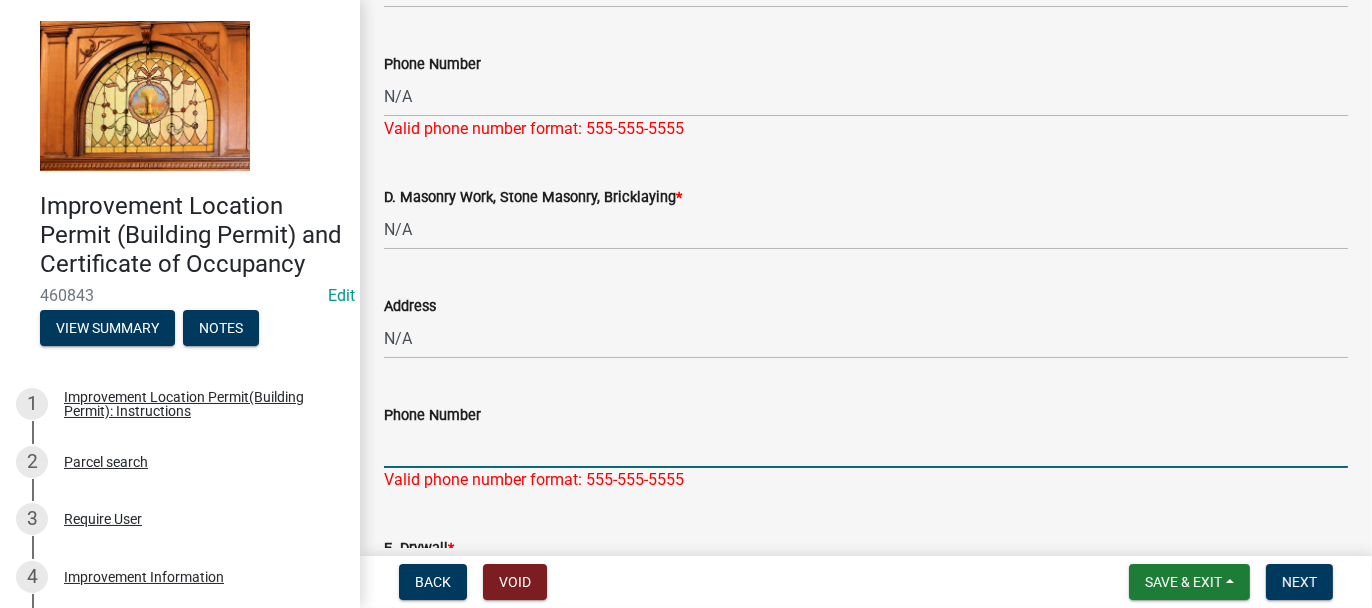 type 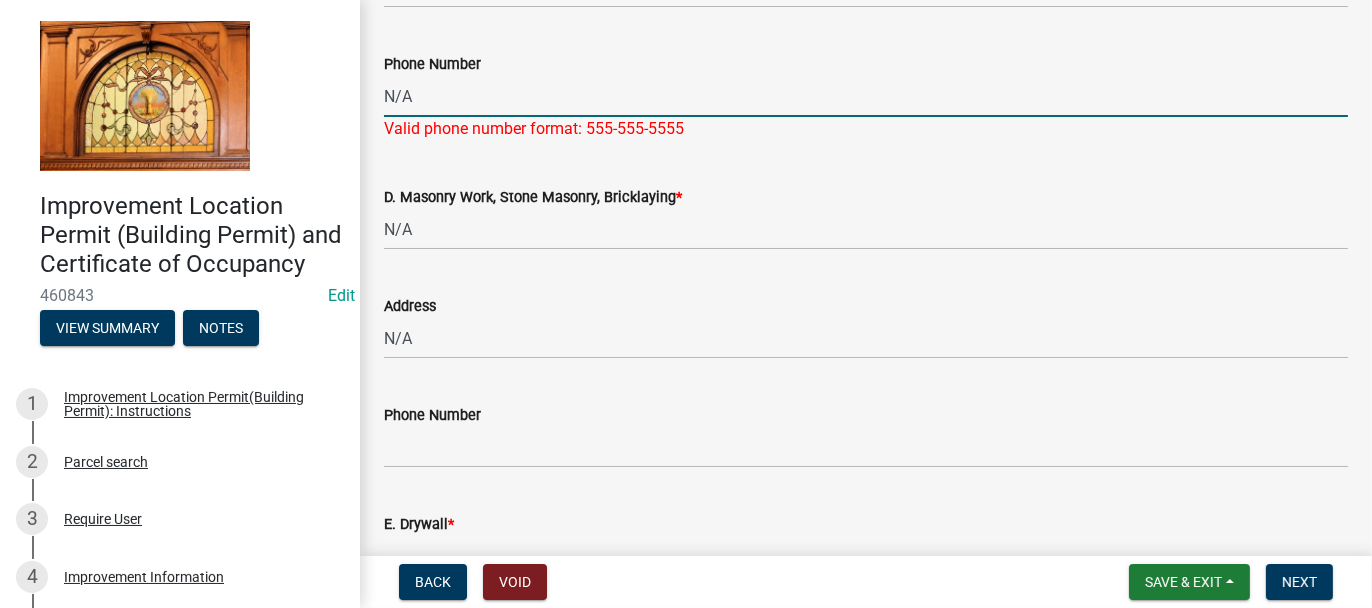 drag, startPoint x: 412, startPoint y: 91, endPoint x: 307, endPoint y: 146, distance: 118.5327 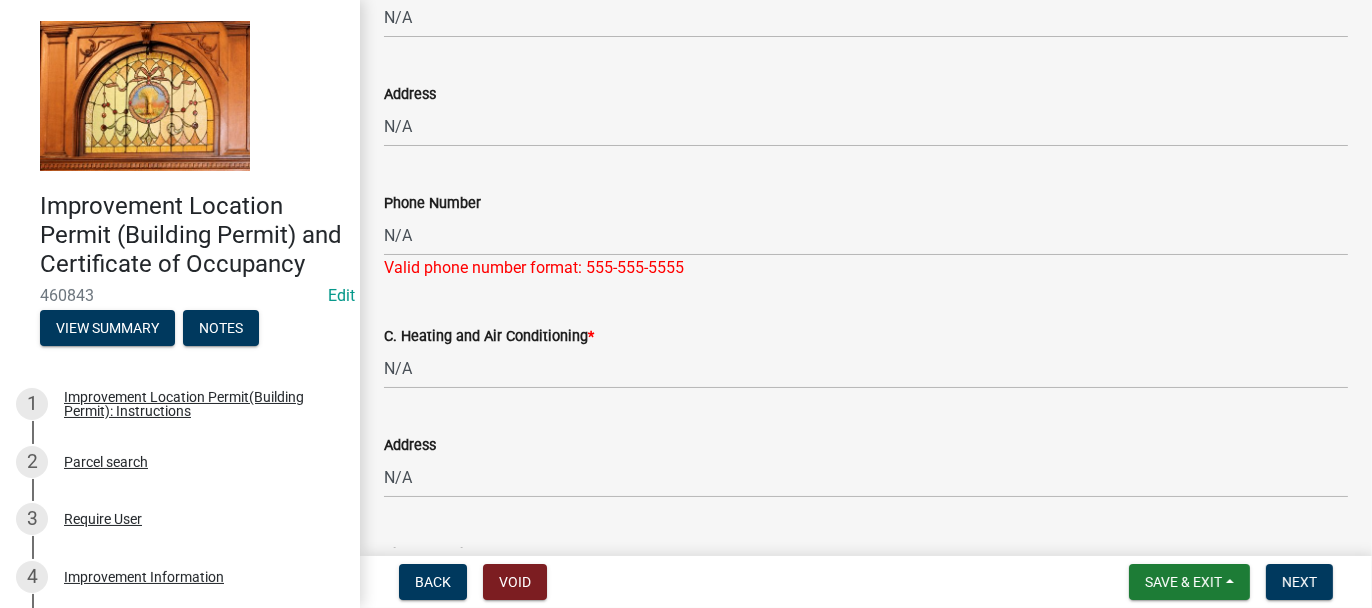 scroll, scrollTop: 1019, scrollLeft: 0, axis: vertical 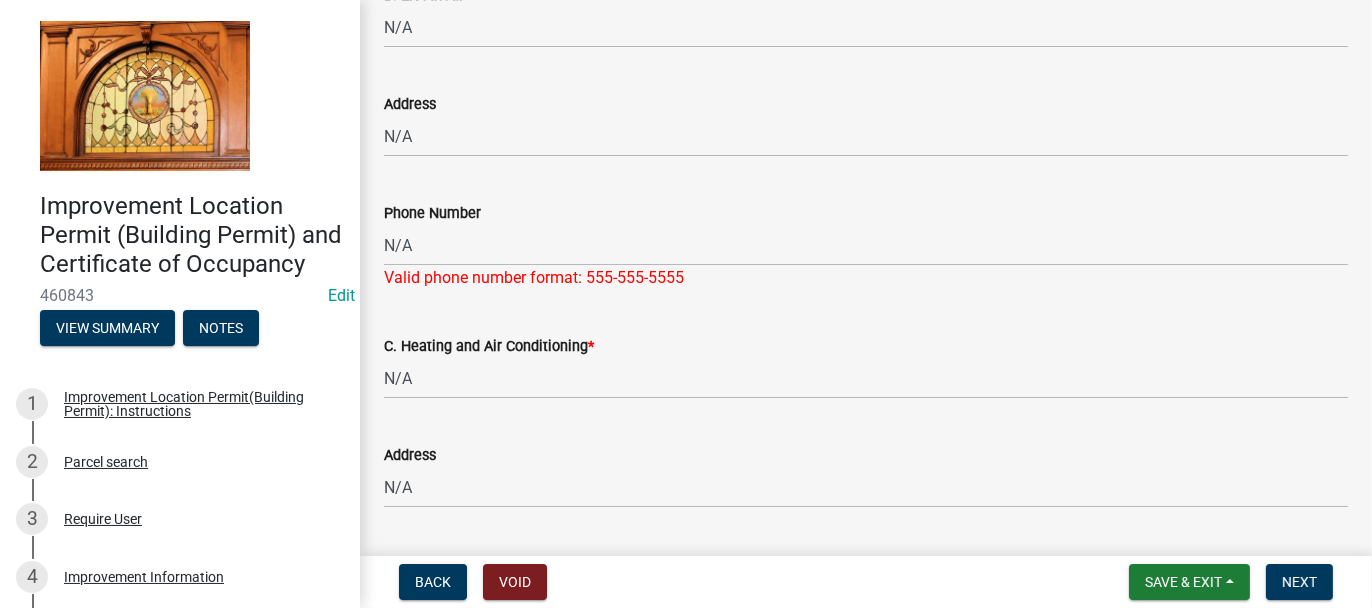 type 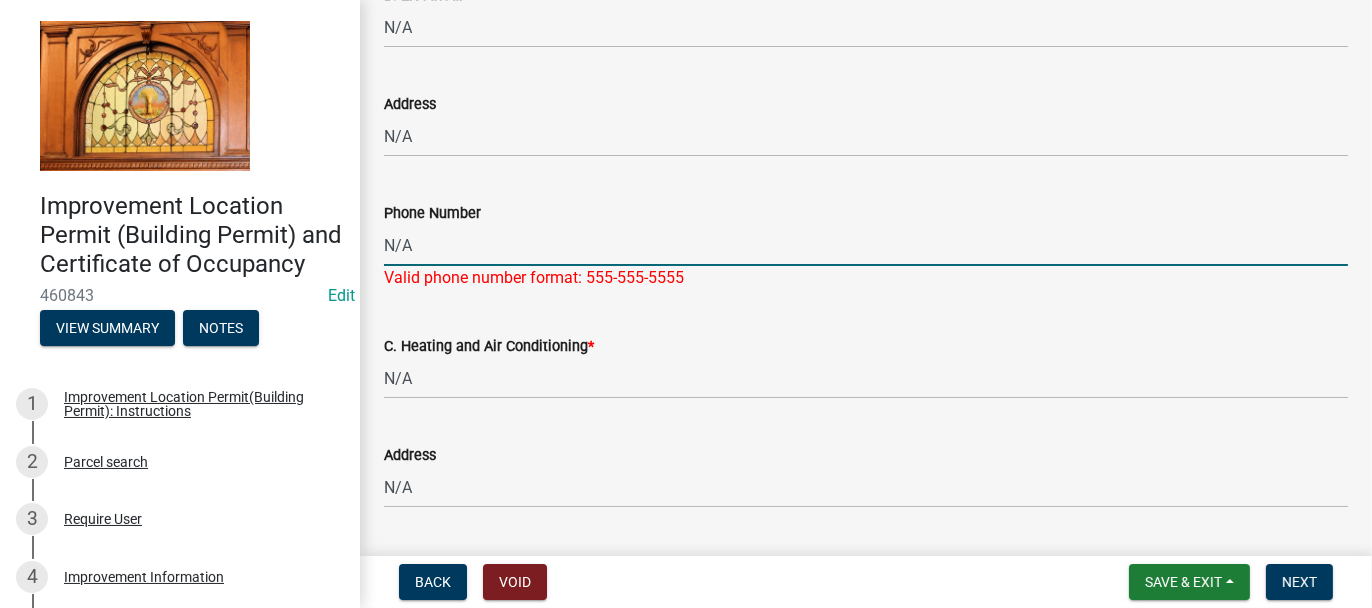 drag, startPoint x: 430, startPoint y: 248, endPoint x: 355, endPoint y: 264, distance: 76.687675 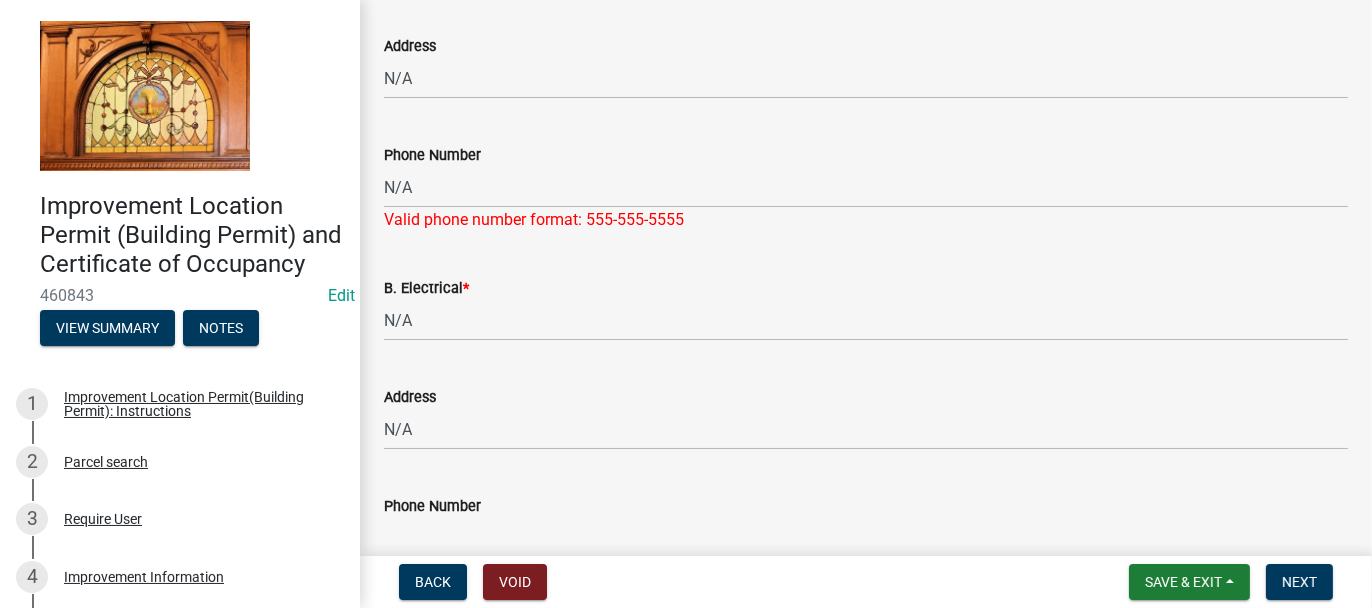 scroll, scrollTop: 719, scrollLeft: 0, axis: vertical 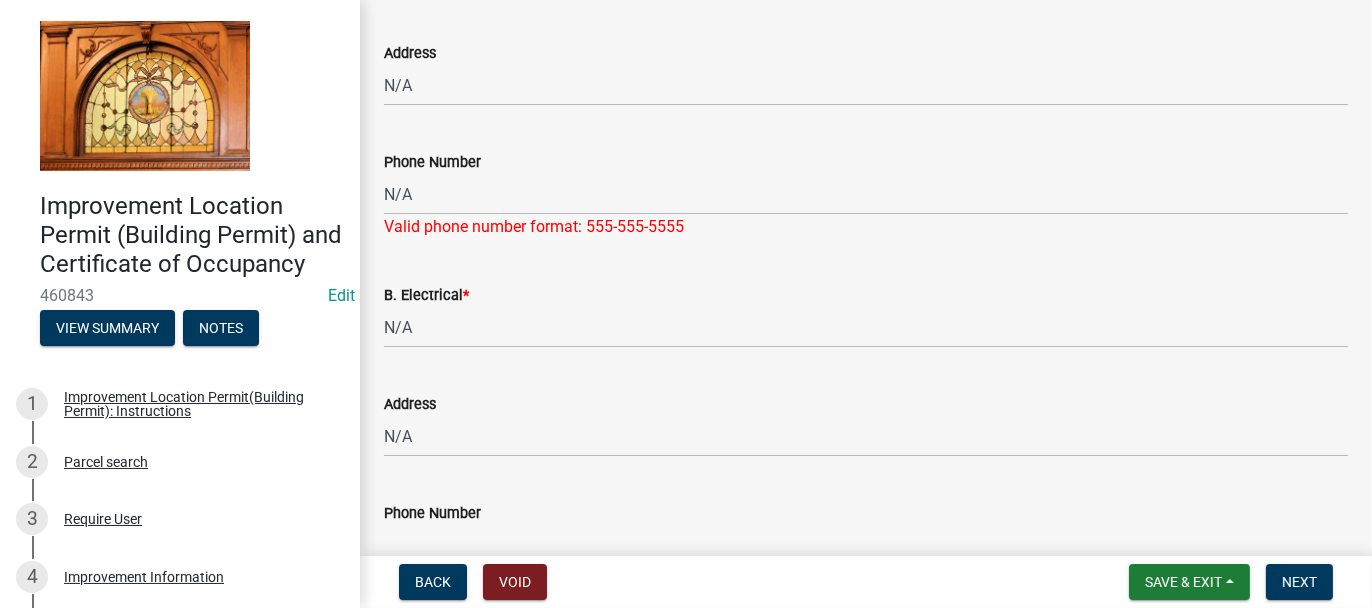 type 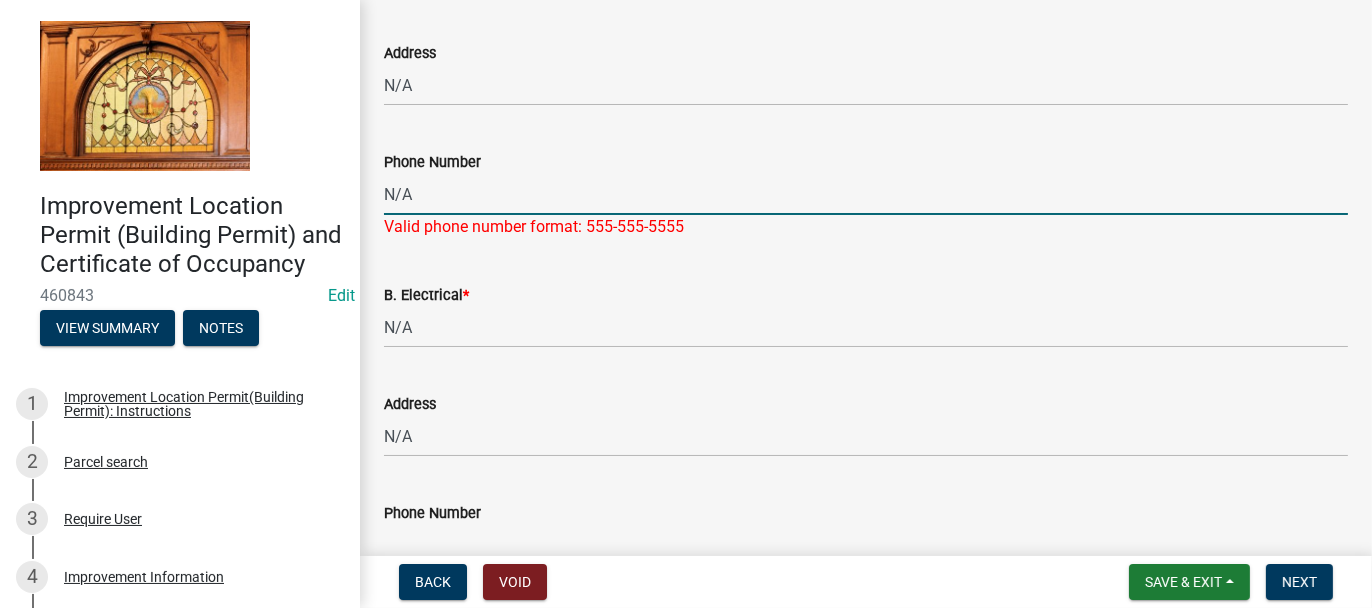 drag, startPoint x: 415, startPoint y: 186, endPoint x: 367, endPoint y: 209, distance: 53.225933 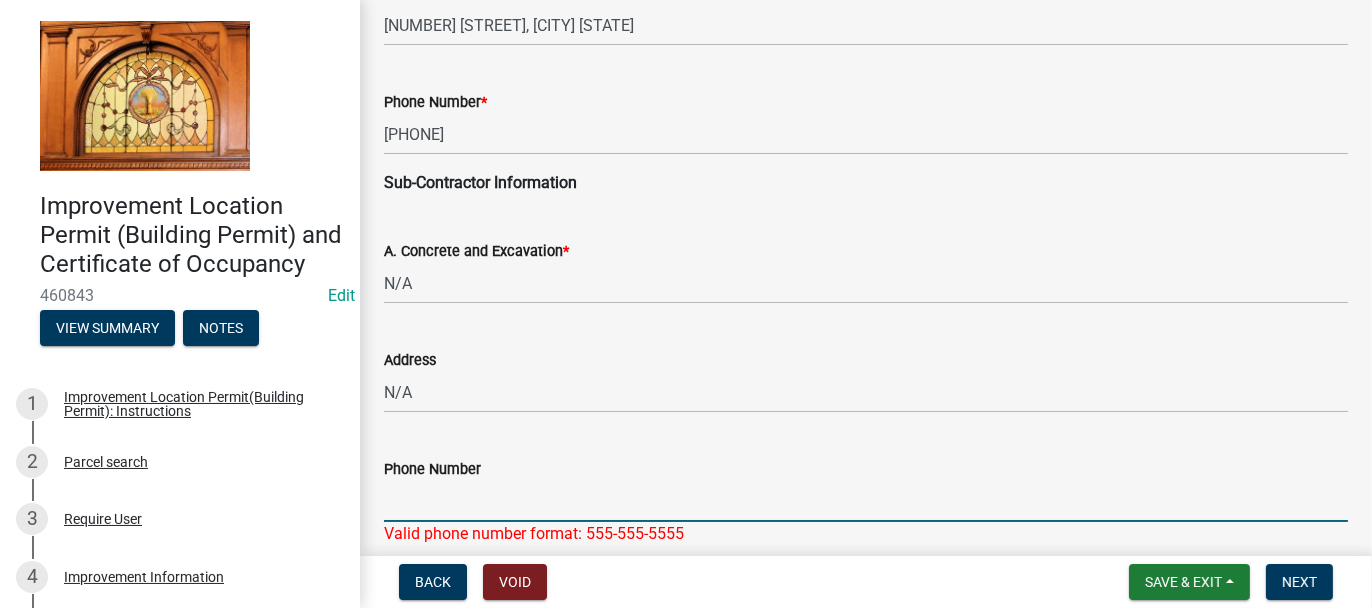scroll, scrollTop: 419, scrollLeft: 0, axis: vertical 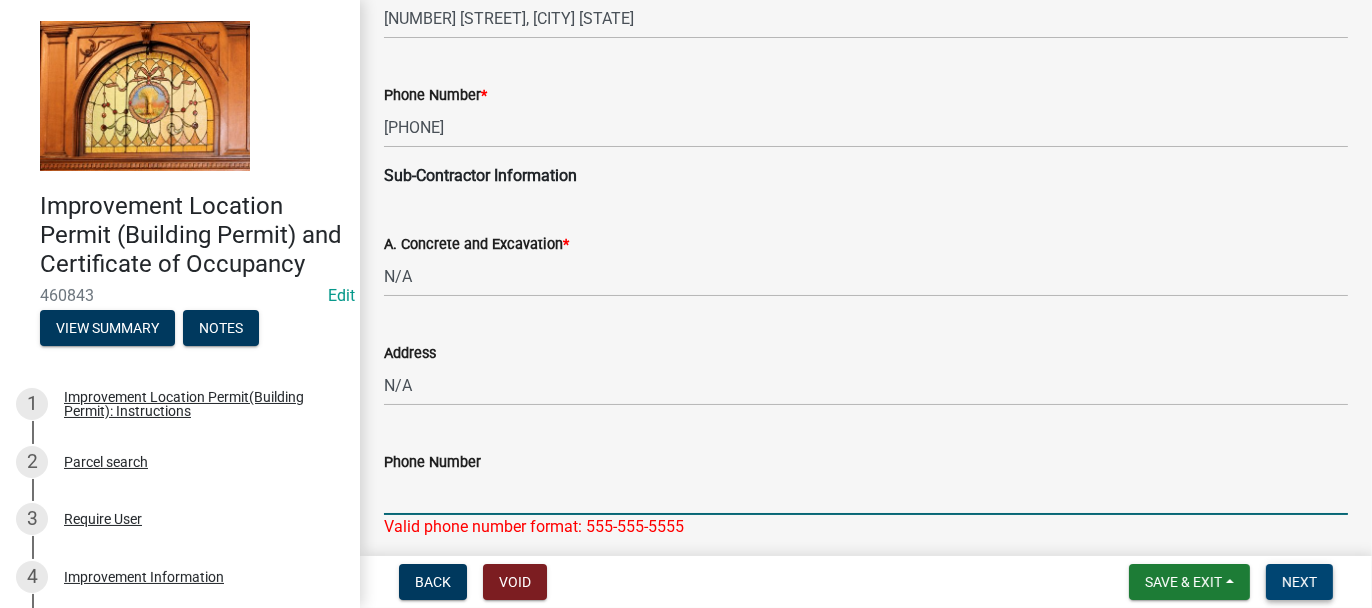 type 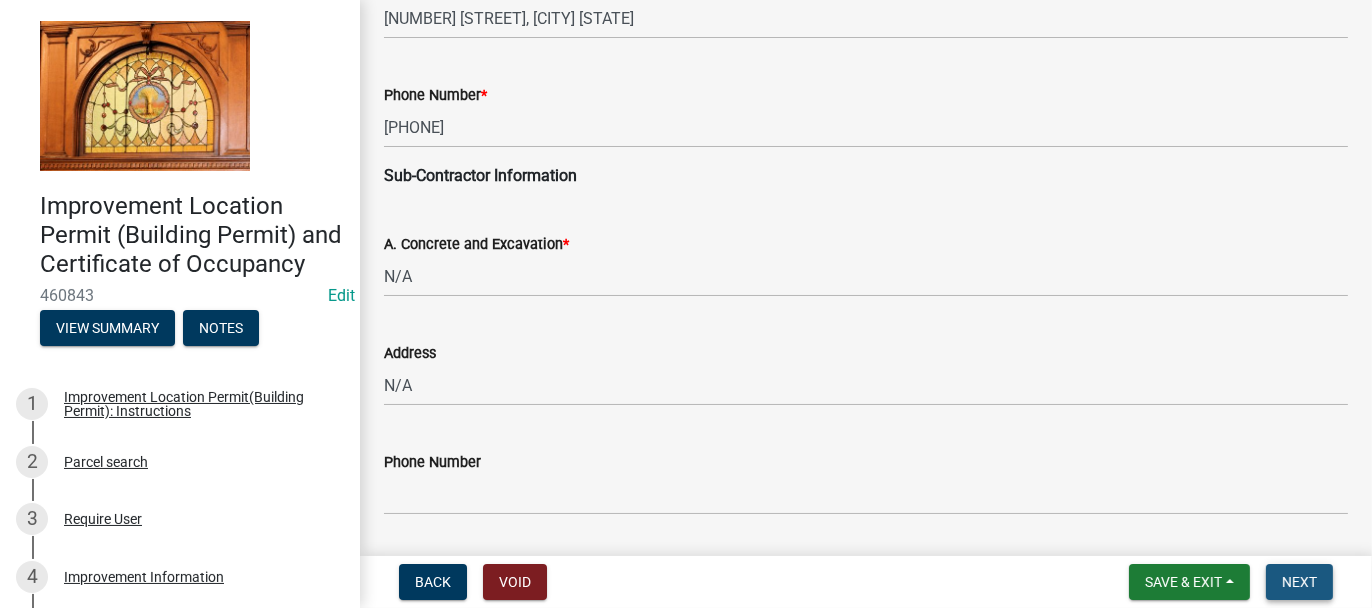 click on "Next" at bounding box center [1299, 582] 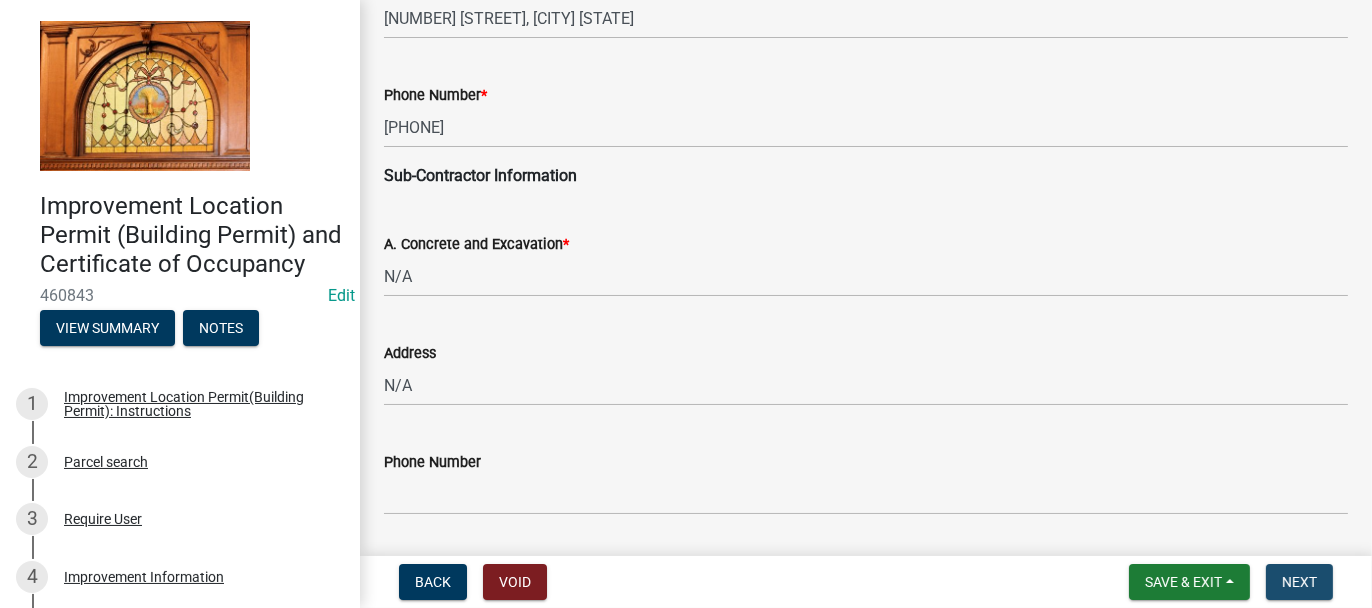 scroll, scrollTop: 0, scrollLeft: 0, axis: both 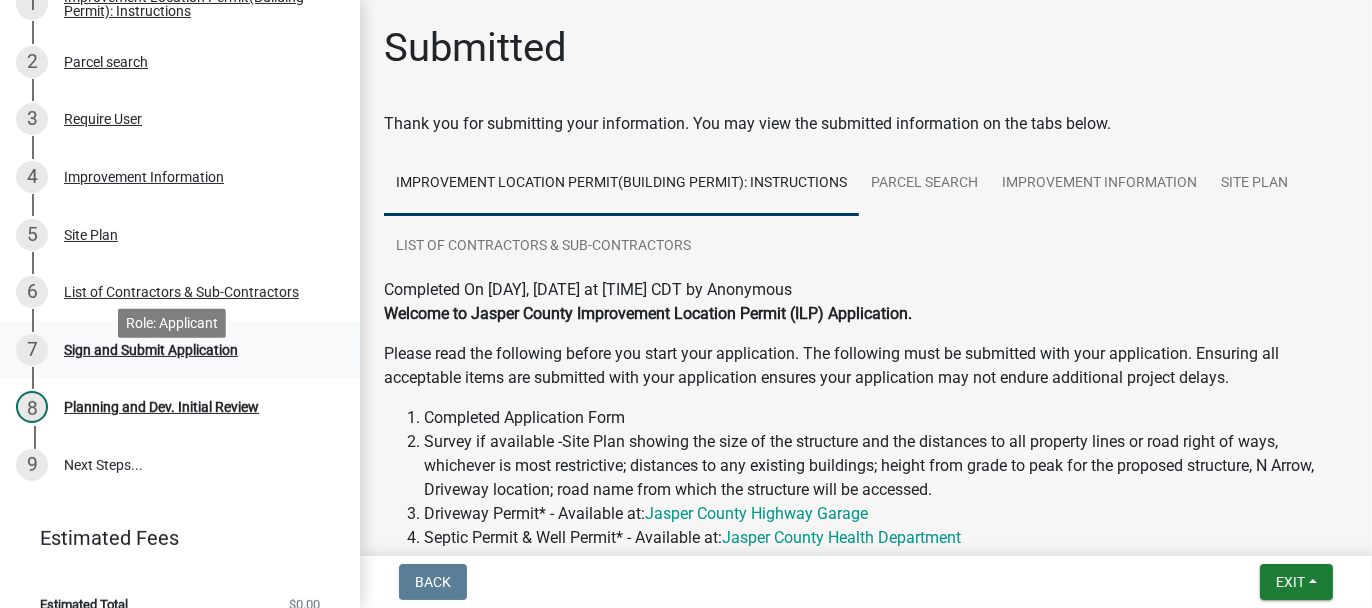 click on "Sign and Submit Application" at bounding box center [151, 350] 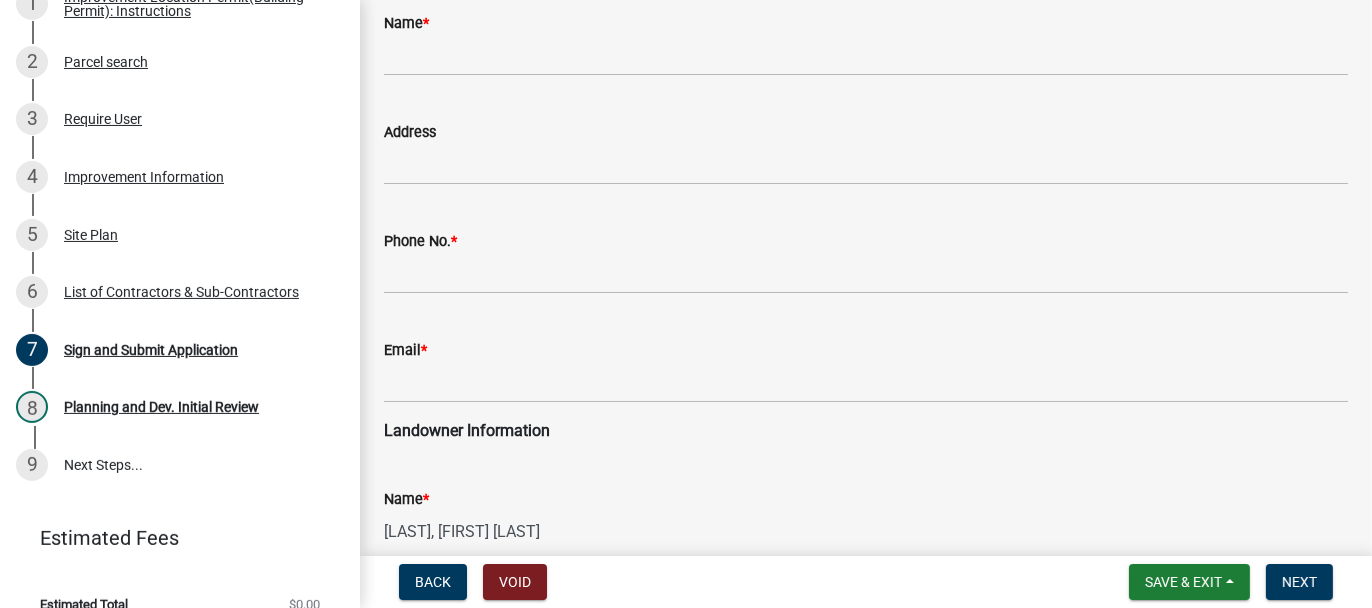scroll, scrollTop: 400, scrollLeft: 0, axis: vertical 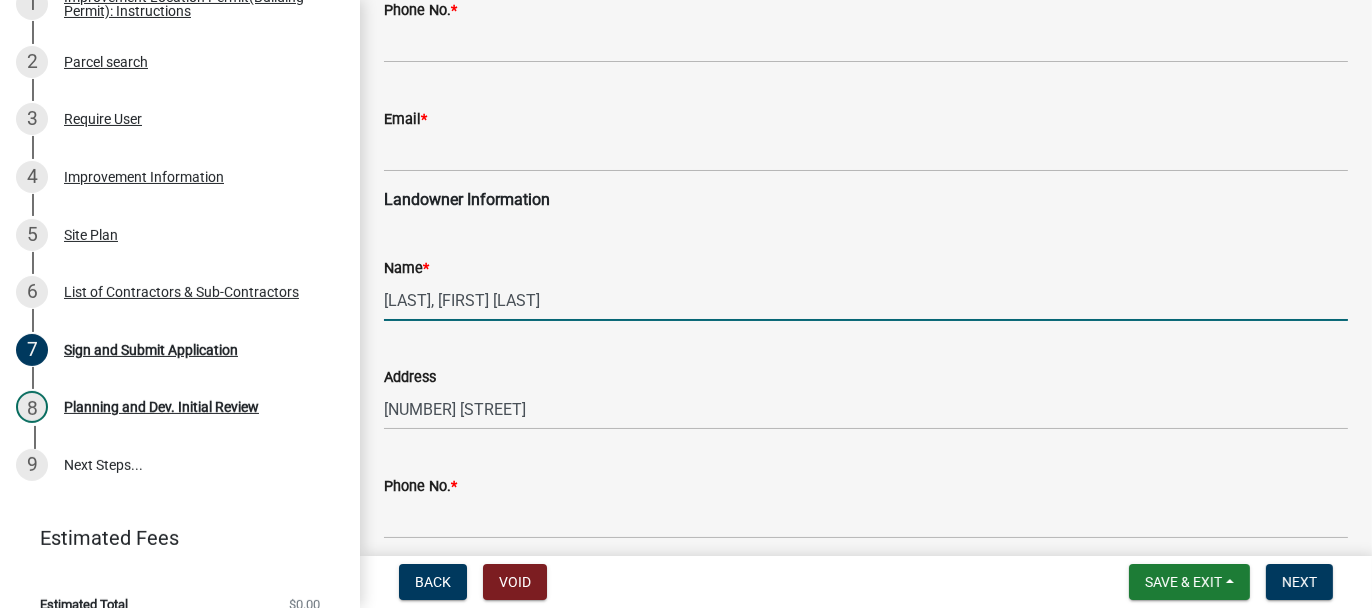 drag, startPoint x: 383, startPoint y: 294, endPoint x: 448, endPoint y: 306, distance: 66.09841 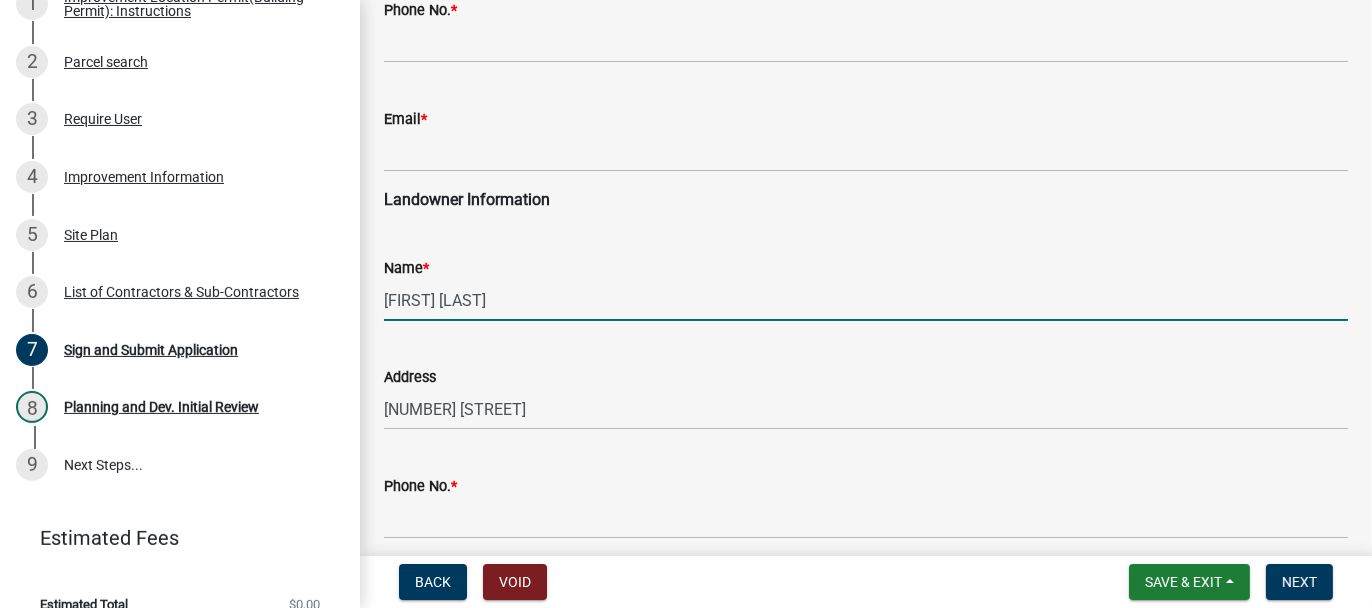 click on "RICHARD T" at bounding box center [866, 300] 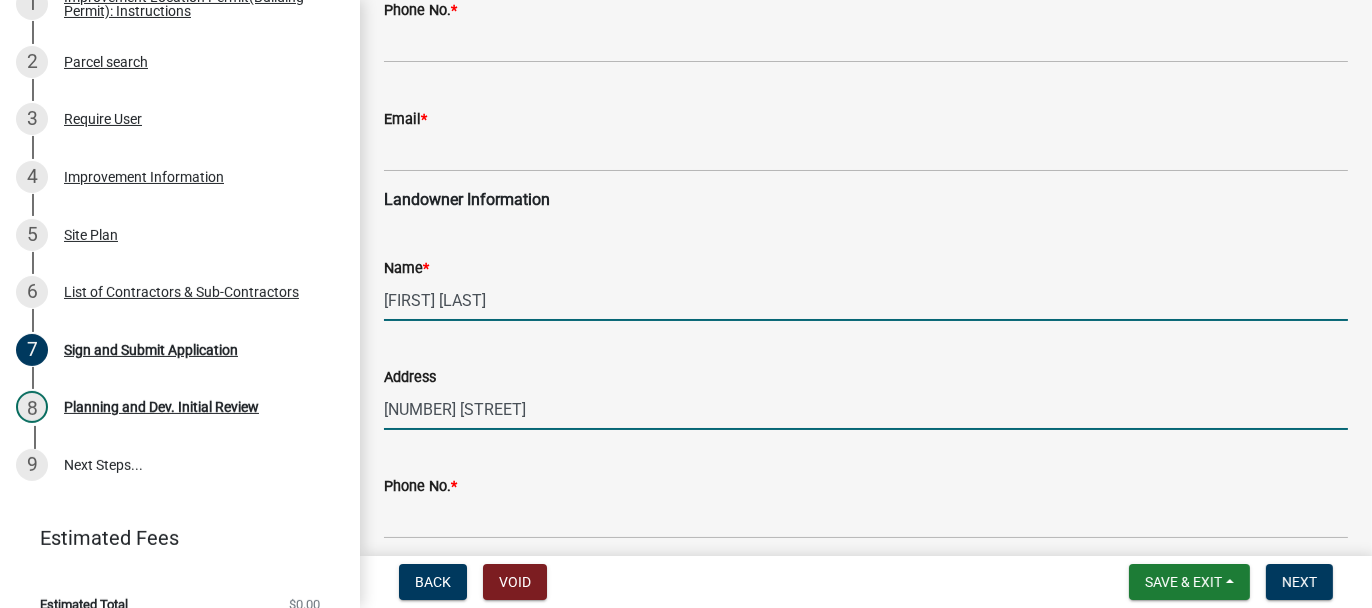 click on "9702 OAKCREST CIR" at bounding box center [866, 409] 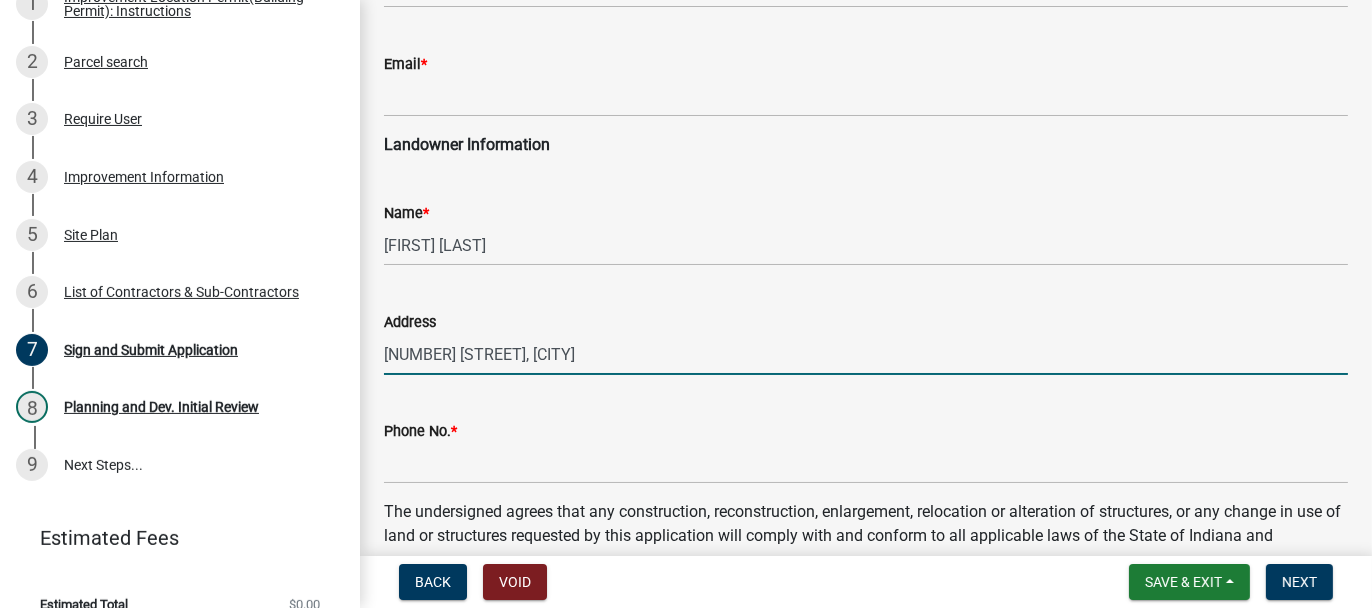 scroll, scrollTop: 500, scrollLeft: 0, axis: vertical 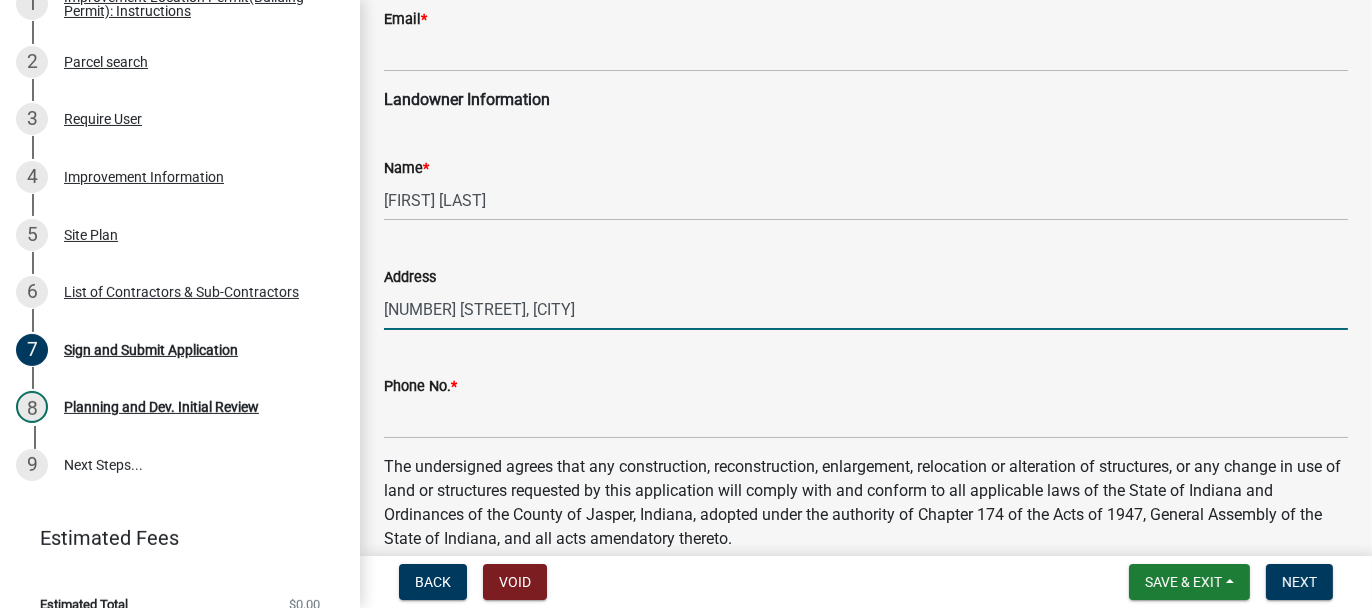 type on "9702 OAKCREST CIR, DEMOTTE" 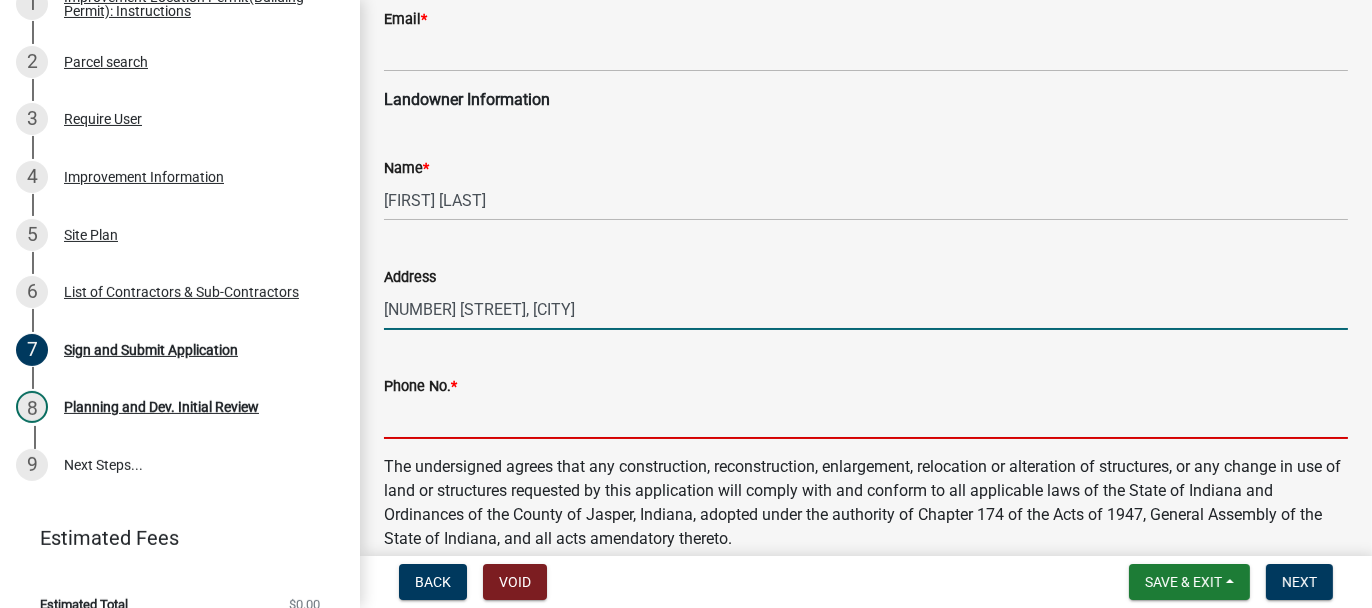 click on "Phone No.  *" at bounding box center (866, 418) 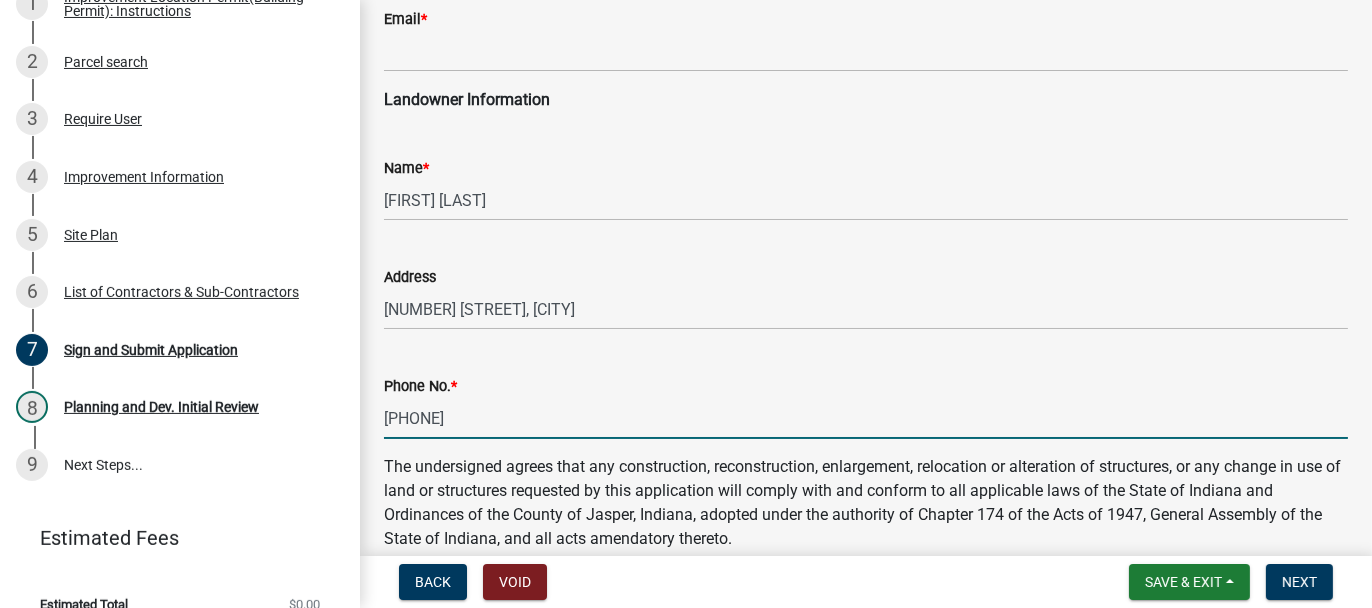 click on "8153518291" at bounding box center (866, 418) 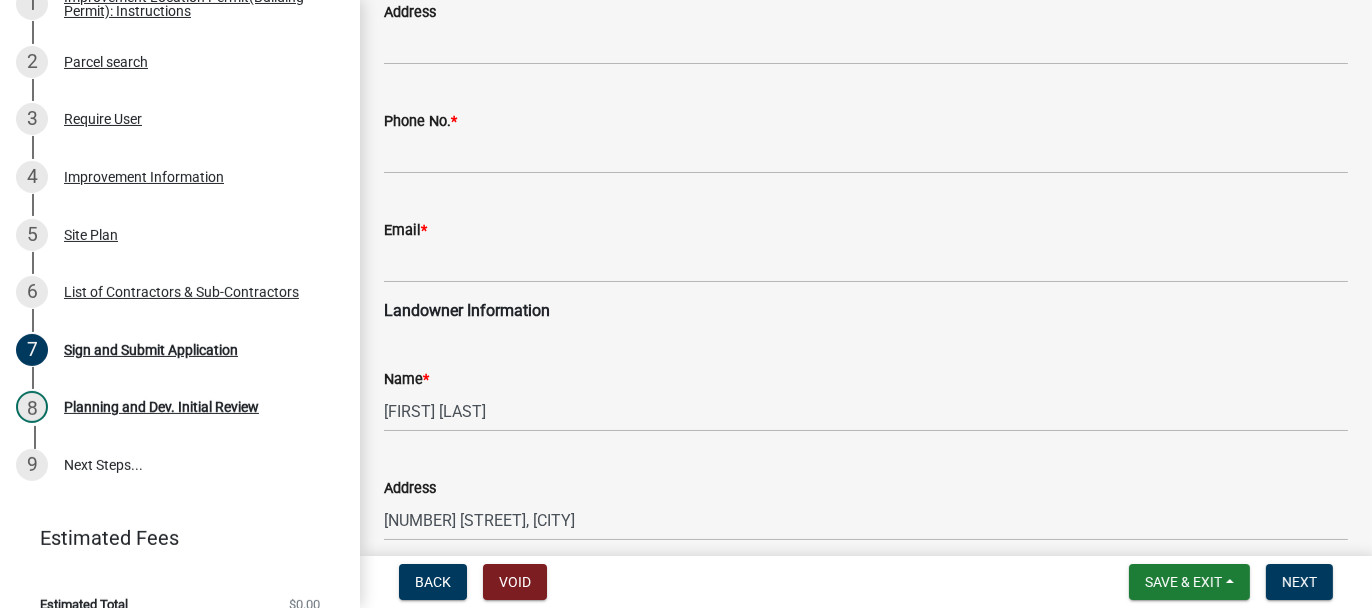 scroll, scrollTop: 400, scrollLeft: 0, axis: vertical 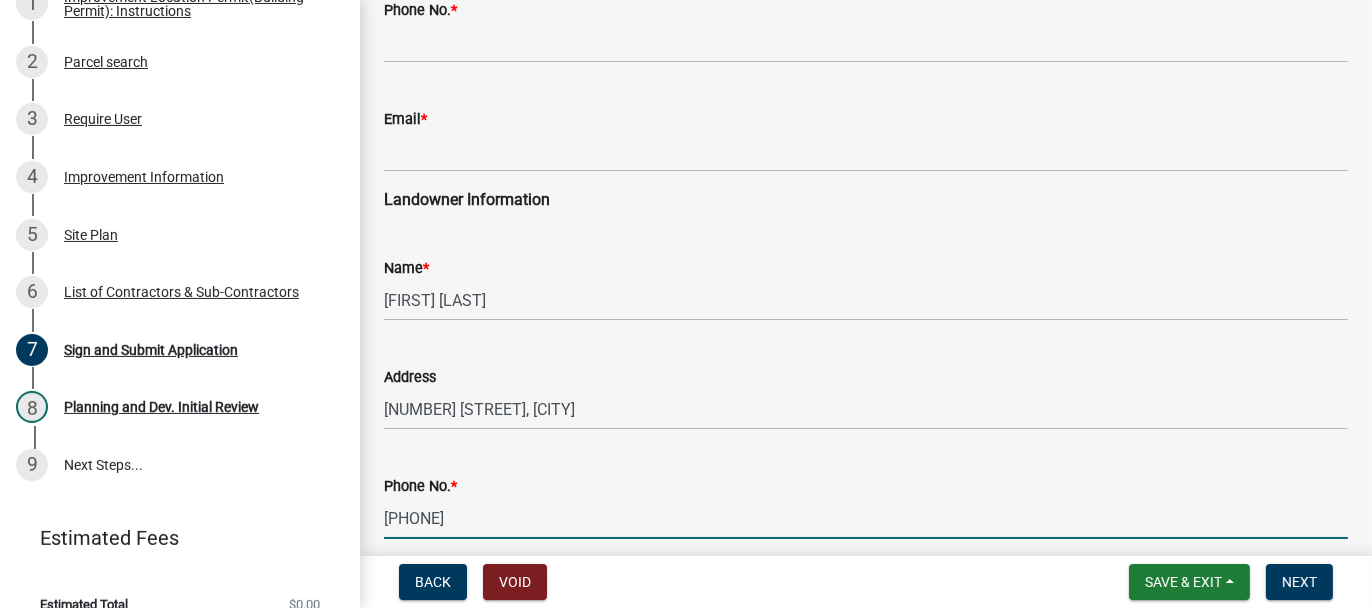 type on "815-351-8291" 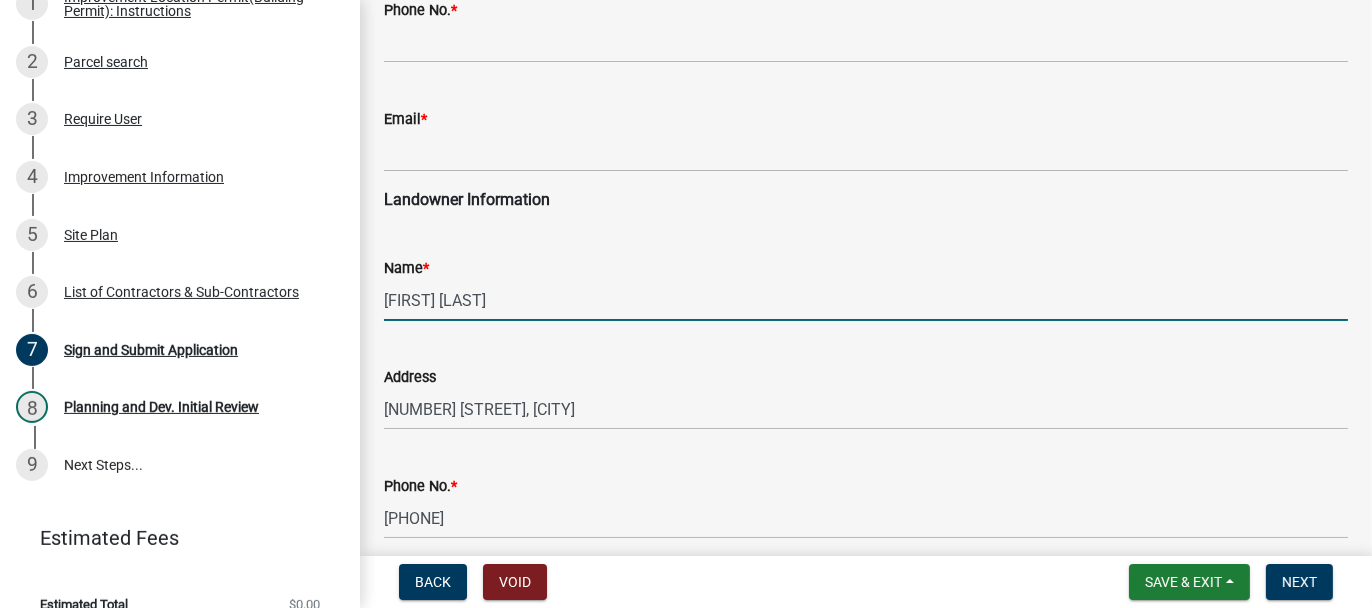 drag, startPoint x: 385, startPoint y: 293, endPoint x: 534, endPoint y: 298, distance: 149.08386 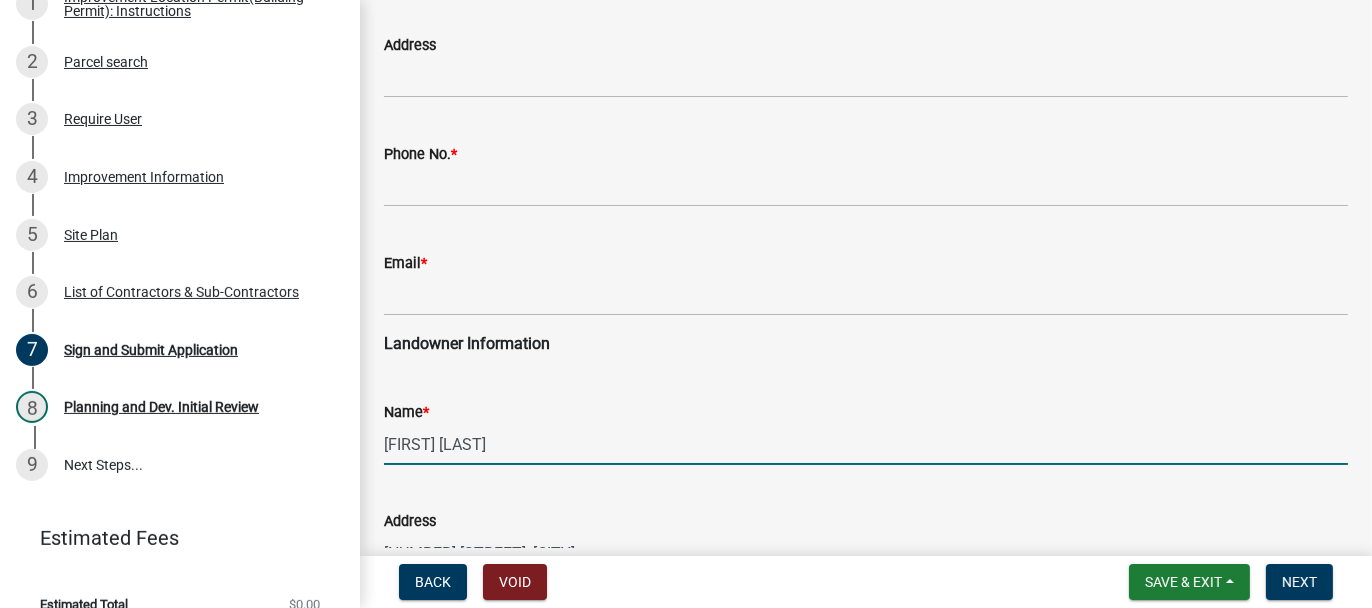 scroll, scrollTop: 0, scrollLeft: 0, axis: both 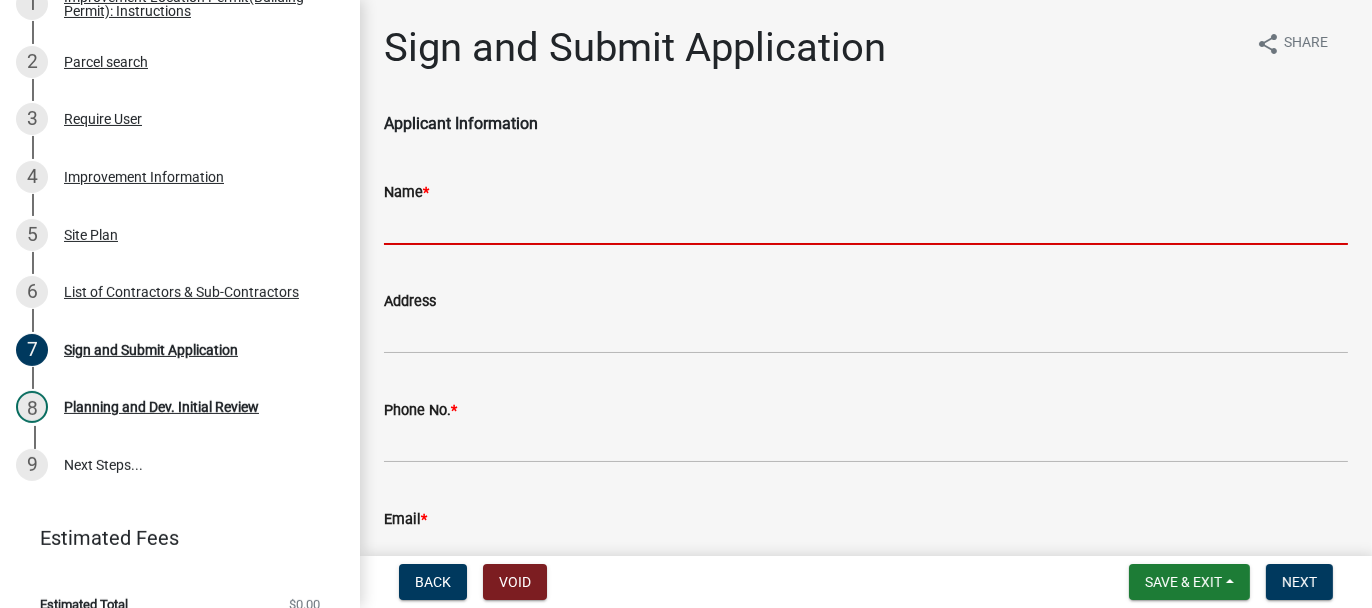 click on "Name  *" at bounding box center [866, 224] 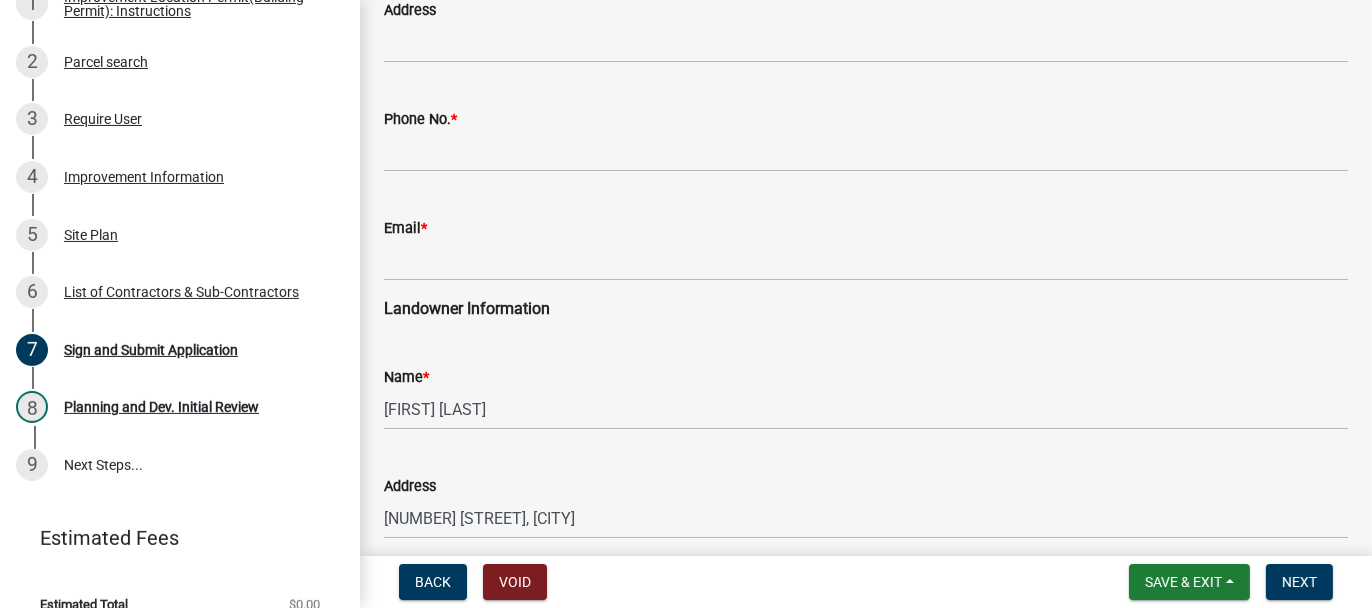 scroll, scrollTop: 400, scrollLeft: 0, axis: vertical 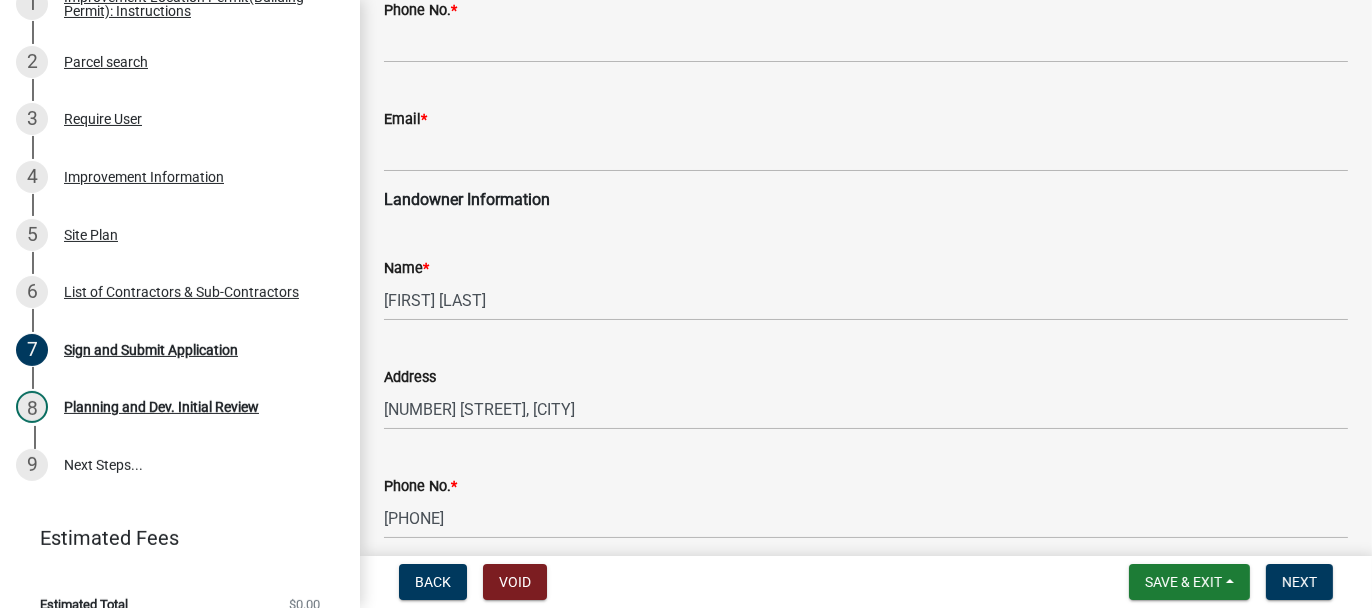 type on "RICHARD T RISNER" 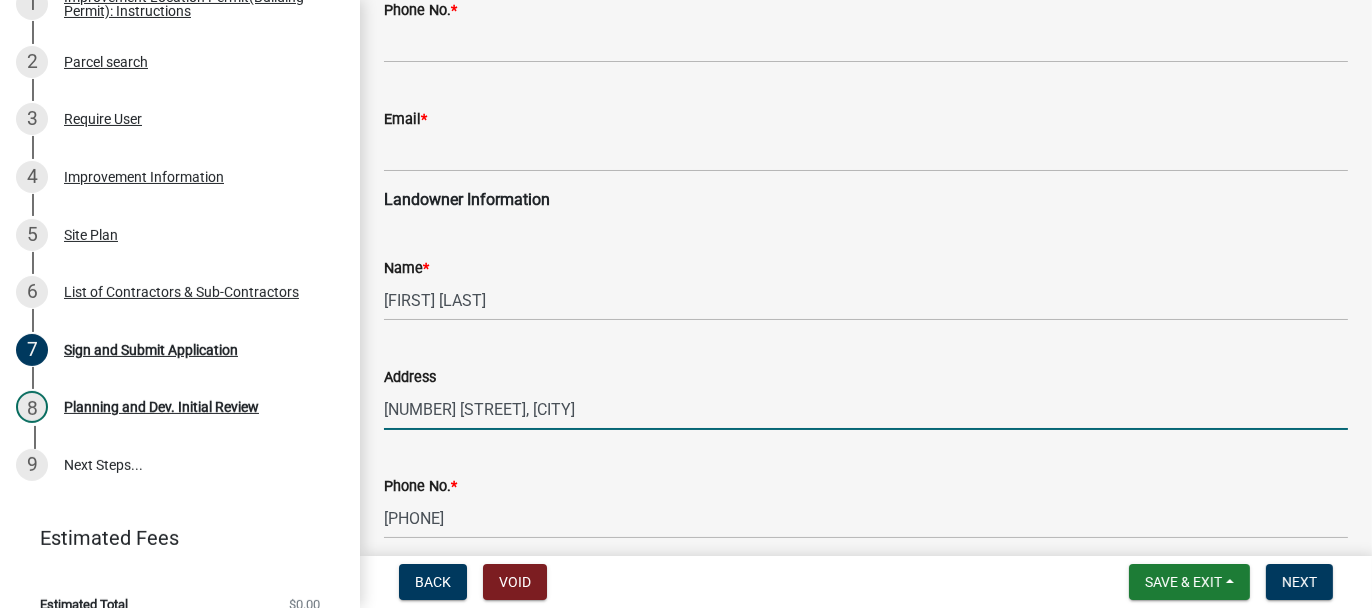 drag, startPoint x: 387, startPoint y: 404, endPoint x: 615, endPoint y: 403, distance: 228.0022 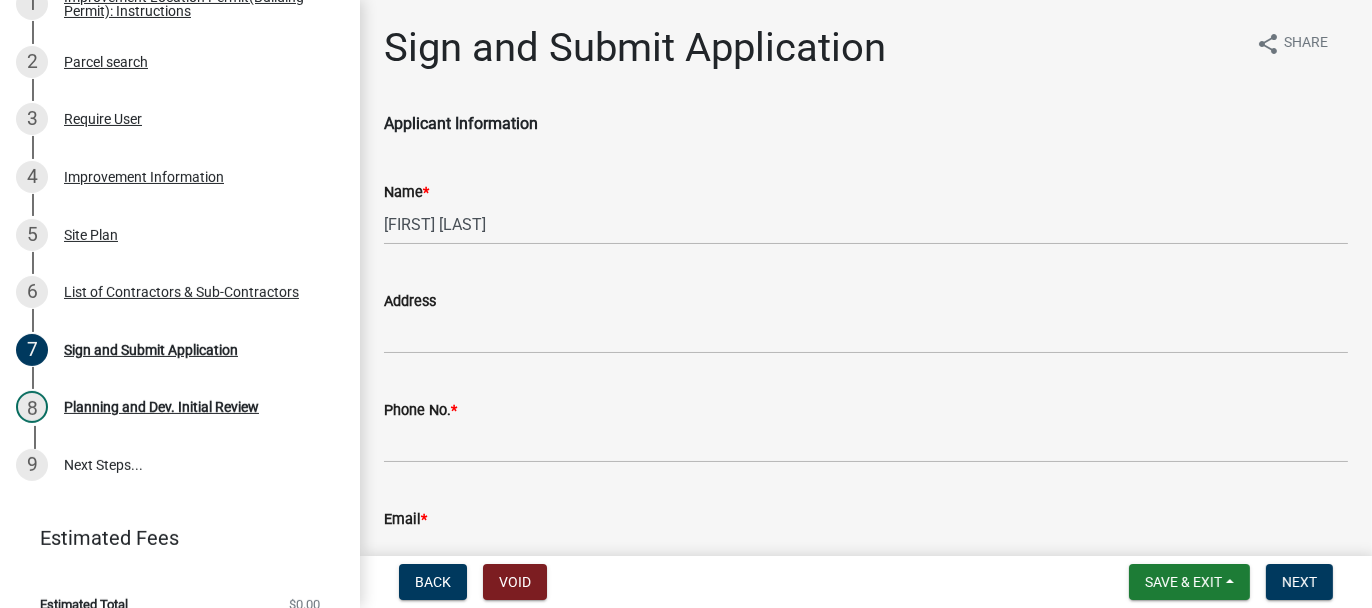 scroll, scrollTop: 0, scrollLeft: 0, axis: both 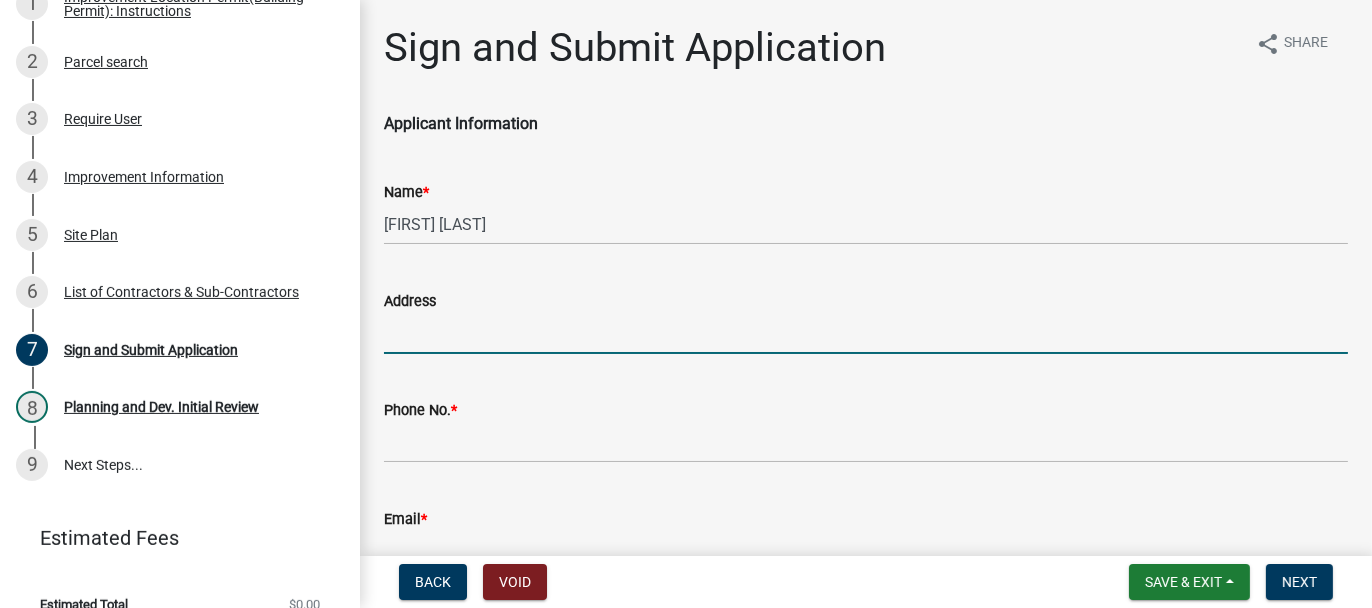 click on "Address" at bounding box center [866, 333] 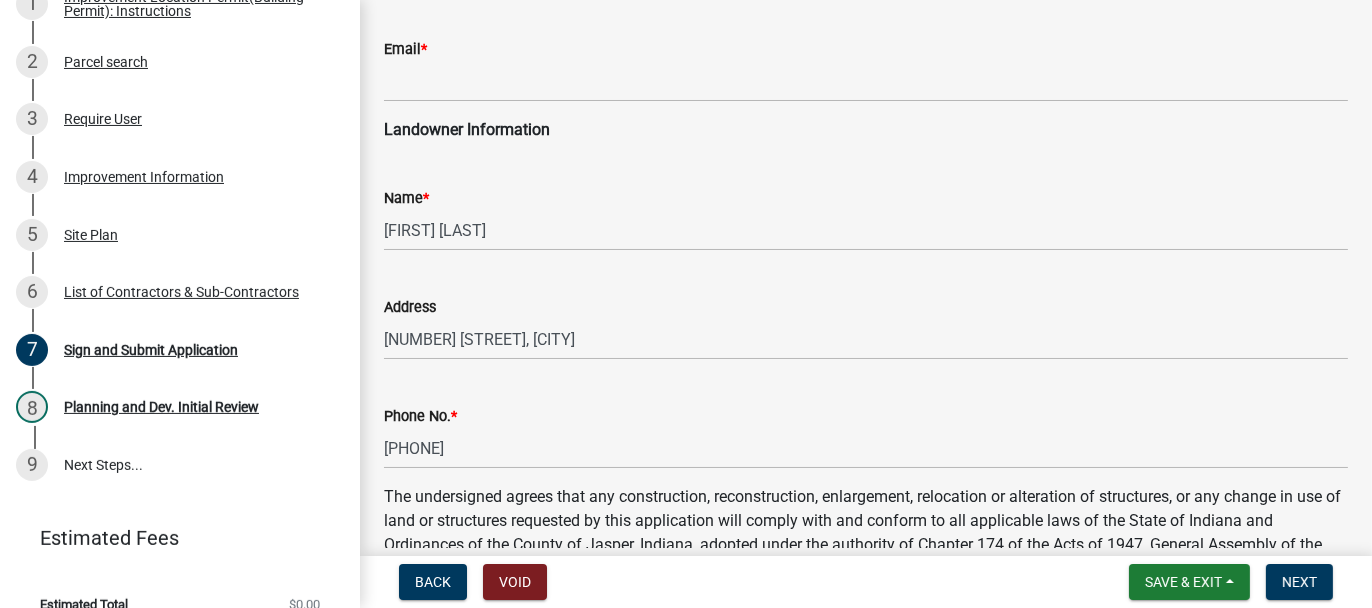 scroll, scrollTop: 500, scrollLeft: 0, axis: vertical 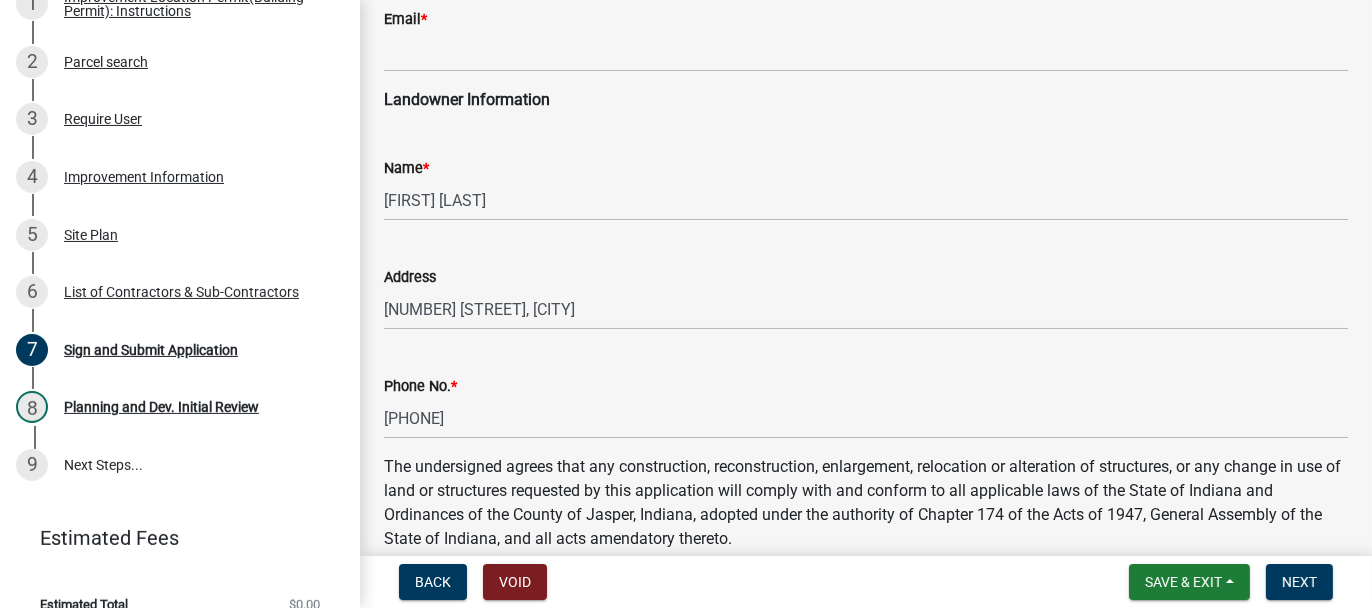 type on "9702 OAKCREST CIR, DEMOTTE" 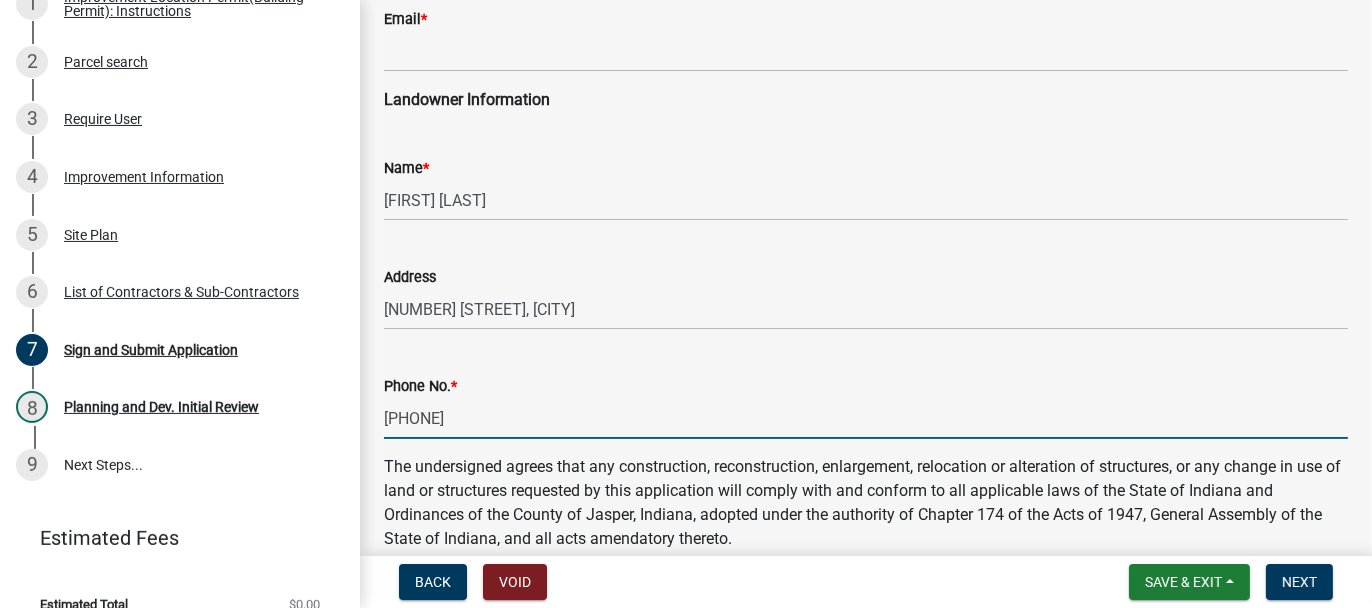 drag, startPoint x: 385, startPoint y: 411, endPoint x: 488, endPoint y: 408, distance: 103.04368 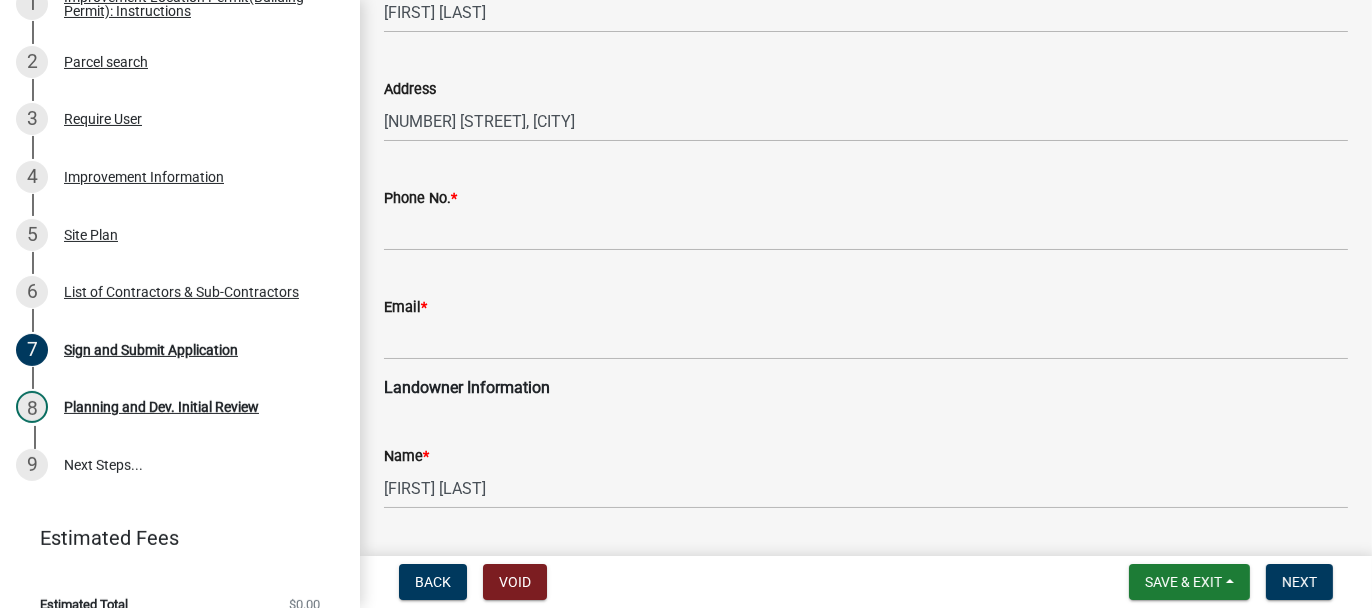 scroll, scrollTop: 200, scrollLeft: 0, axis: vertical 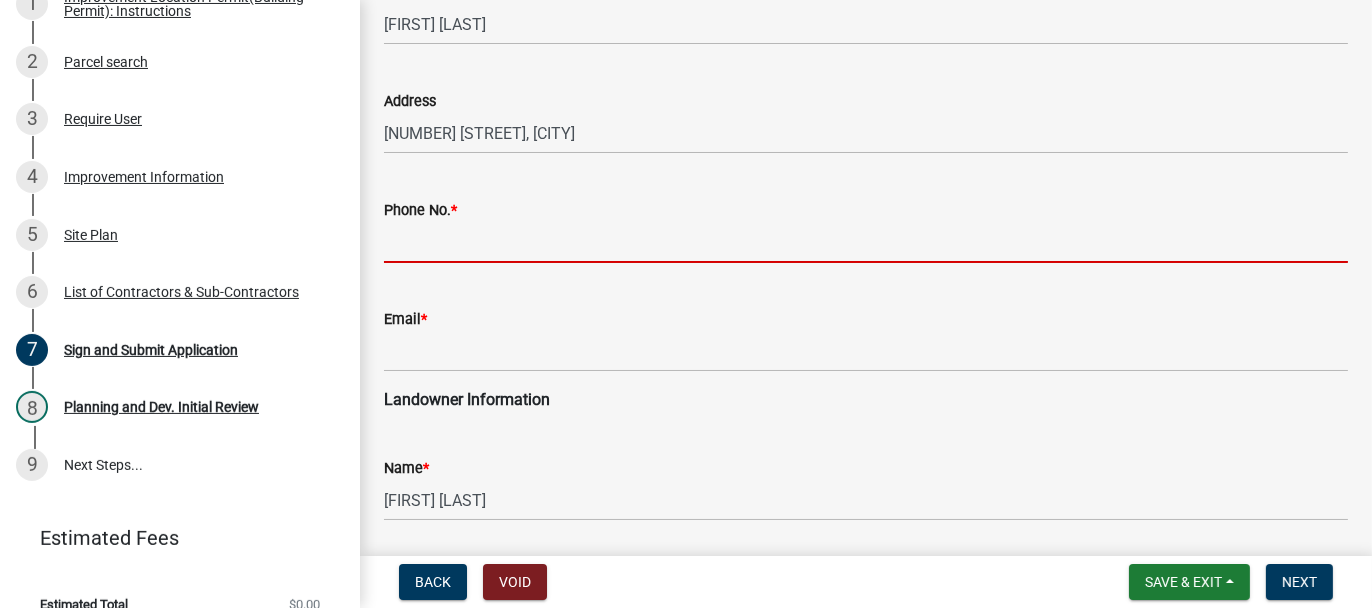 click on "Phone No.  *" at bounding box center [866, 242] 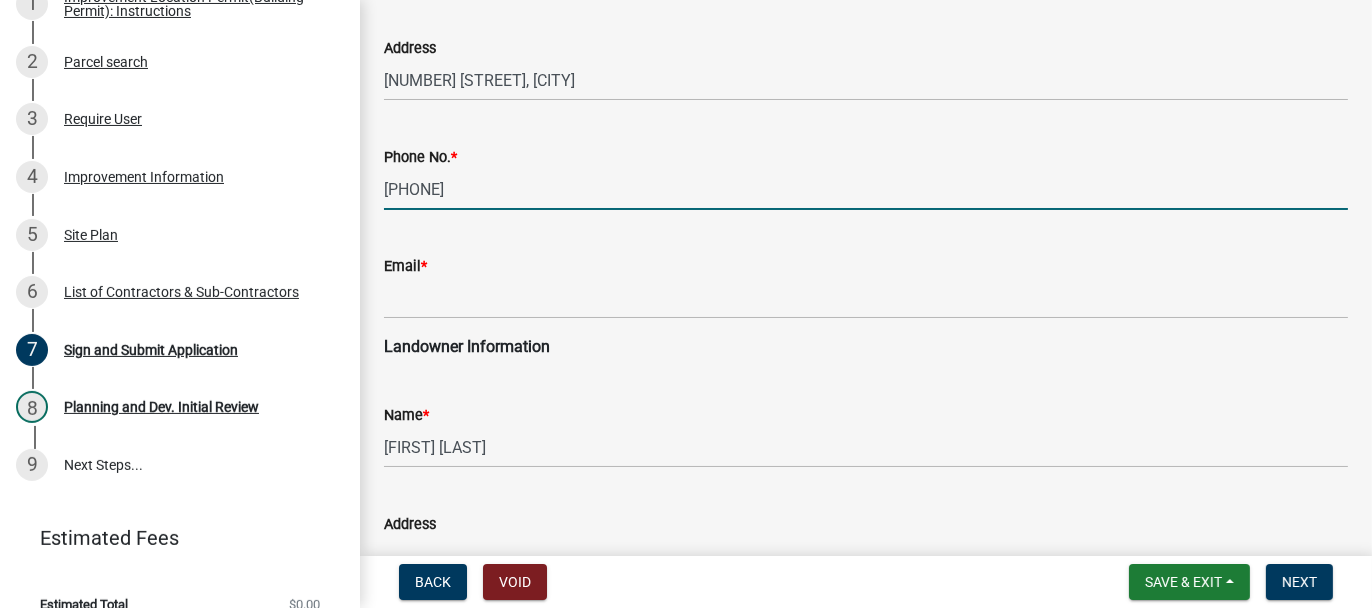 scroll, scrollTop: 300, scrollLeft: 0, axis: vertical 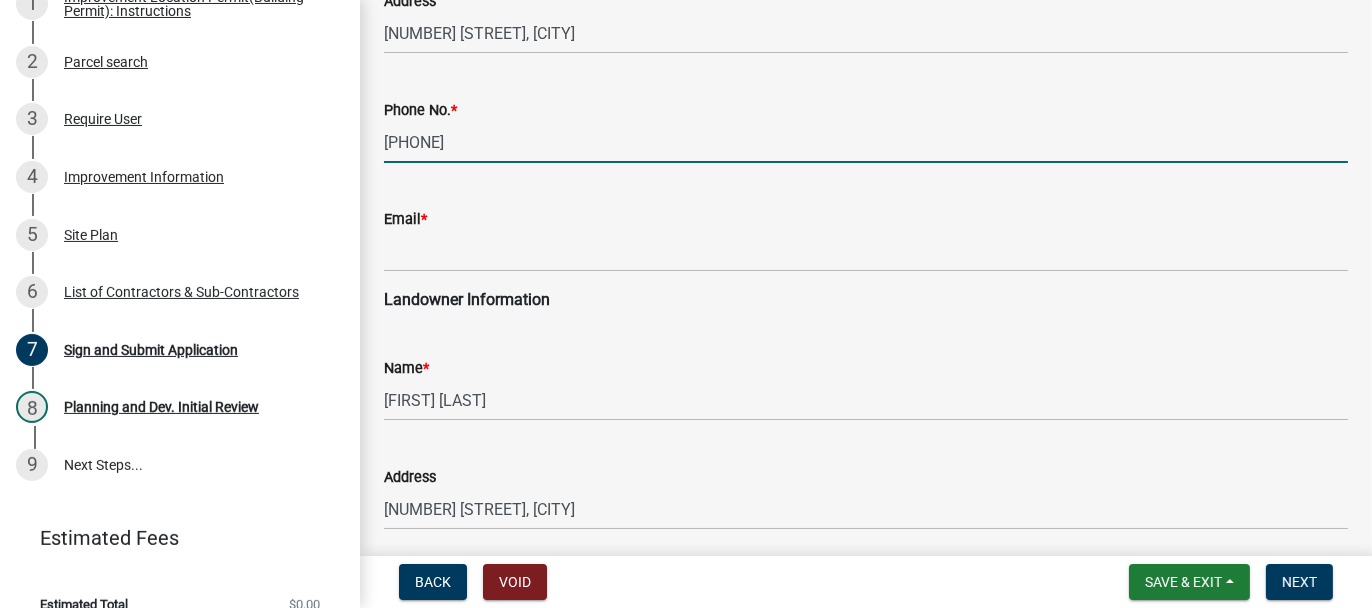 type on "815-351-8291" 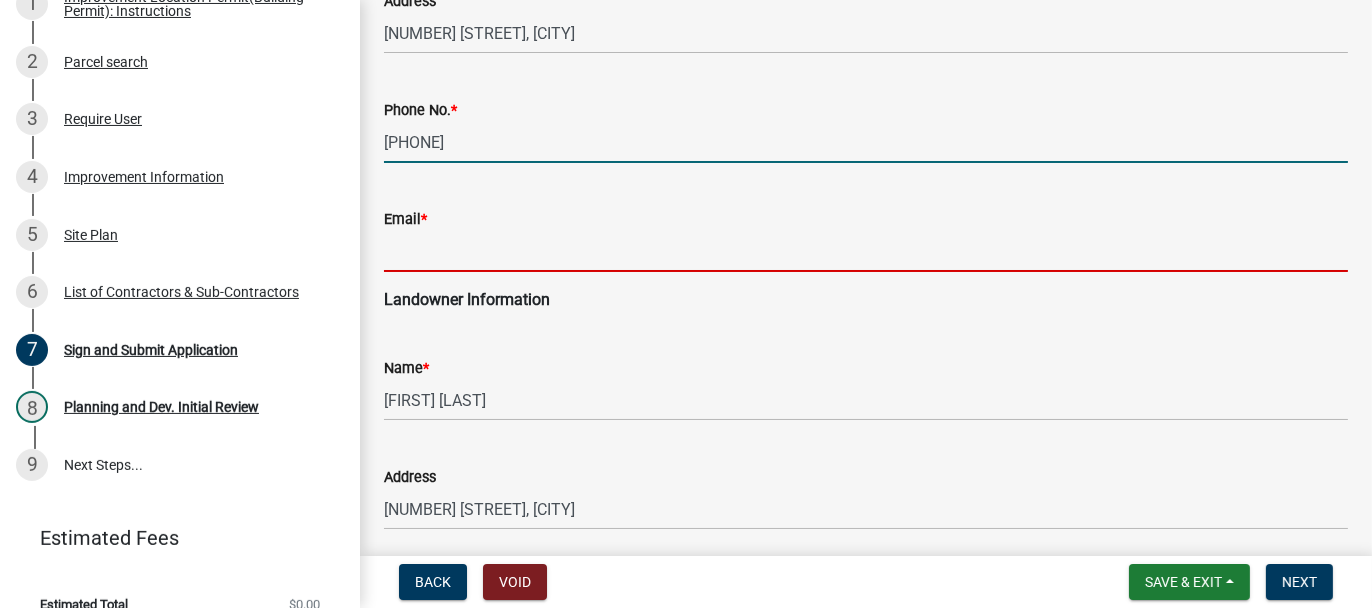click on "Email  *" at bounding box center [866, 251] 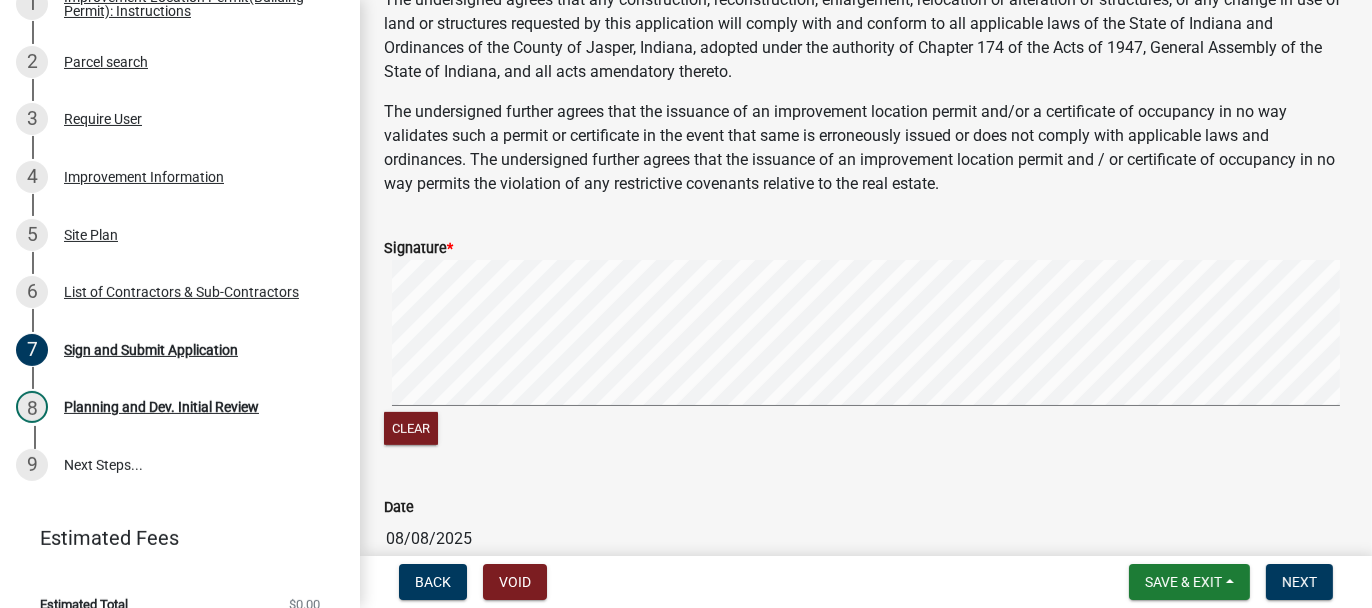 scroll, scrollTop: 1000, scrollLeft: 0, axis: vertical 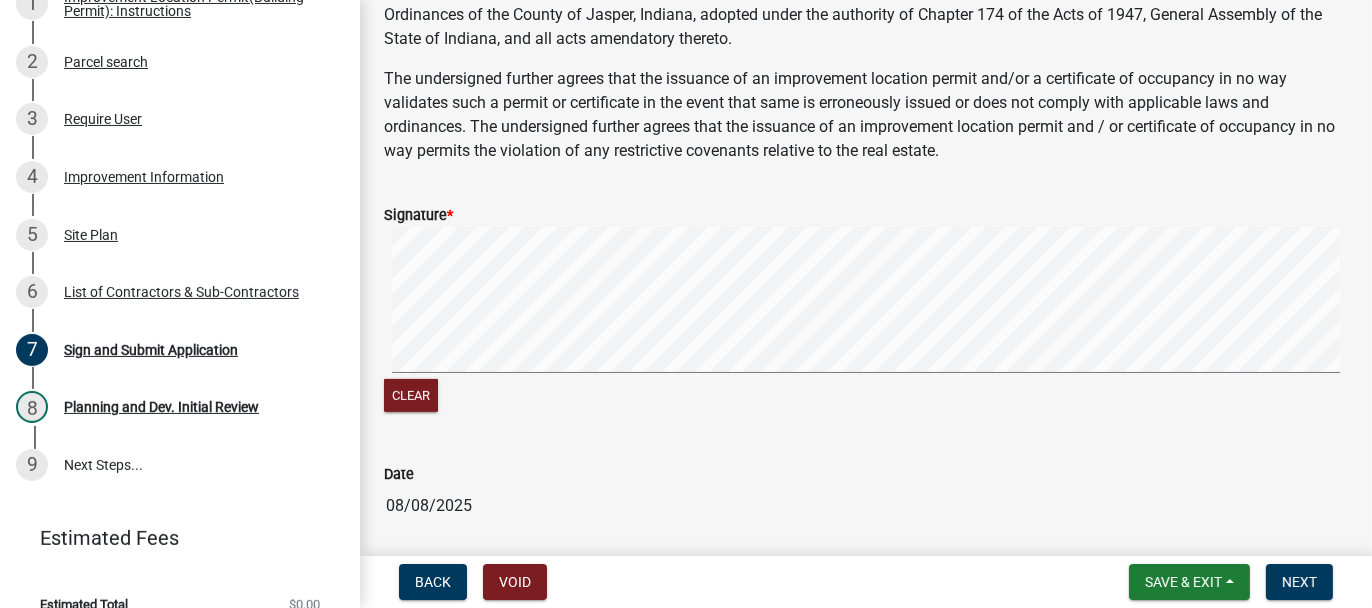 click at bounding box center [866, 303] 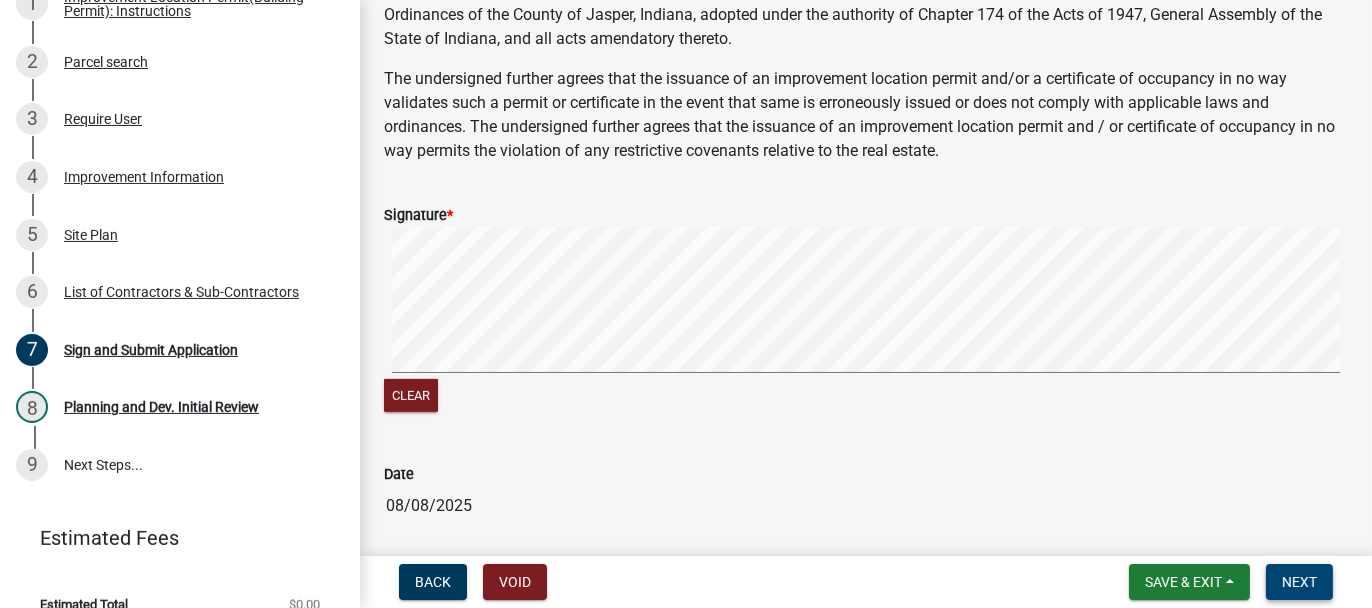 type on "TIMR4069@COMCAST.NET" 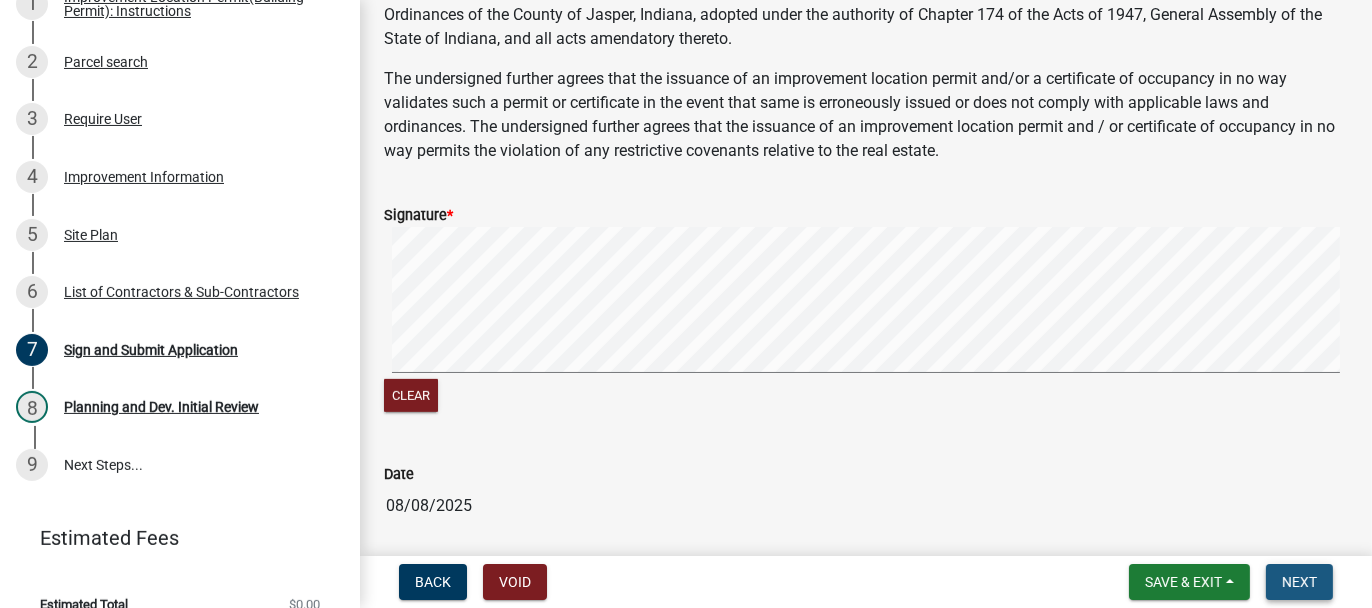 click on "Next" at bounding box center (1299, 582) 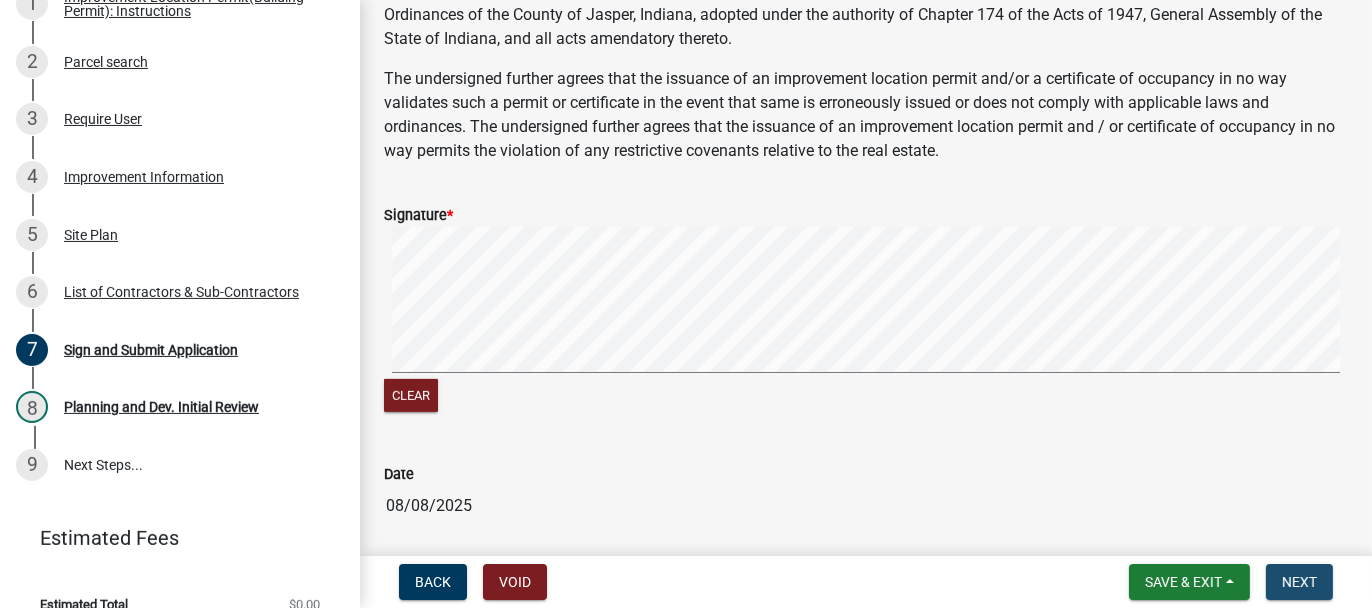 scroll, scrollTop: 0, scrollLeft: 0, axis: both 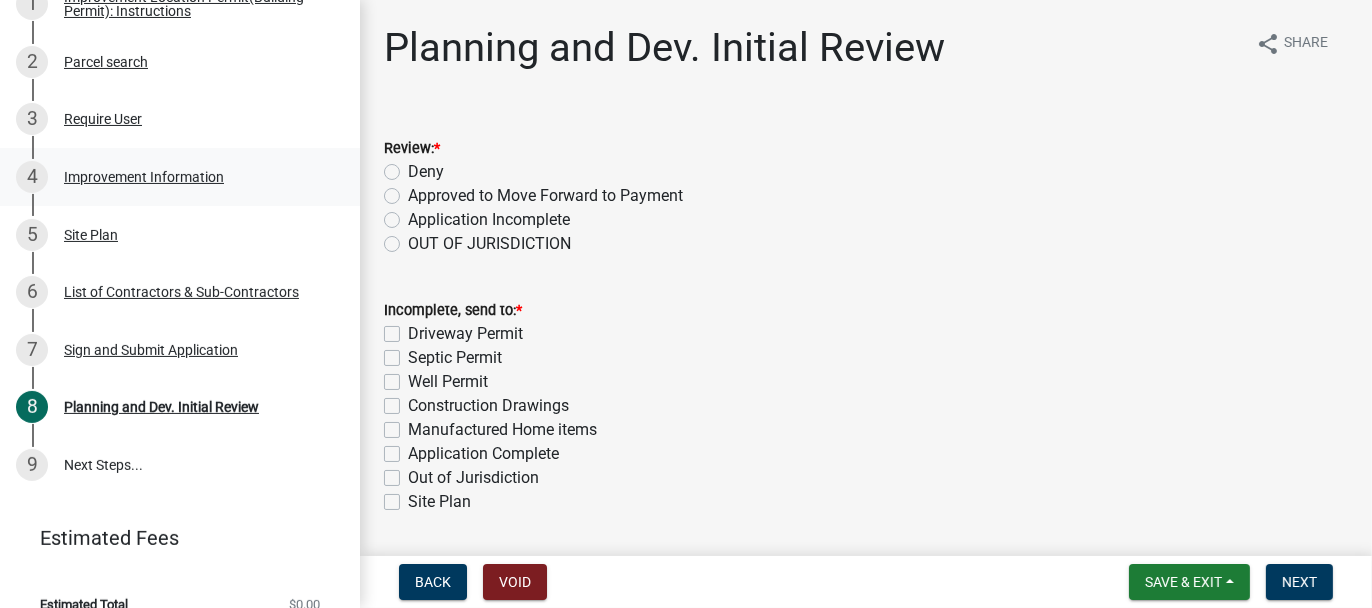 click on "Improvement Information" at bounding box center (144, 177) 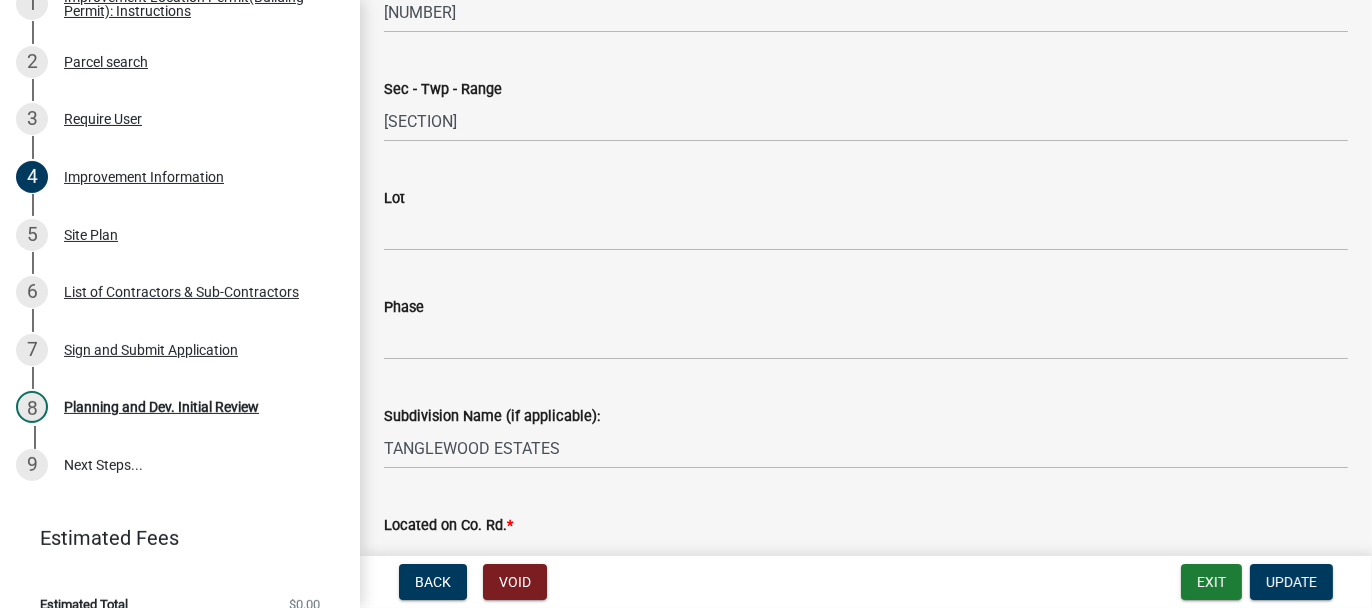 scroll, scrollTop: 300, scrollLeft: 0, axis: vertical 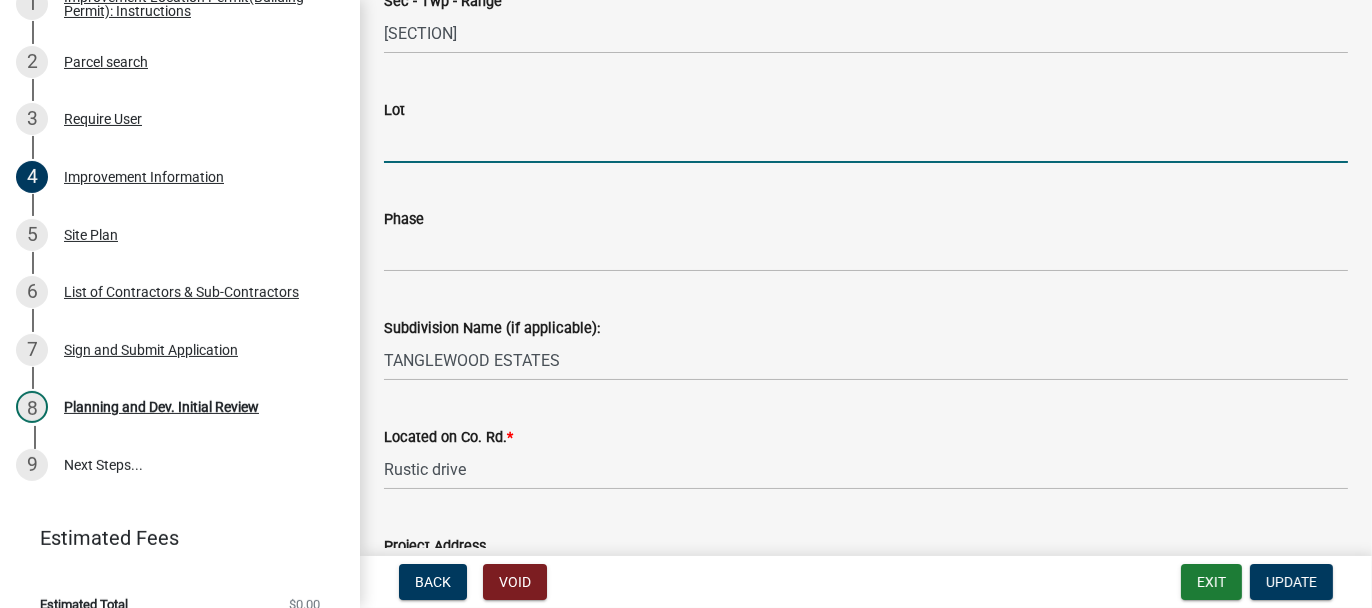 click on "Lot" at bounding box center (866, 142) 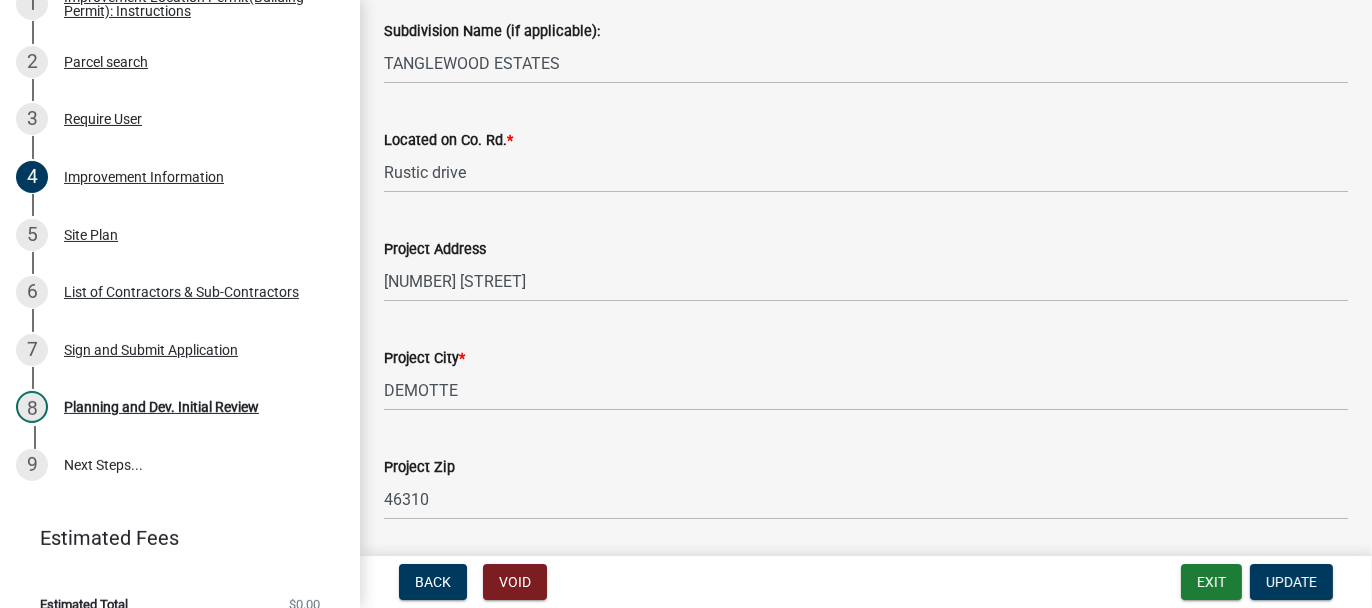 scroll, scrollTop: 600, scrollLeft: 0, axis: vertical 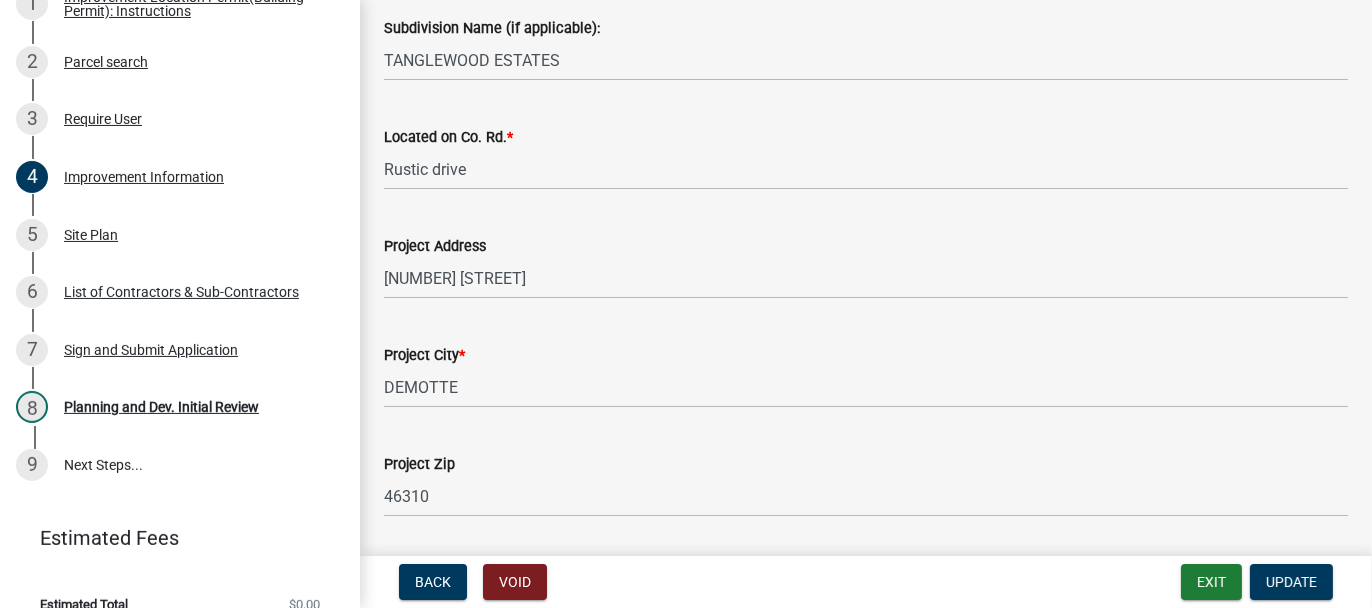 type on "12" 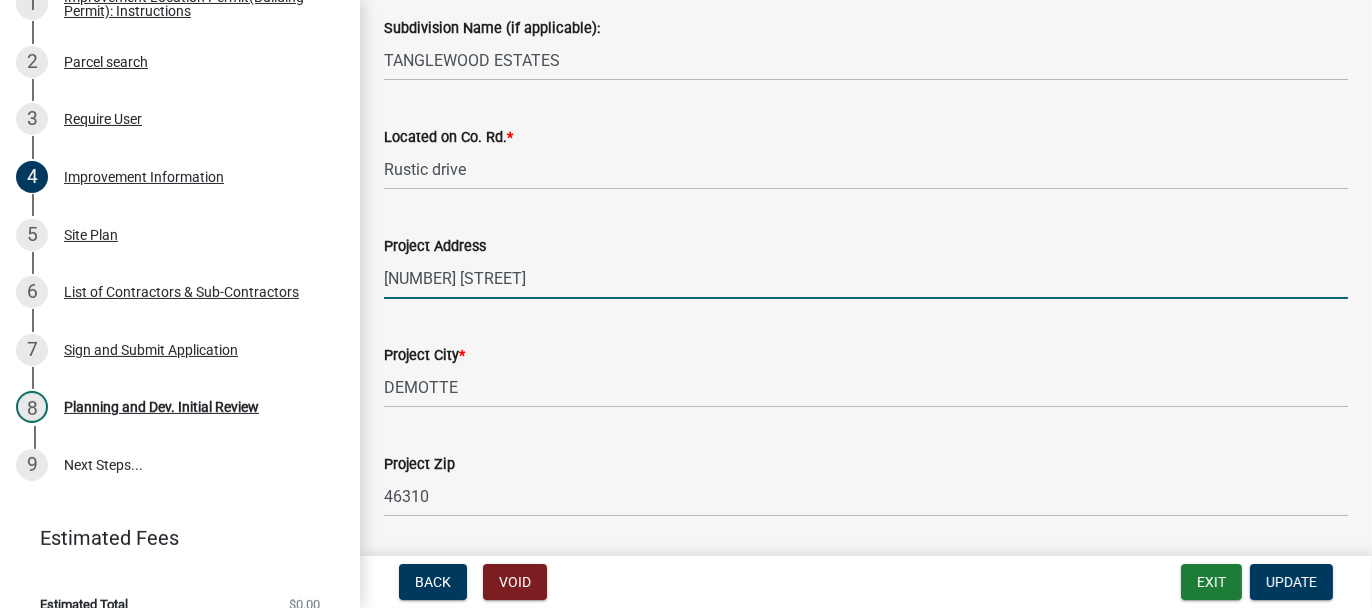 drag, startPoint x: 552, startPoint y: 284, endPoint x: 434, endPoint y: 306, distance: 120.033325 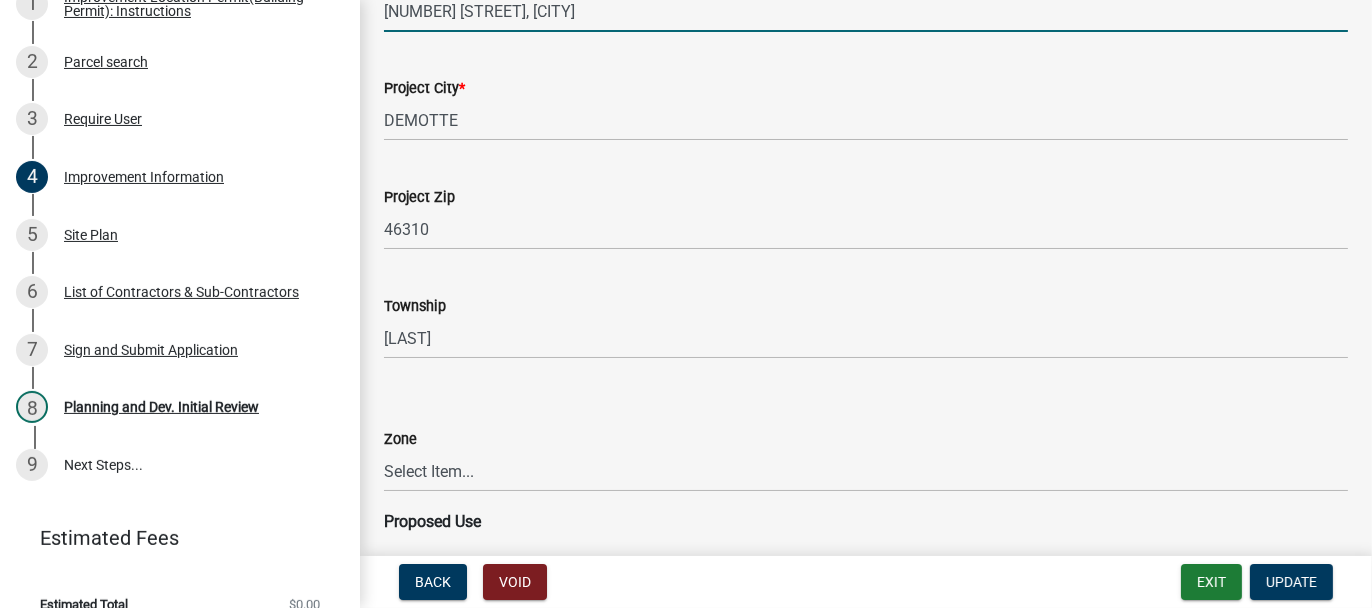 scroll, scrollTop: 900, scrollLeft: 0, axis: vertical 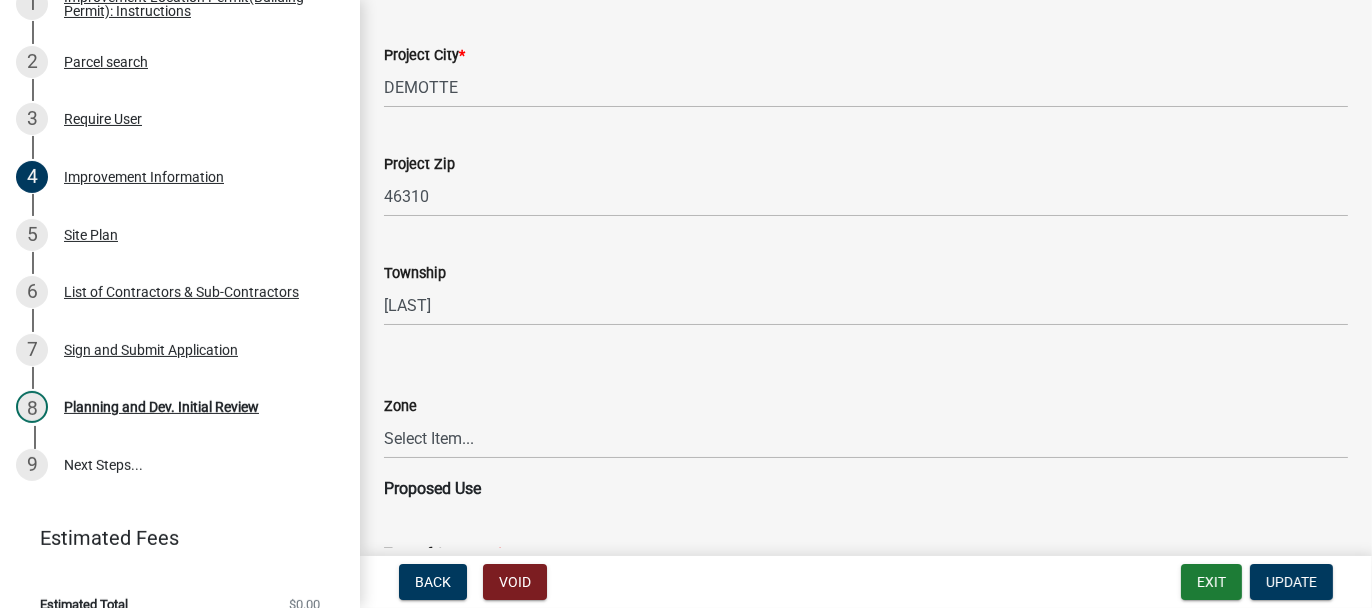 type on "9702 OAKCREST CIR, DEMOTTE" 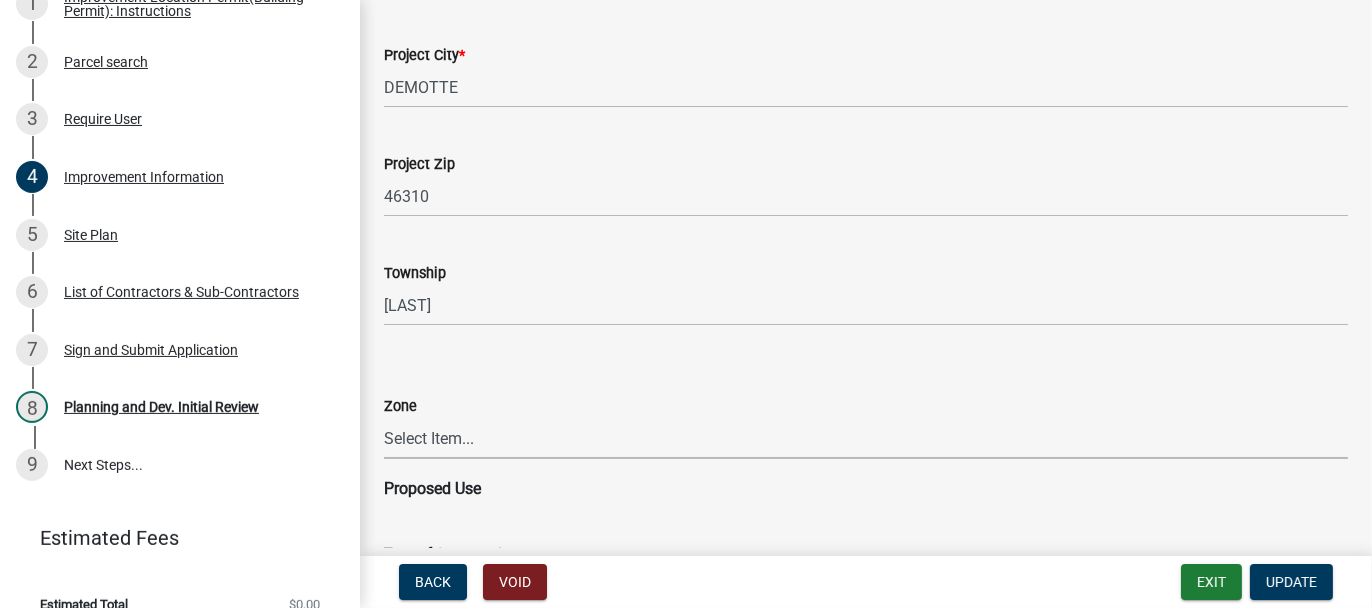 click on "Select Item...   CO - Conservation   PR - Parks & Recreation   A1 - Conservation Agricultural   A2 - General Agricultural   A3 - Intense Agricultural   A4 - Agricultural Business   R1 - Low Density Single-family Residential   R2 - Medium Density Single-family Residential   VR - Village Residential   M1 - Multiple-family Residential   MP - Manufactured Home Park   IS - Institutional   LB - Local Business   GC - General Commercial   HC - Highway Commercial   CP - Commerce Park   I1 - Low to Moderate Intensity Industrial   I2 - High Intensity Industrial   HI - High Impact" at bounding box center (866, 438) 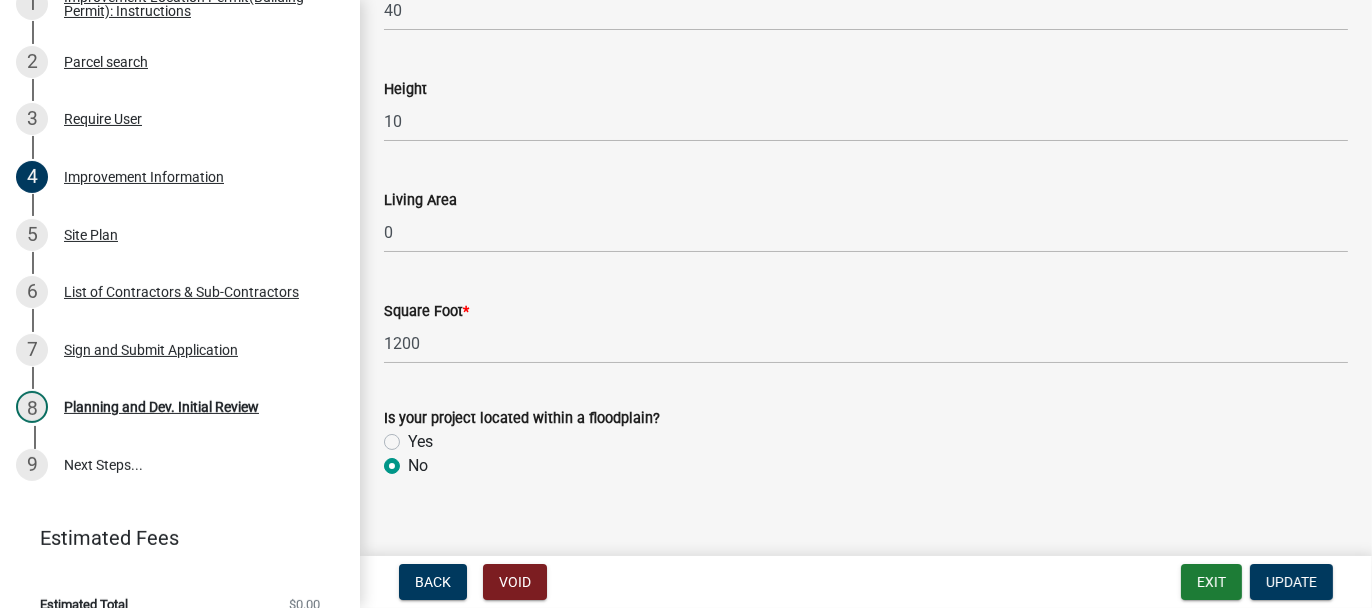 scroll, scrollTop: 3195, scrollLeft: 0, axis: vertical 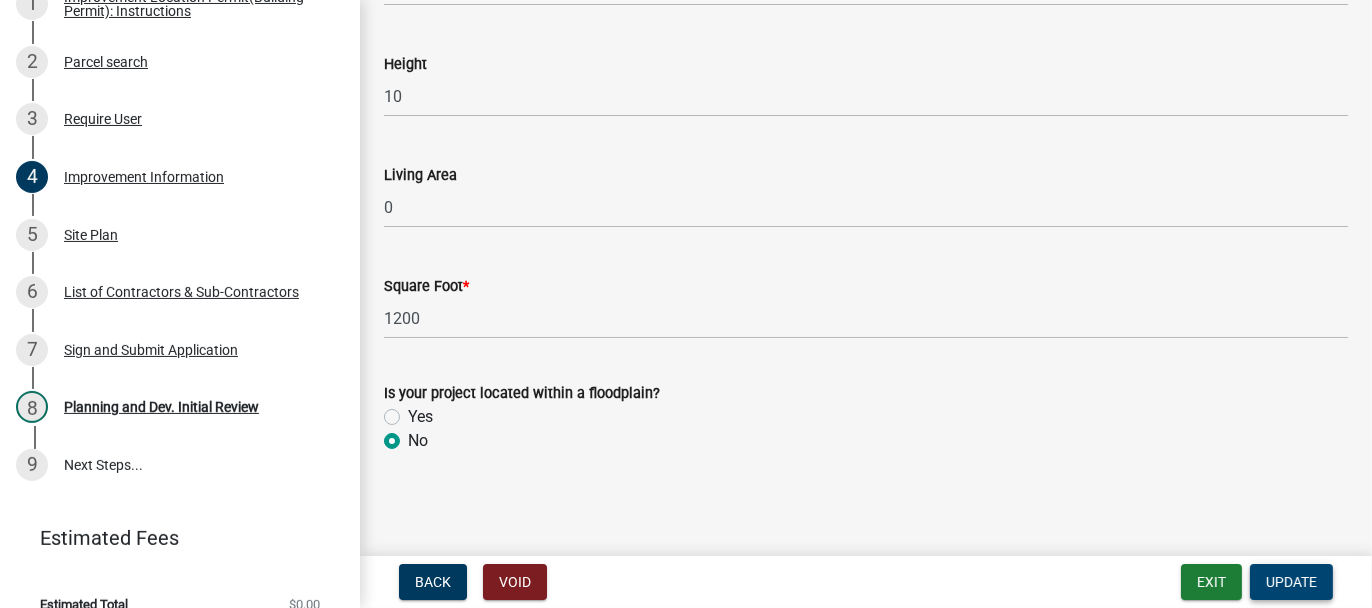 click on "Update" at bounding box center [1291, 582] 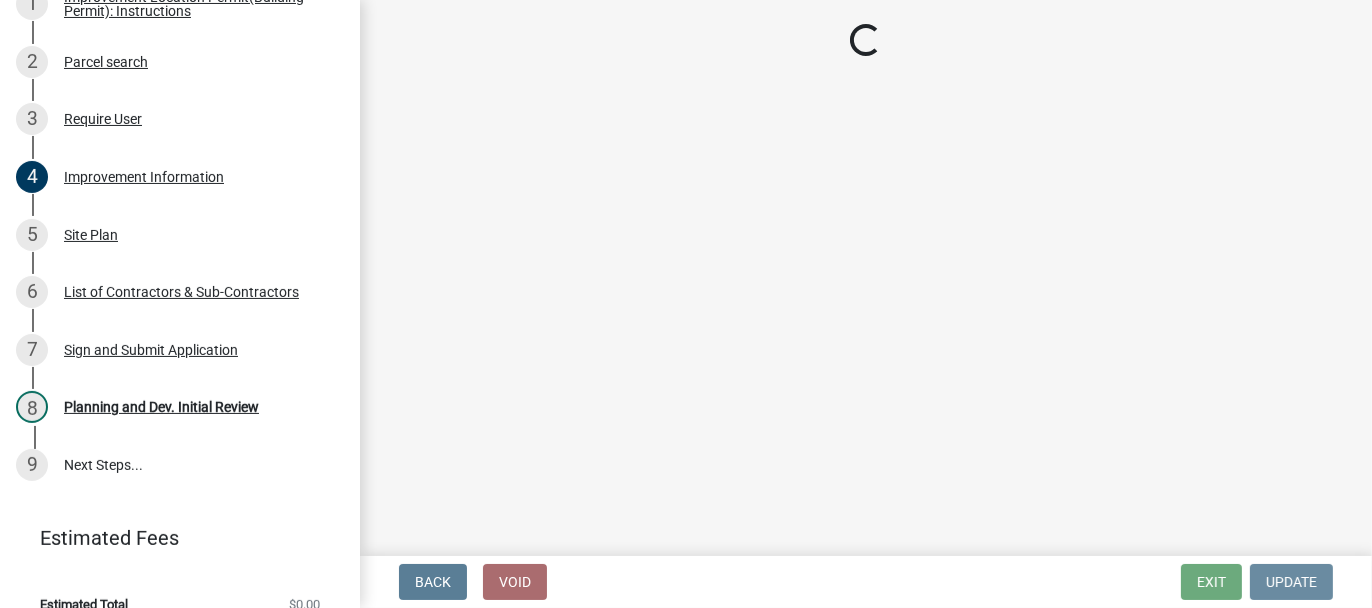 scroll, scrollTop: 0, scrollLeft: 0, axis: both 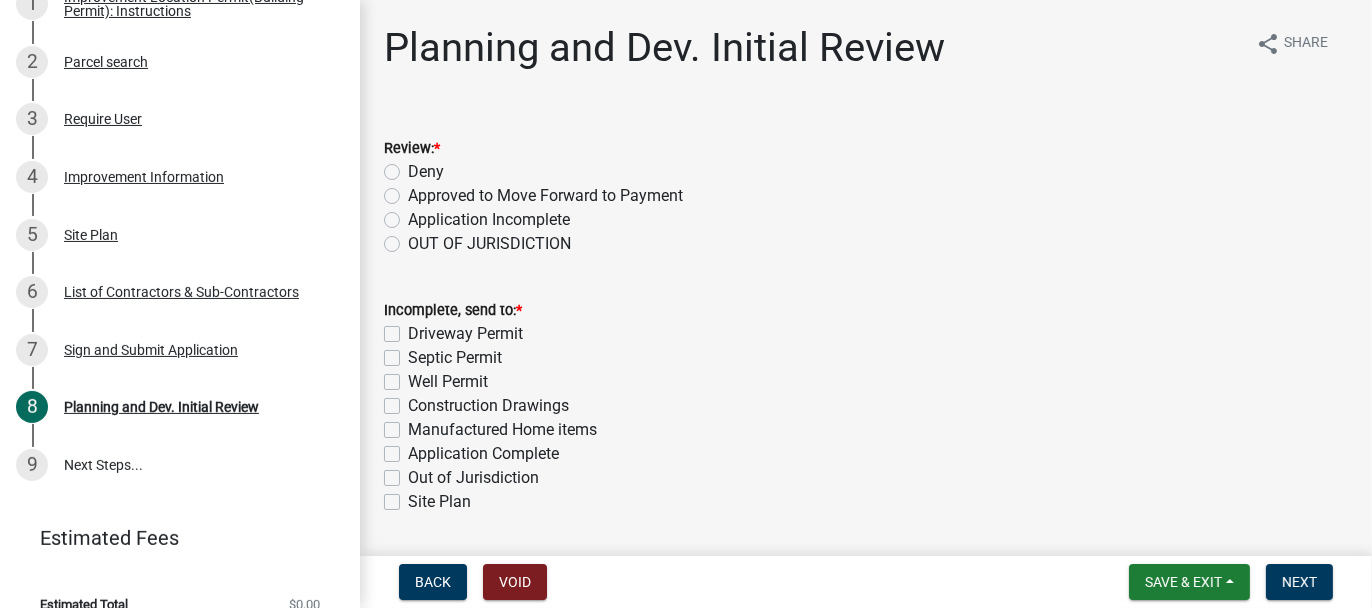 click on "Approved to Move Forward to Payment" 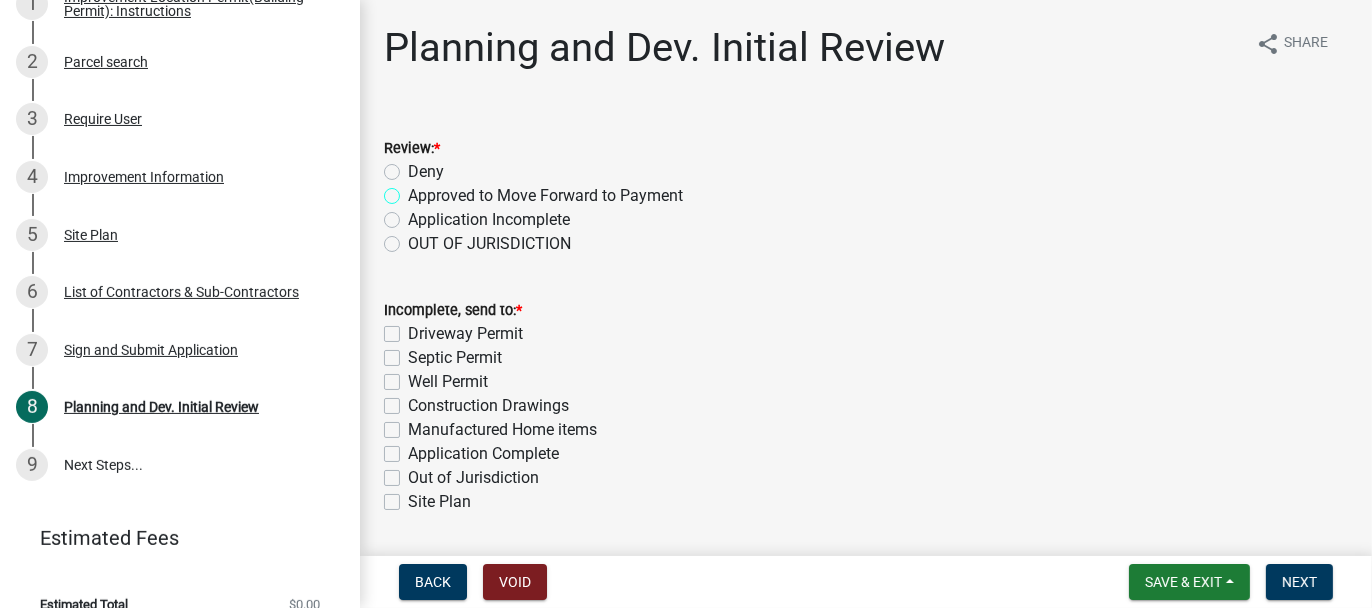 click on "Approved to Move Forward to Payment" at bounding box center (414, 190) 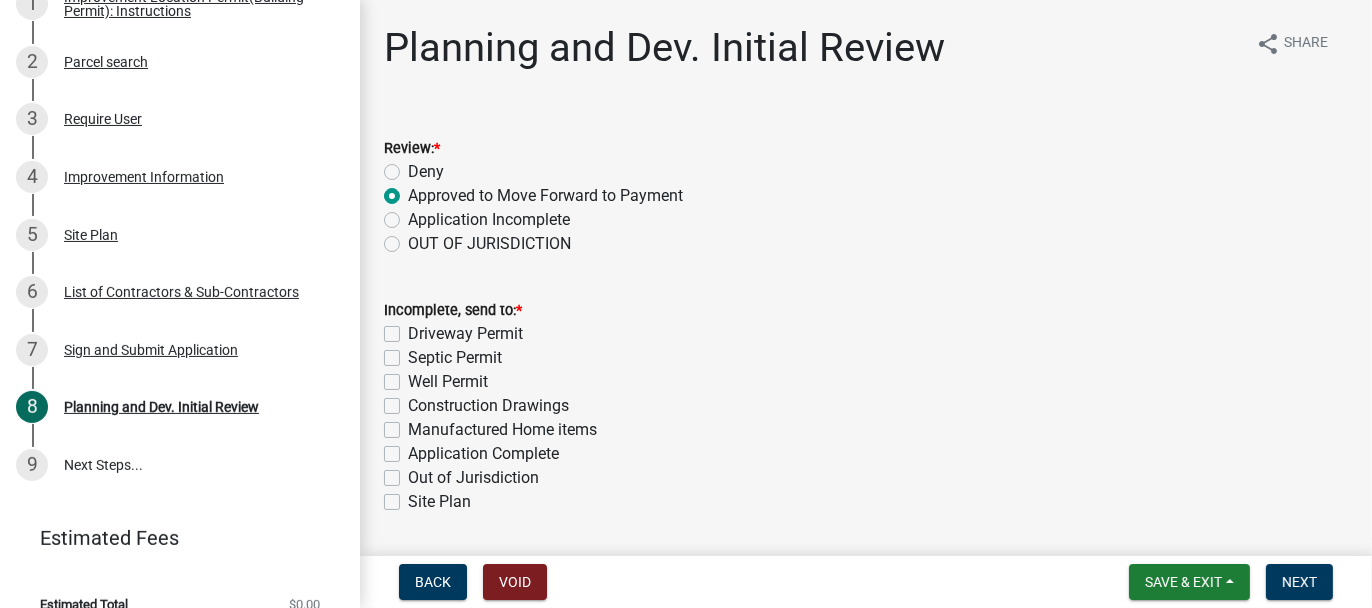 radio on "true" 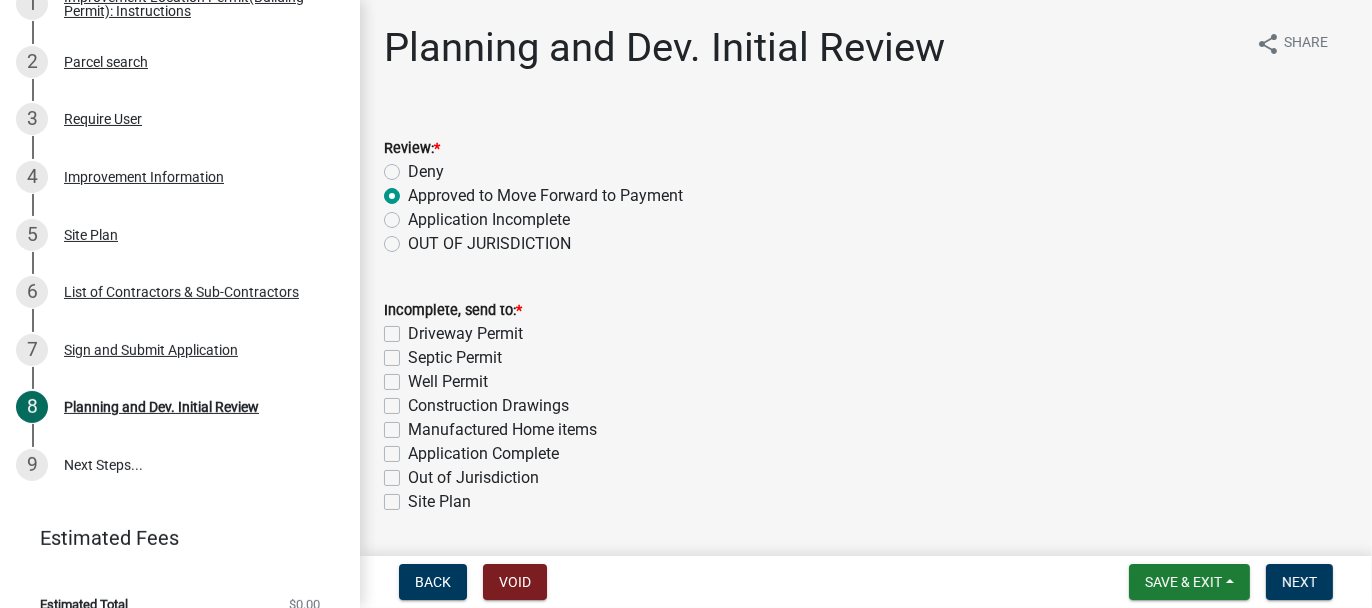 click on "Application Complete" 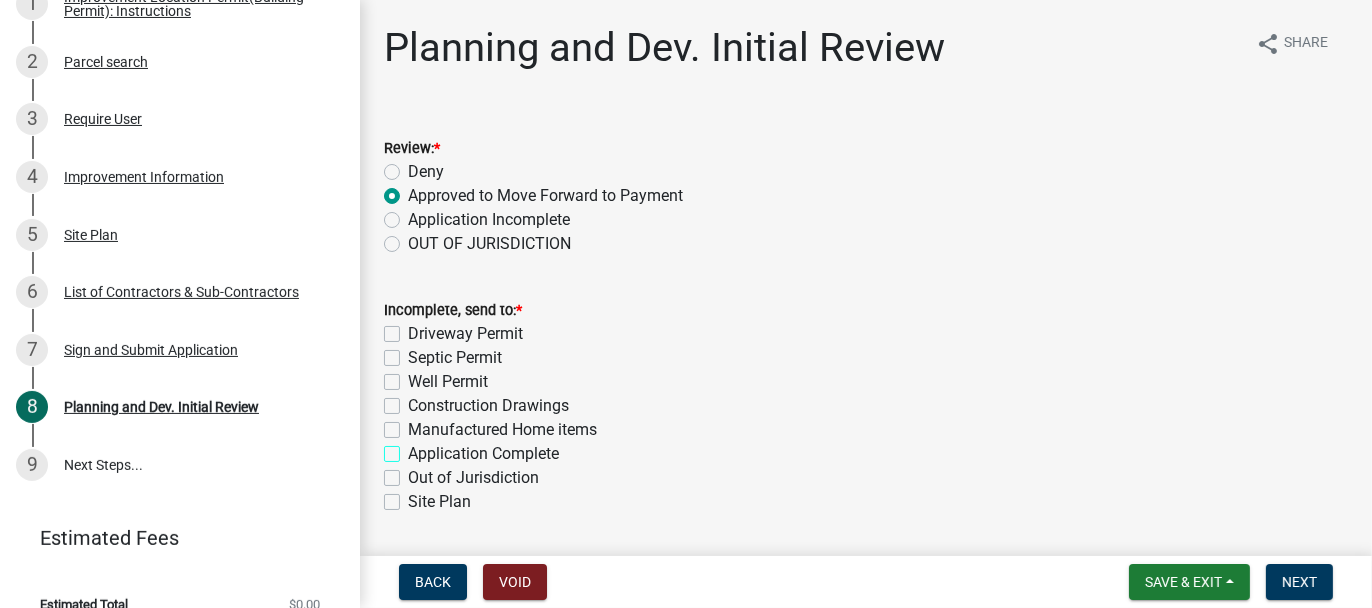 click on "Application Complete" at bounding box center (414, 448) 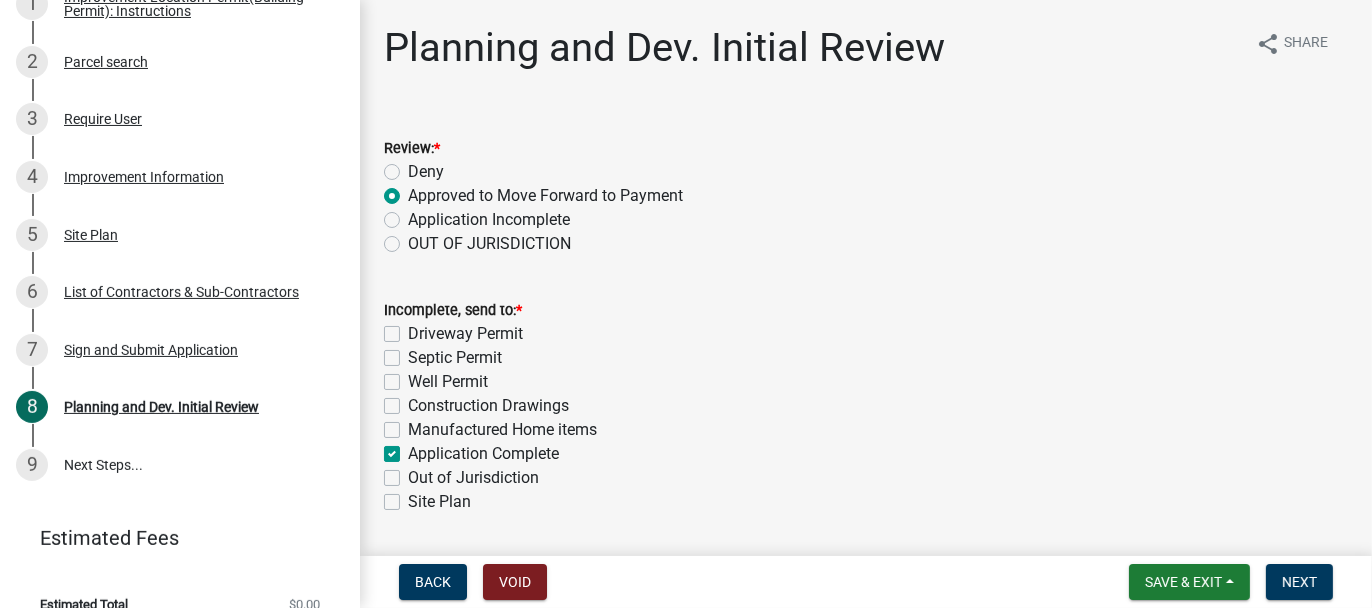 checkbox on "false" 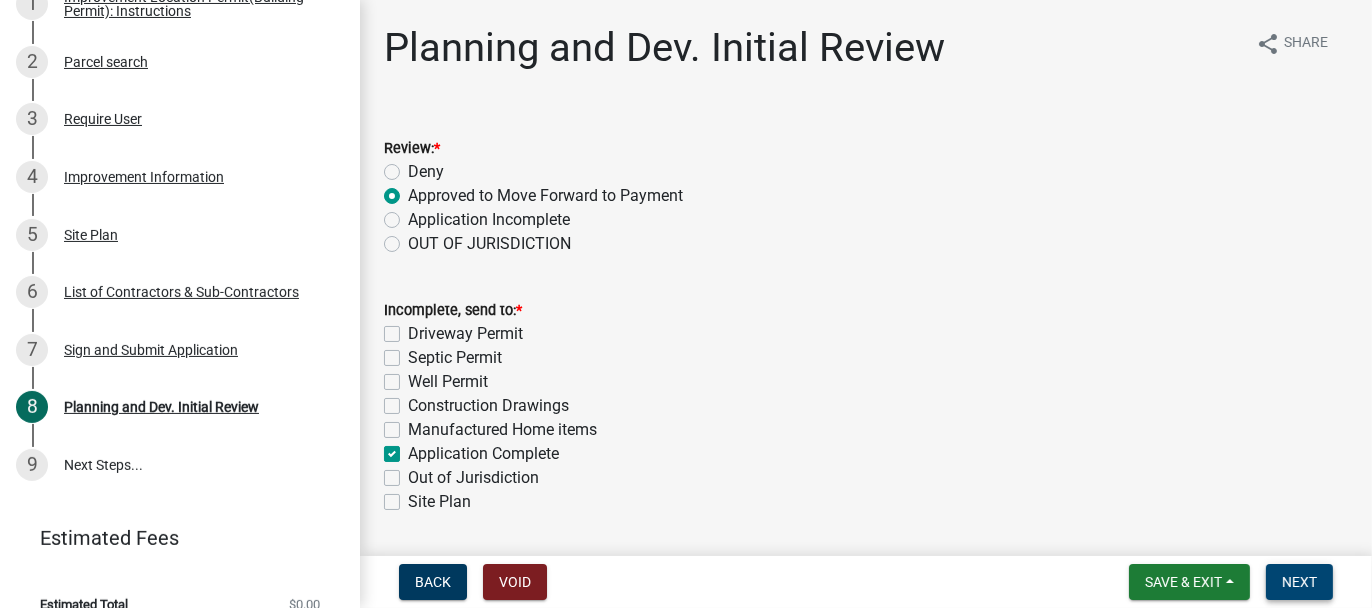 click on "Next" at bounding box center [1299, 582] 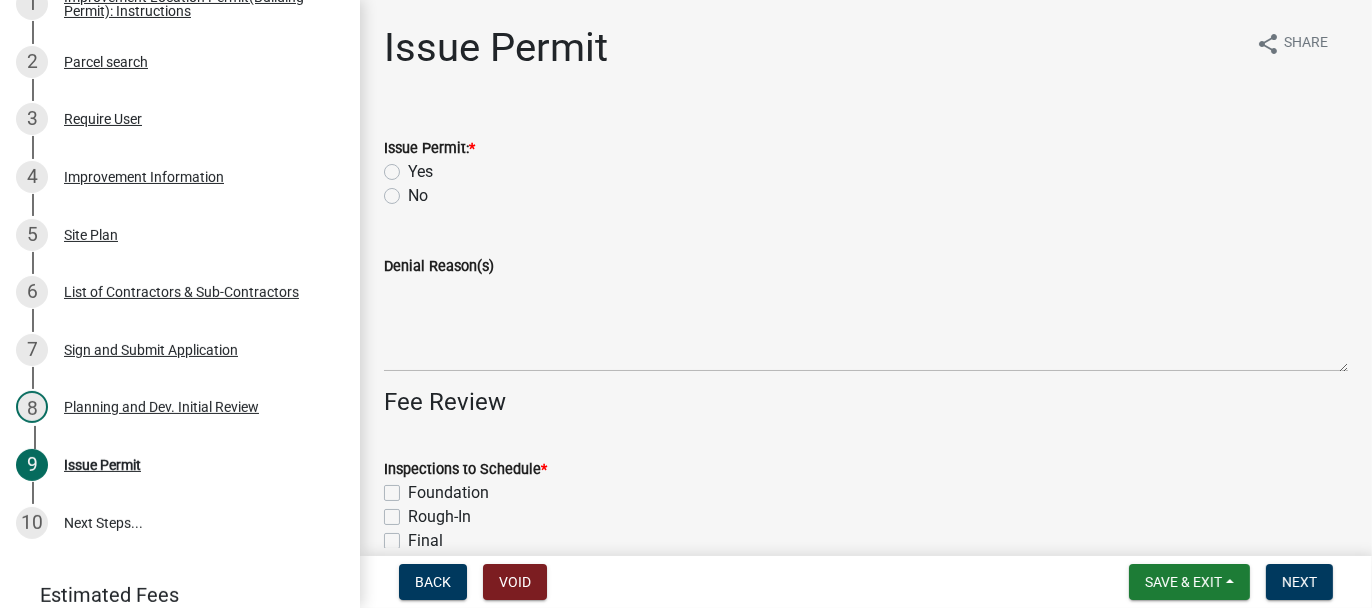 scroll, scrollTop: 457, scrollLeft: 0, axis: vertical 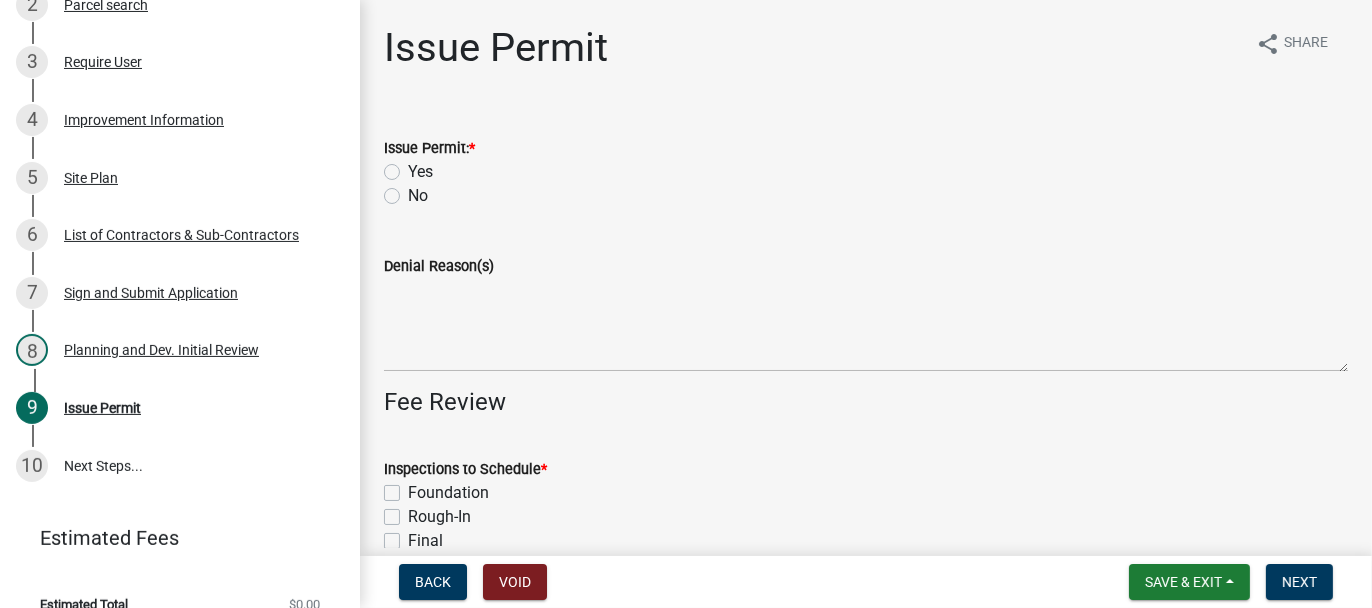 click on "Yes" 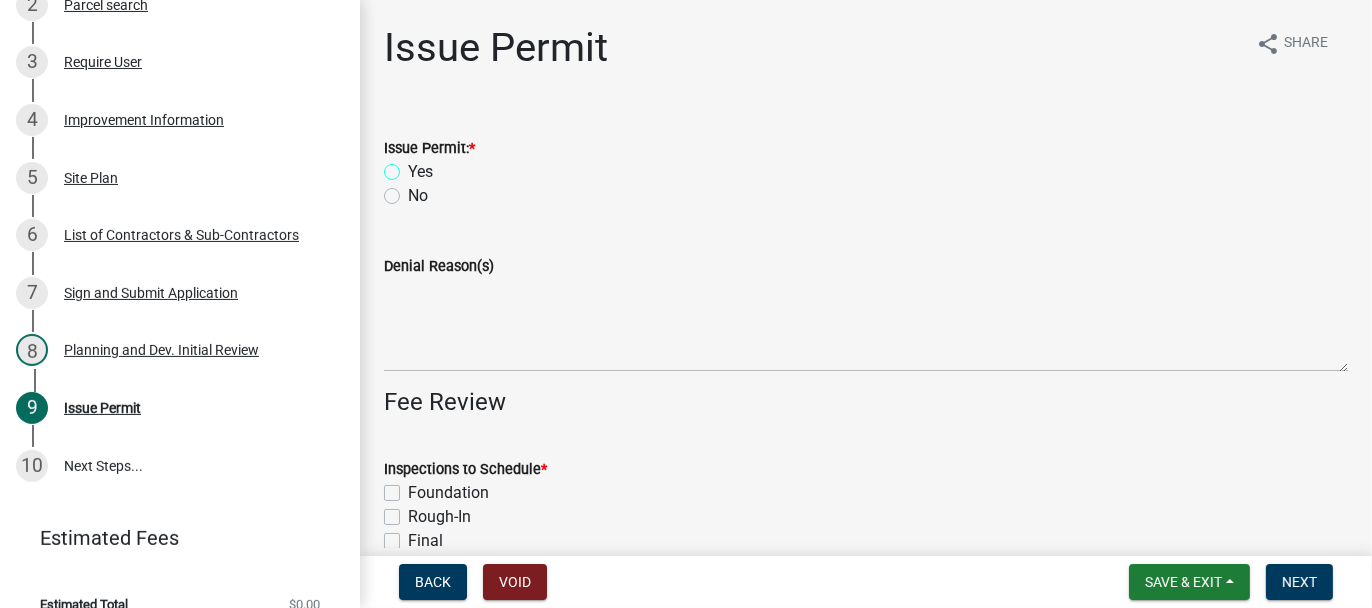click on "Yes" at bounding box center [414, 166] 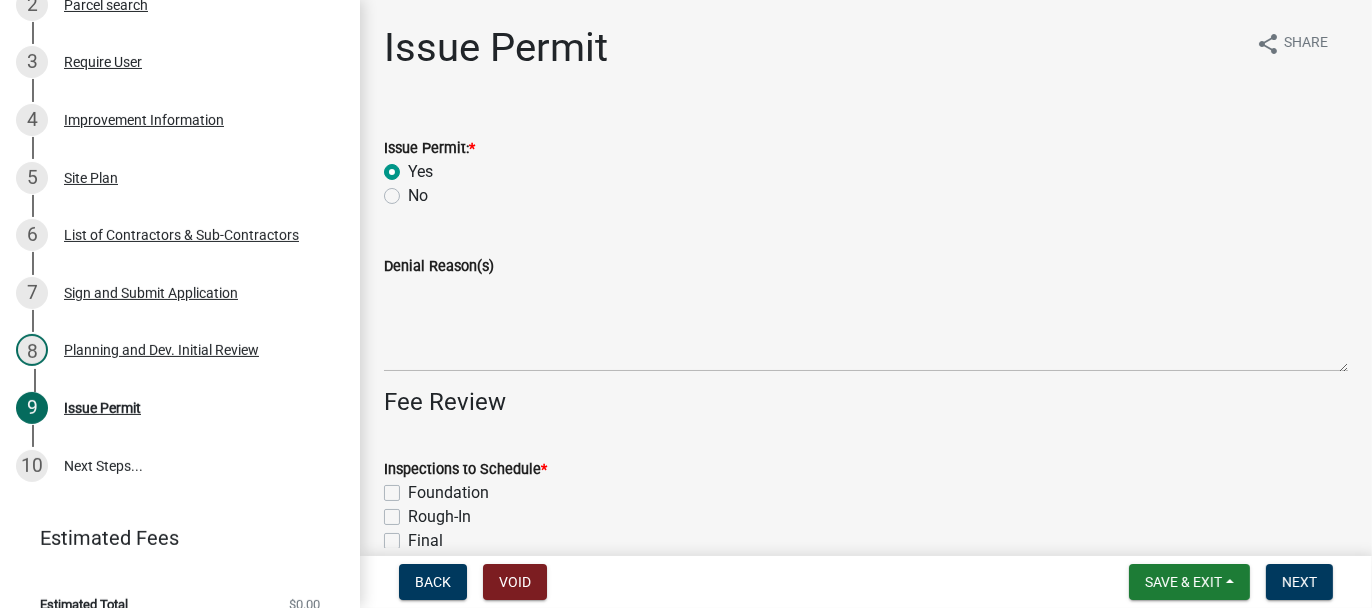 radio on "true" 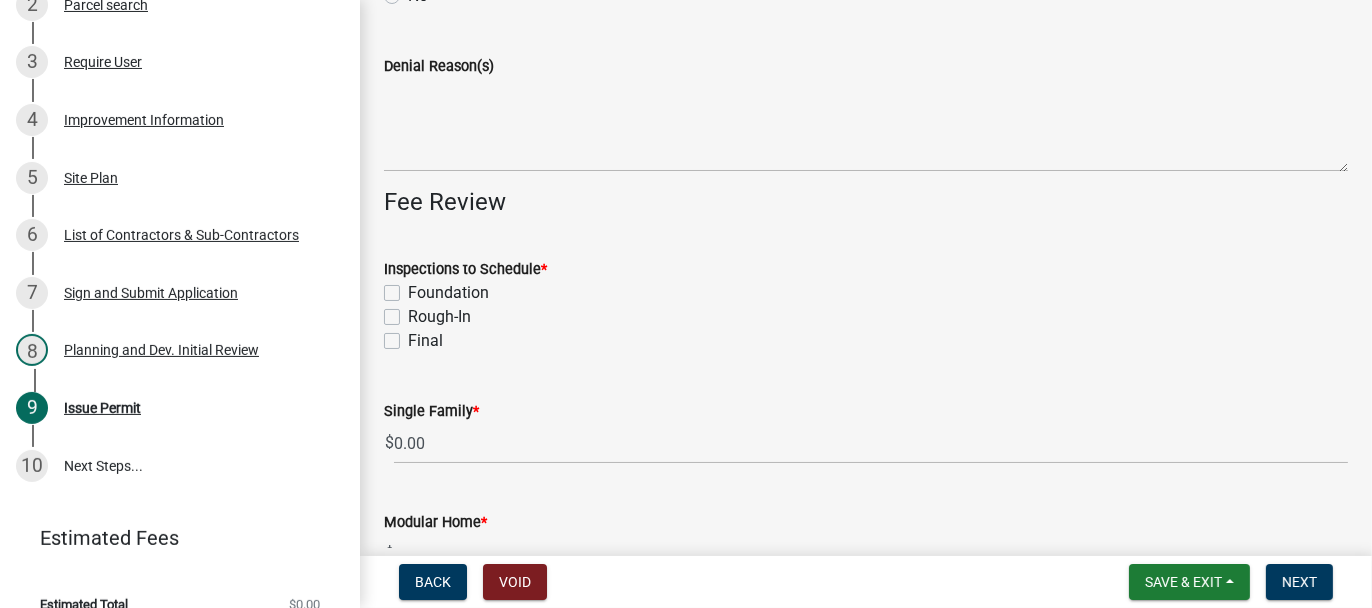 click on "Foundation" 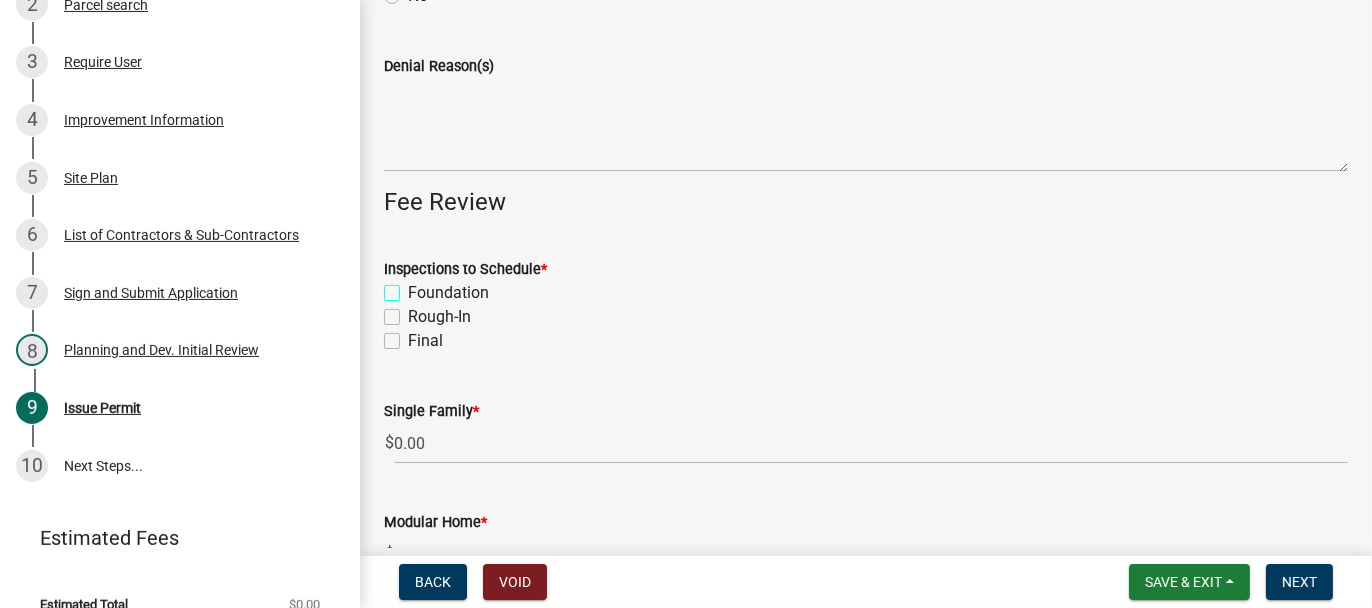 click on "Foundation" at bounding box center (414, 287) 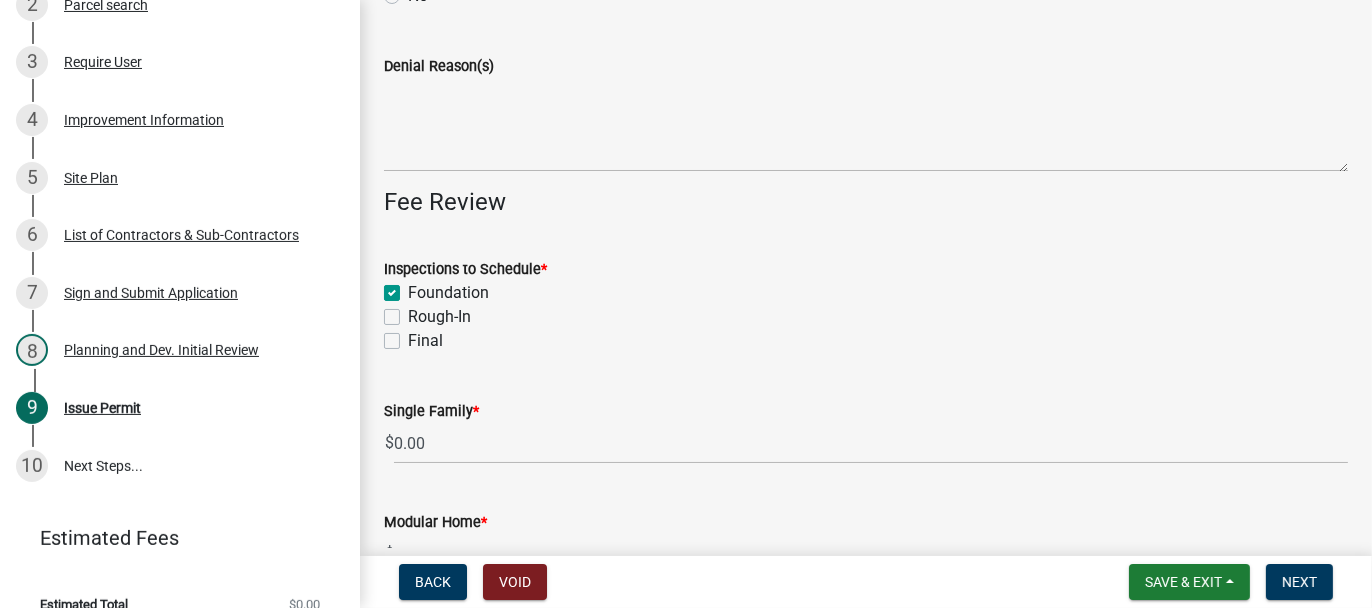 checkbox on "true" 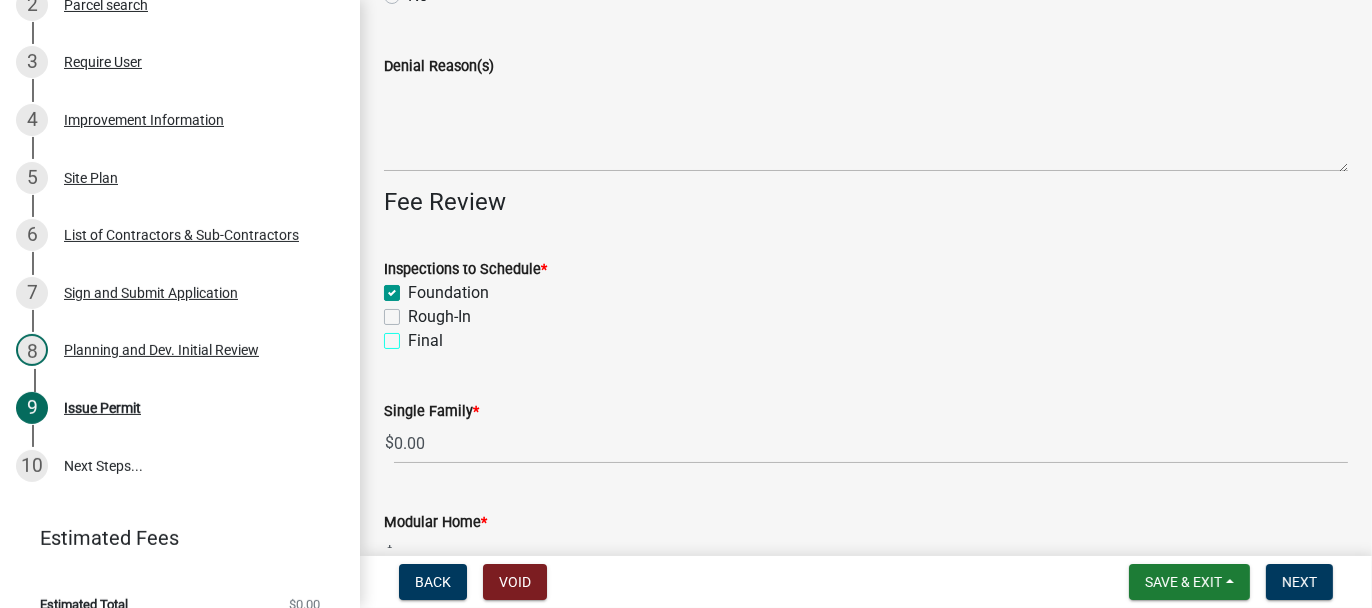 click on "Final" at bounding box center [414, 335] 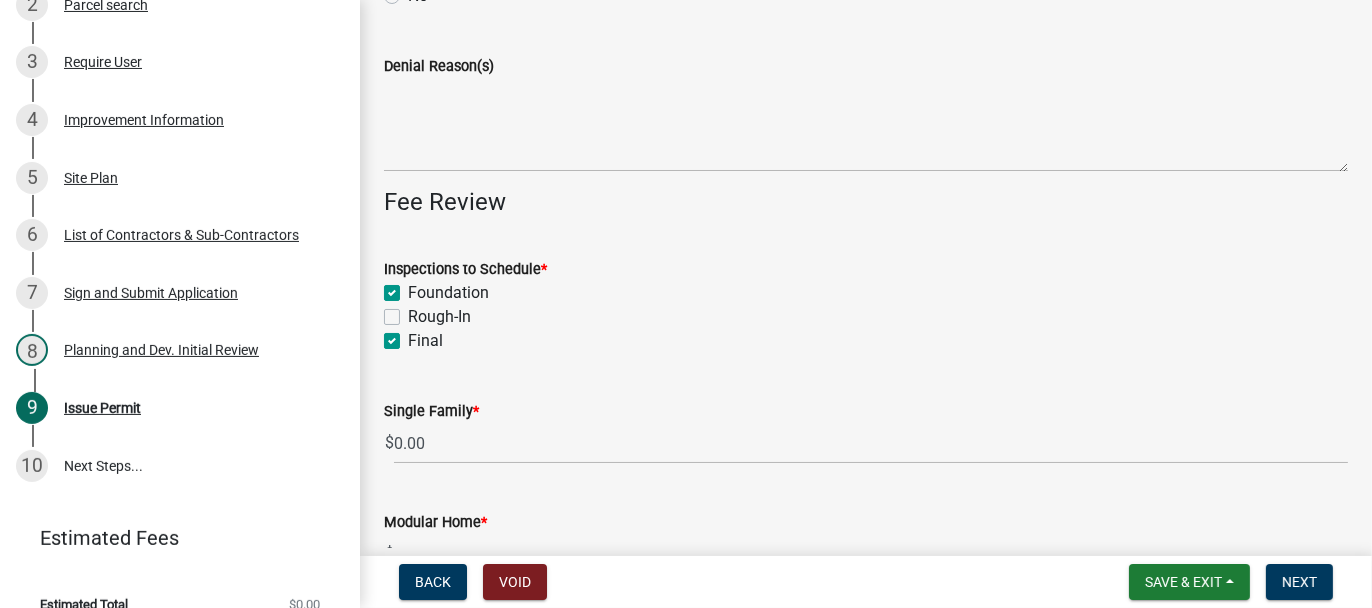 checkbox on "true" 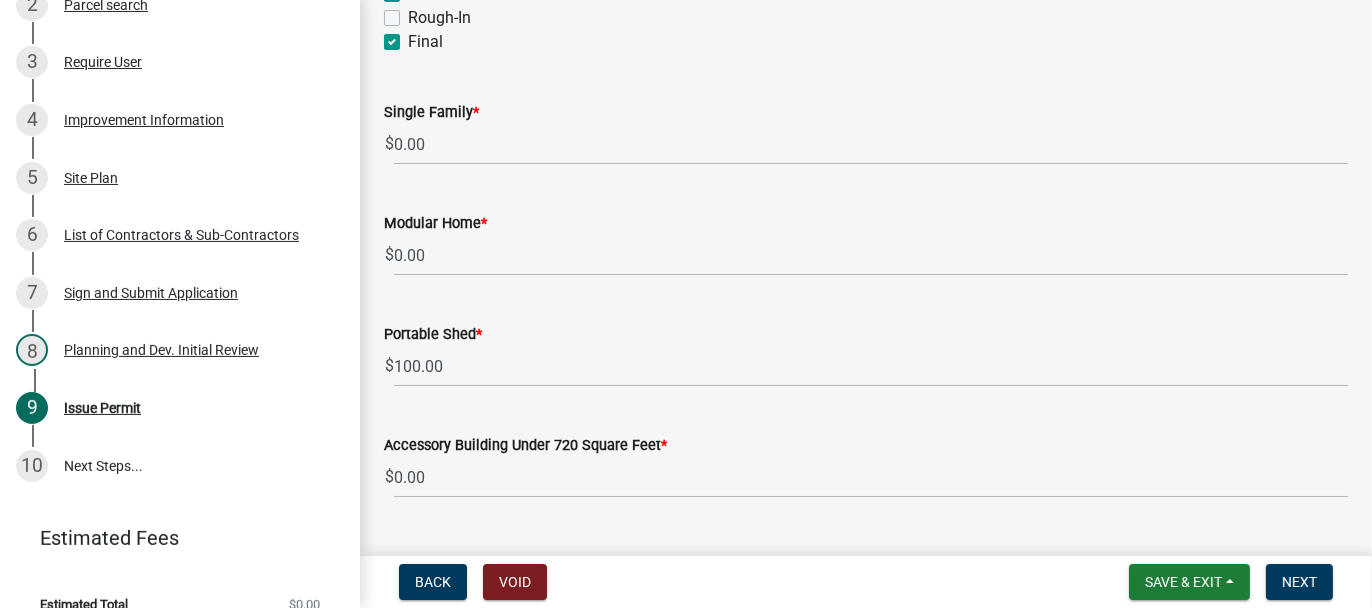 scroll, scrollTop: 500, scrollLeft: 0, axis: vertical 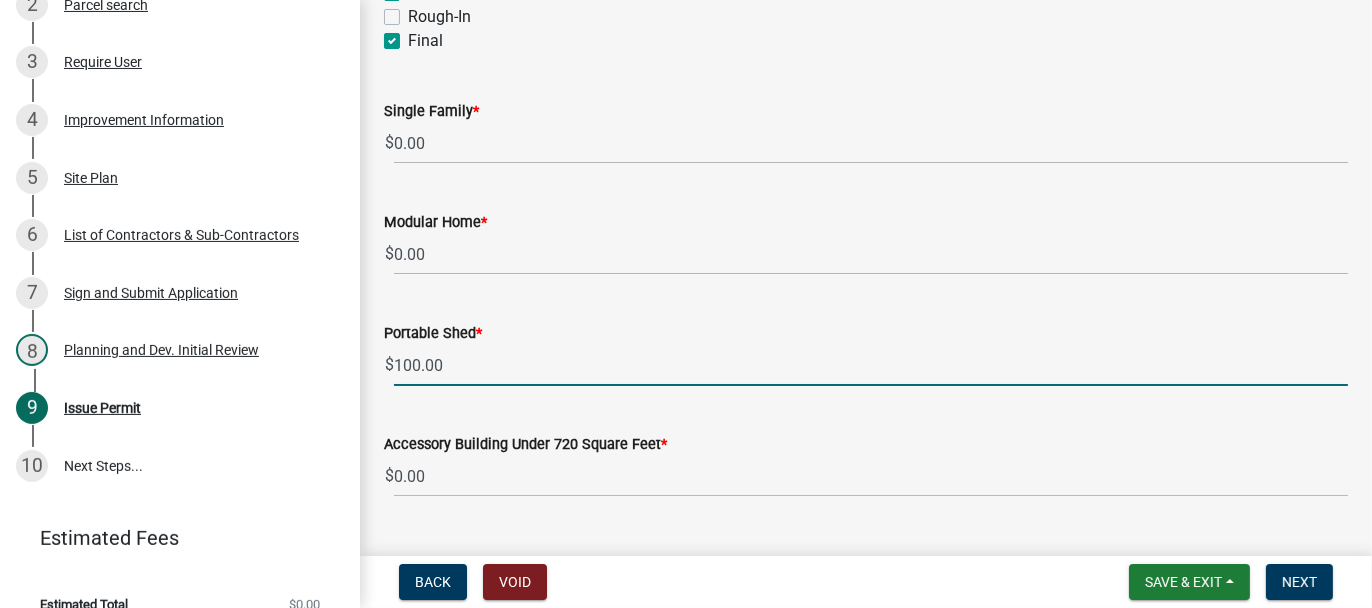 drag, startPoint x: 445, startPoint y: 371, endPoint x: 392, endPoint y: 369, distance: 53.037724 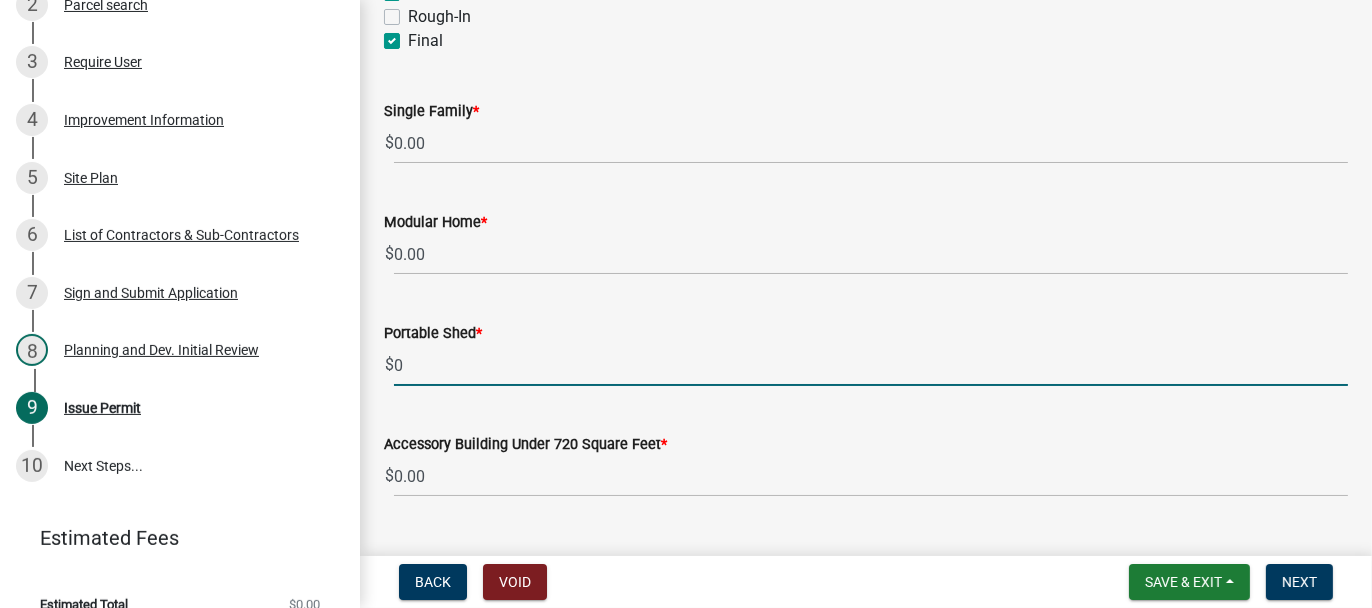 type on "0" 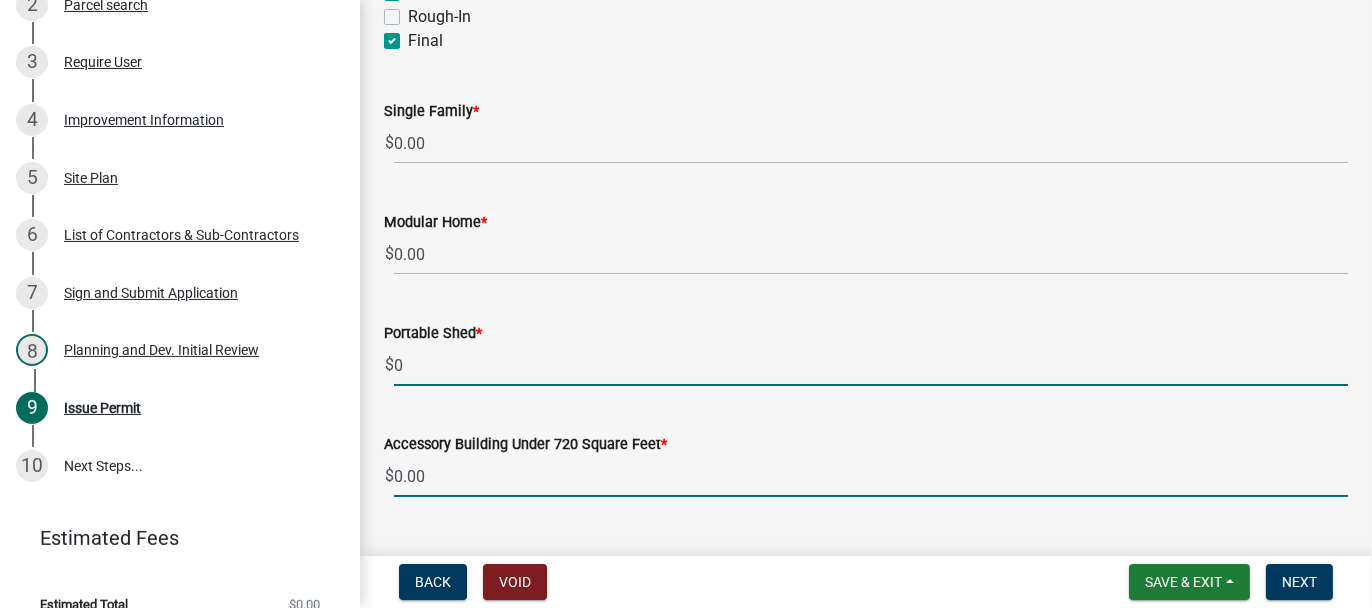 click on "0.00" at bounding box center [871, 476] 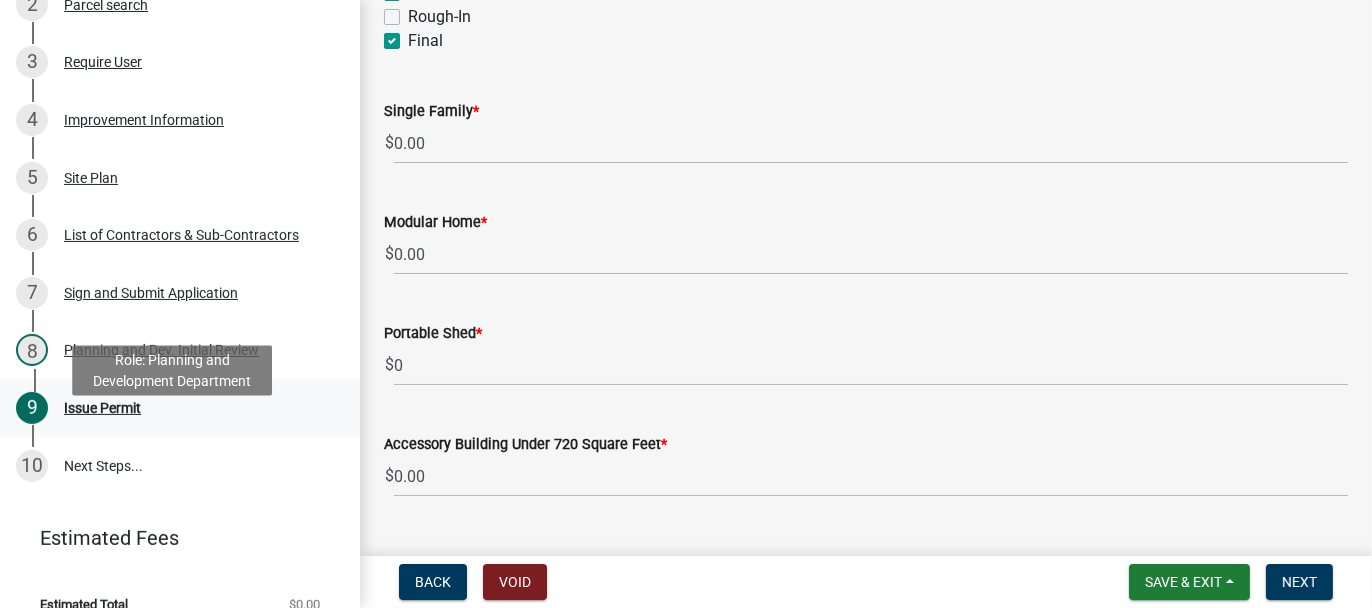 drag, startPoint x: 302, startPoint y: 433, endPoint x: 275, endPoint y: 431, distance: 27.073973 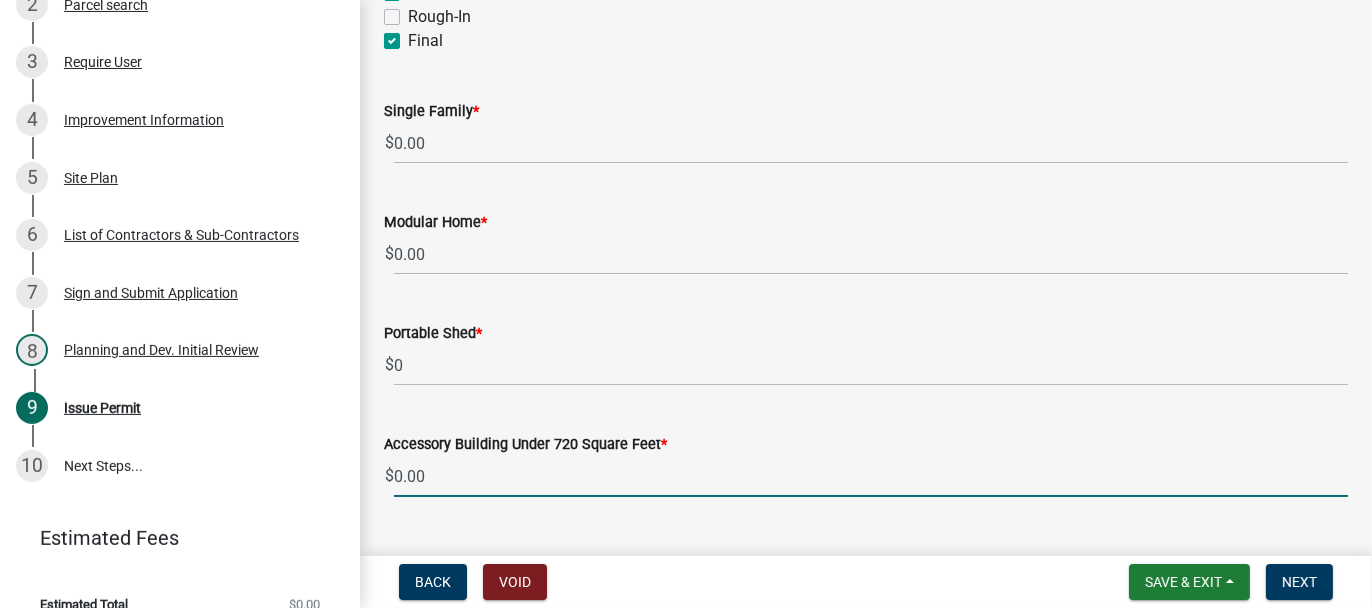 click on "0.00" at bounding box center (871, 476) 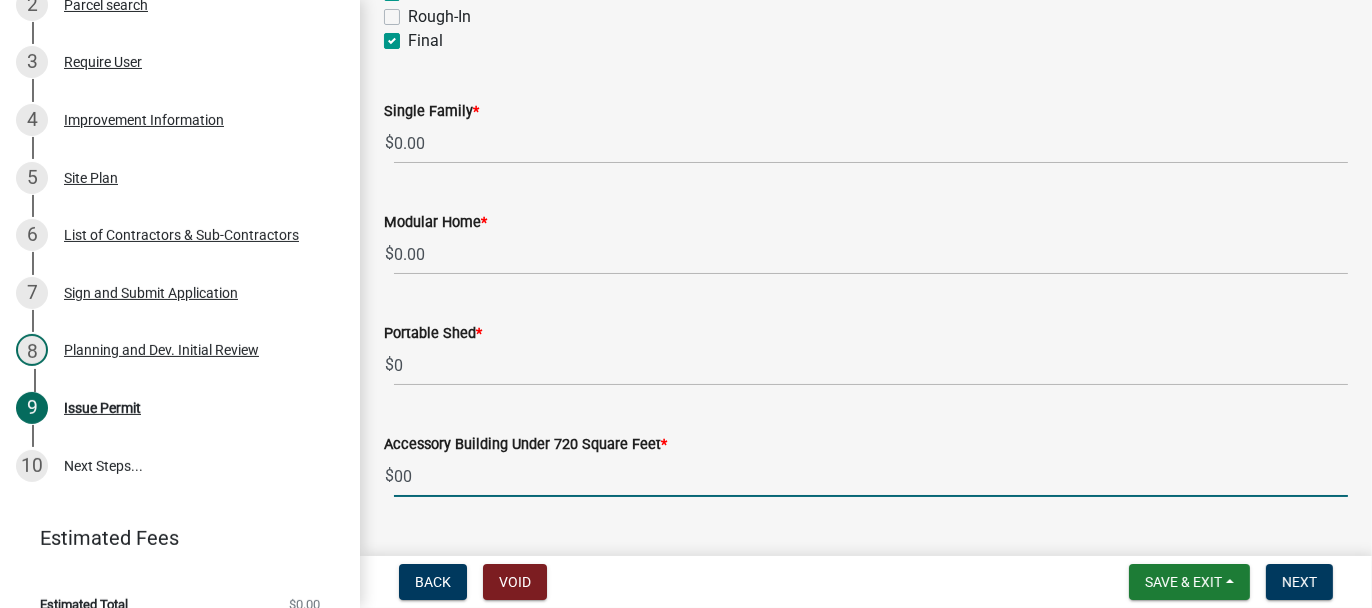 type on "0" 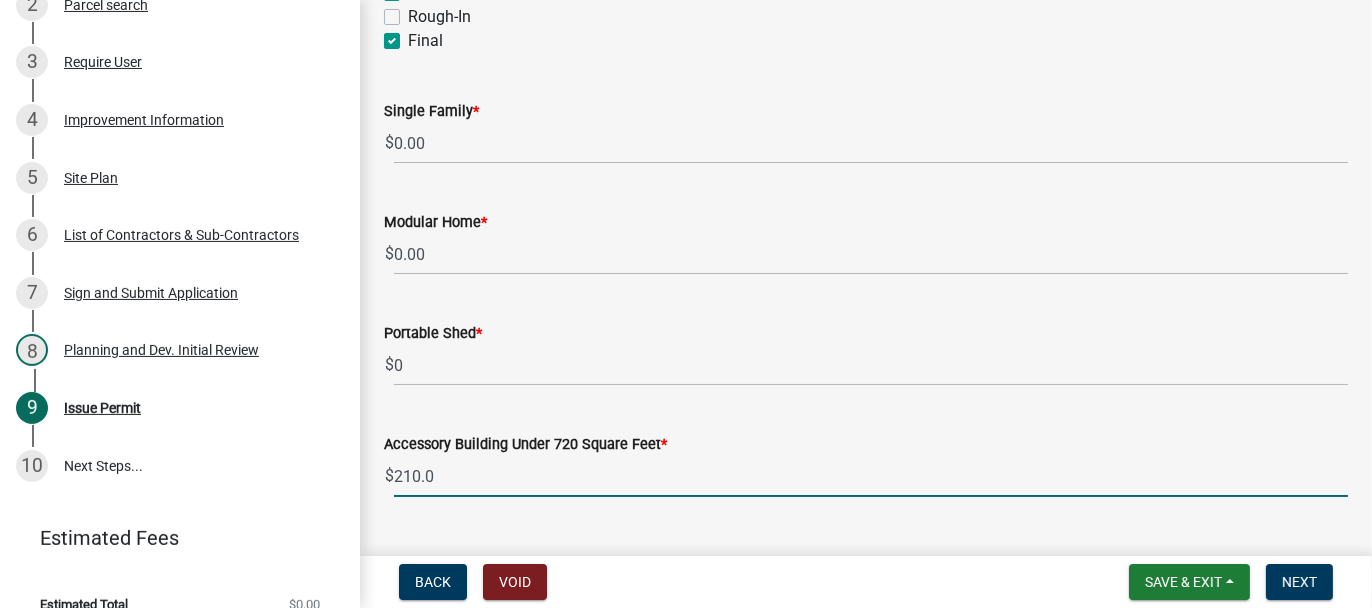 type on "210.00" 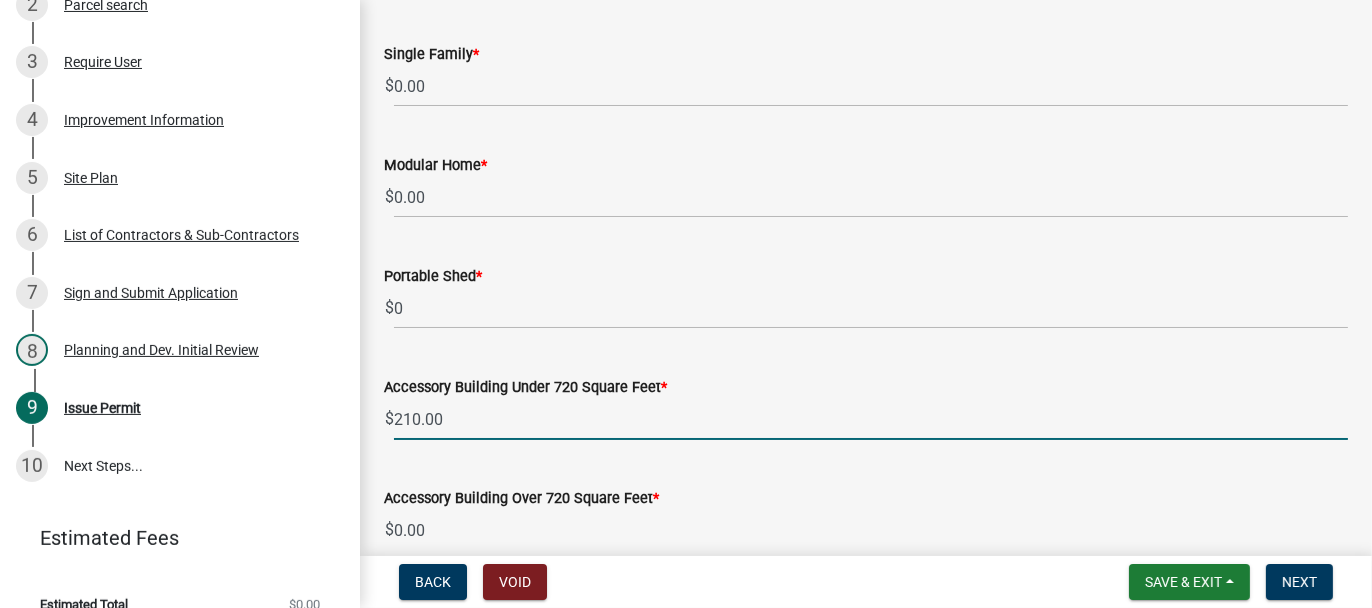 scroll, scrollTop: 600, scrollLeft: 0, axis: vertical 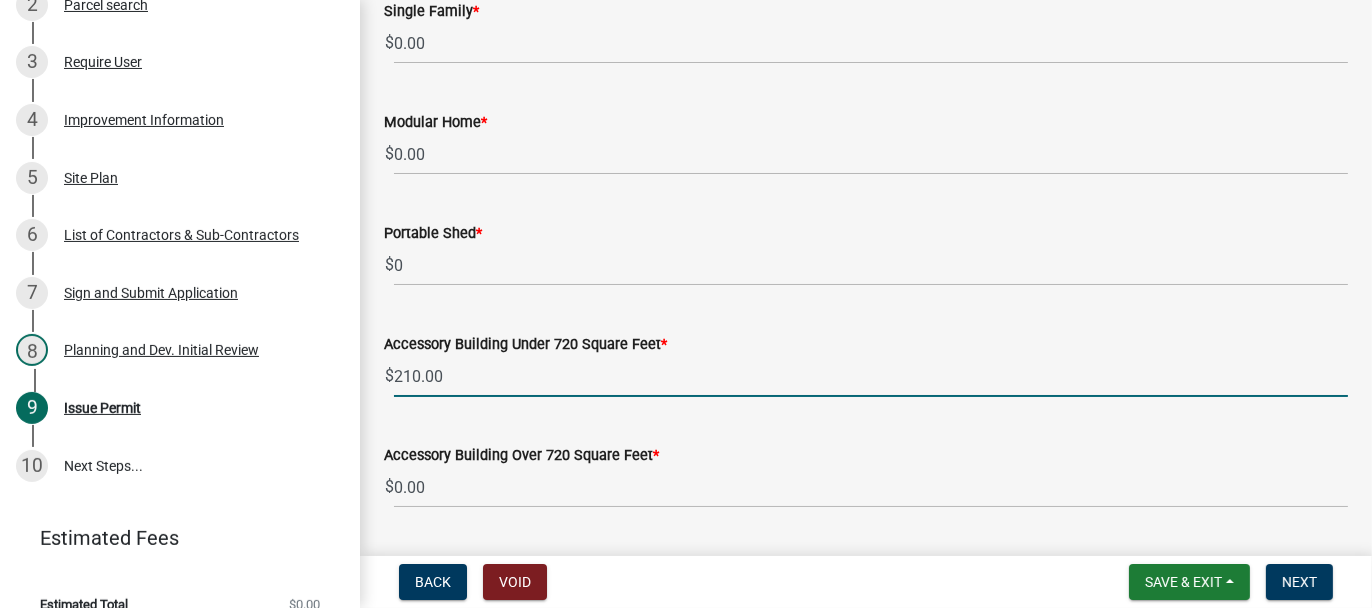 drag, startPoint x: 451, startPoint y: 369, endPoint x: 395, endPoint y: 381, distance: 57.271286 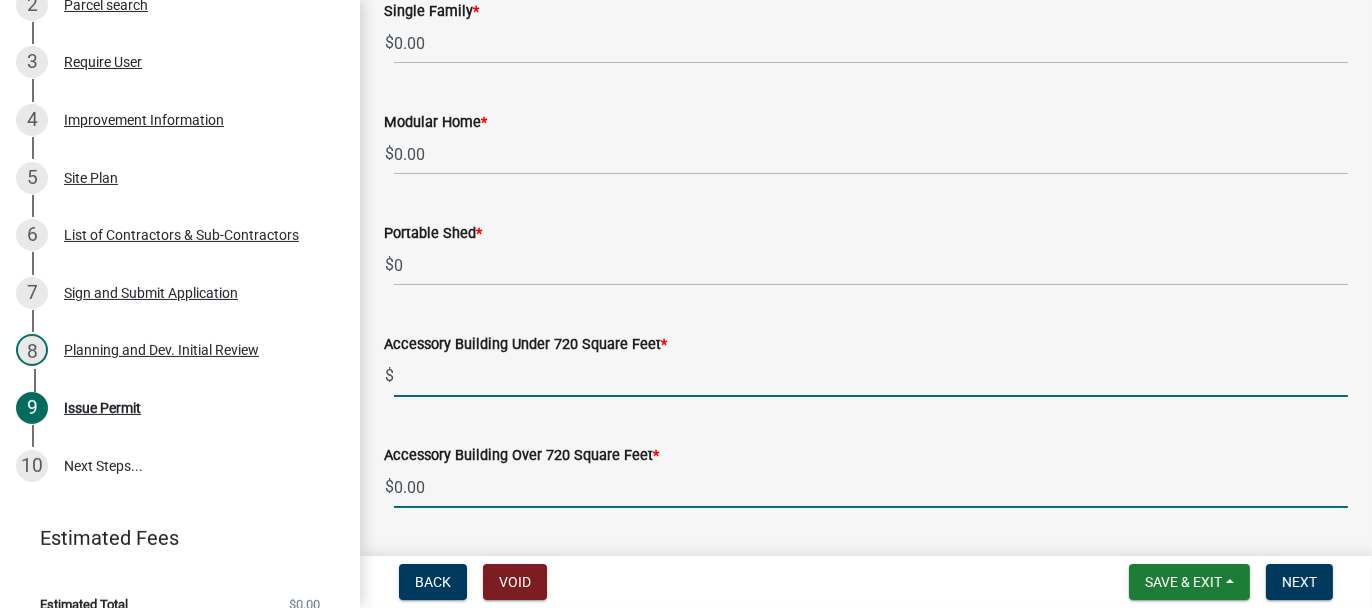 click on "Issue Permit:  *  Yes   No   Denial Reason(s)  Fee Review  Inspections to Schedule  *  Foundation   Rough-In   Final   Single Family  * $ 0.00  Modular Home  * $ 0.00  Portable Shed  * $ 0  Accessory Building Under 720 Square Feet  * $  Accessory Building Over 720 Square Feet  * $ 0.00  Additions  * $ 0.00  Temp Structures  * $ 0.00  Alterations  * $ 0.00  Signs  * $ 0.00  Above Ground Swimming Pool  * $ 0.00  Inground Swimming Pool  * $ 0.00  Private Solar  * $ 0.00  Commercial  * $ 0.00  Industrial  * $ 0.00  Mfg. Home  * $ 0  POND  * $ 0" 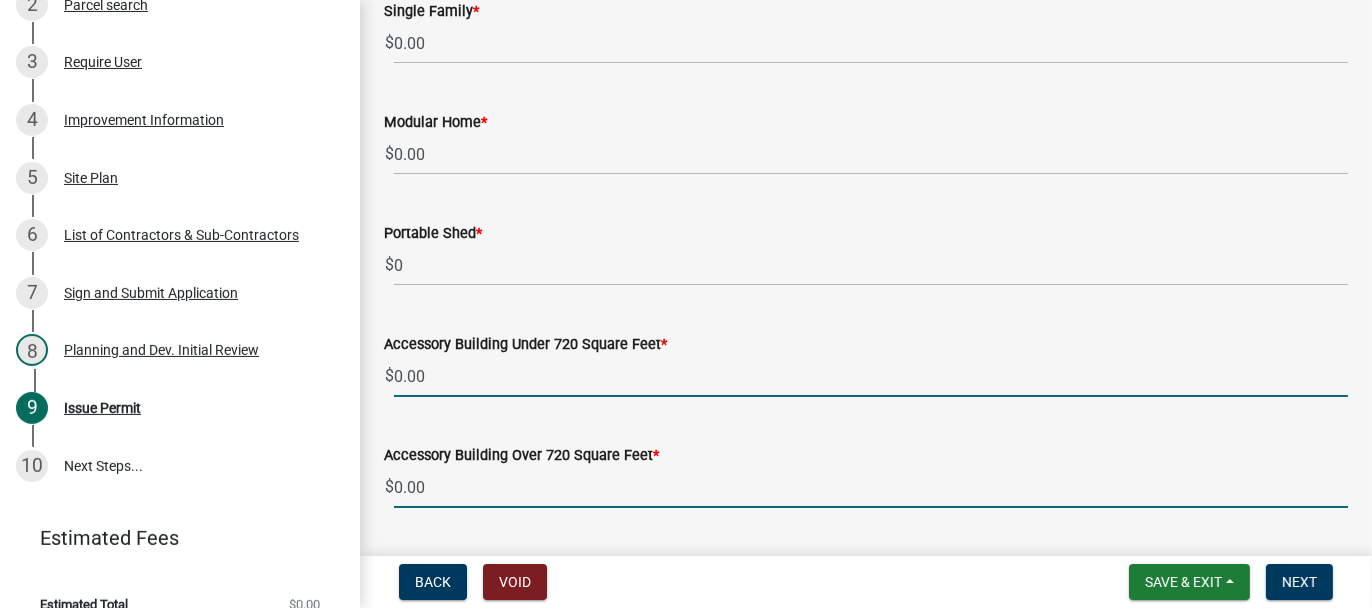 click on "0.00" at bounding box center (871, 376) 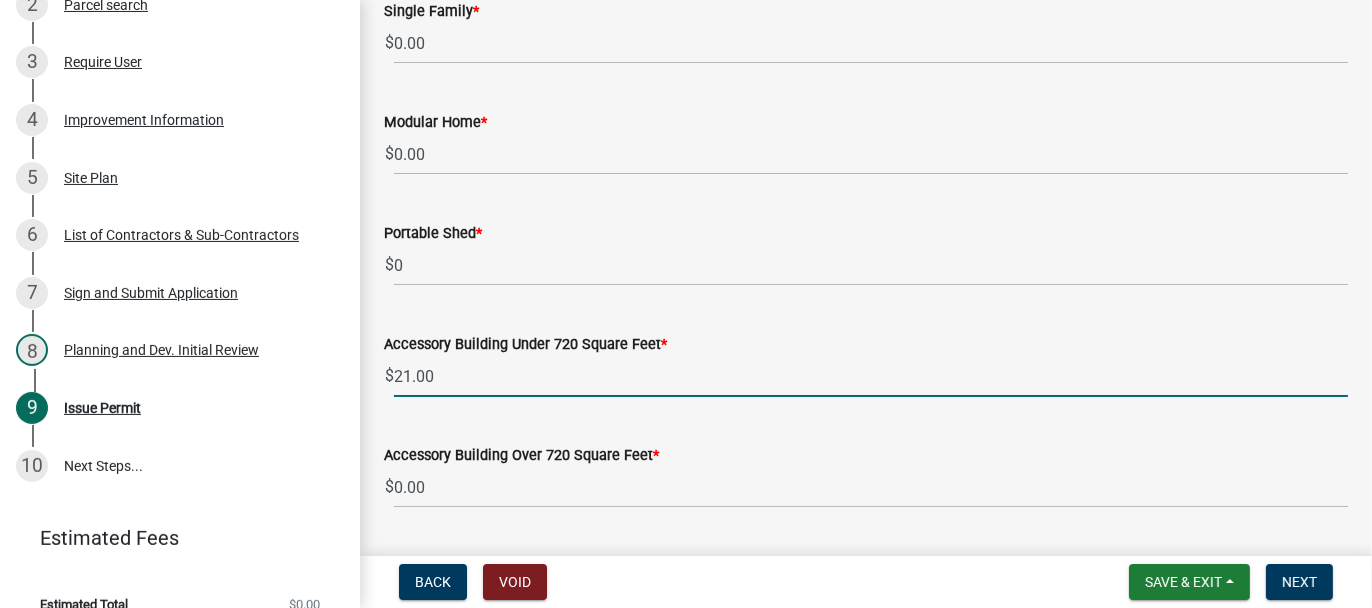 type on "210.00" 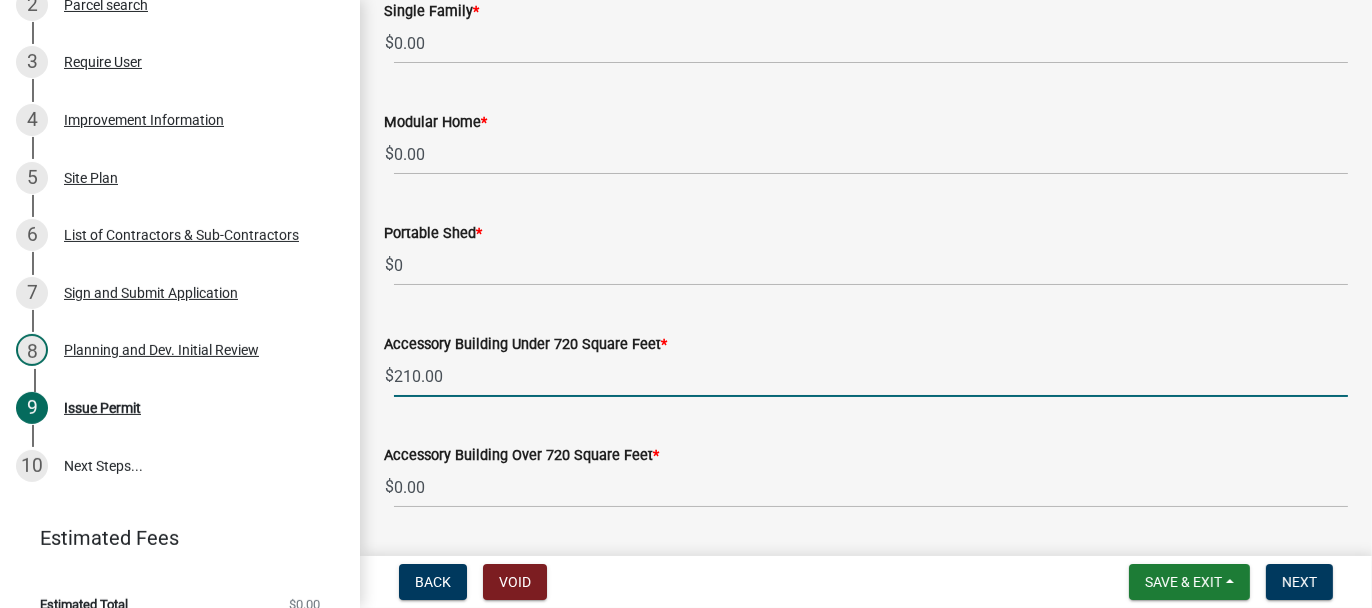 drag, startPoint x: 433, startPoint y: 378, endPoint x: 373, endPoint y: 391, distance: 61.39218 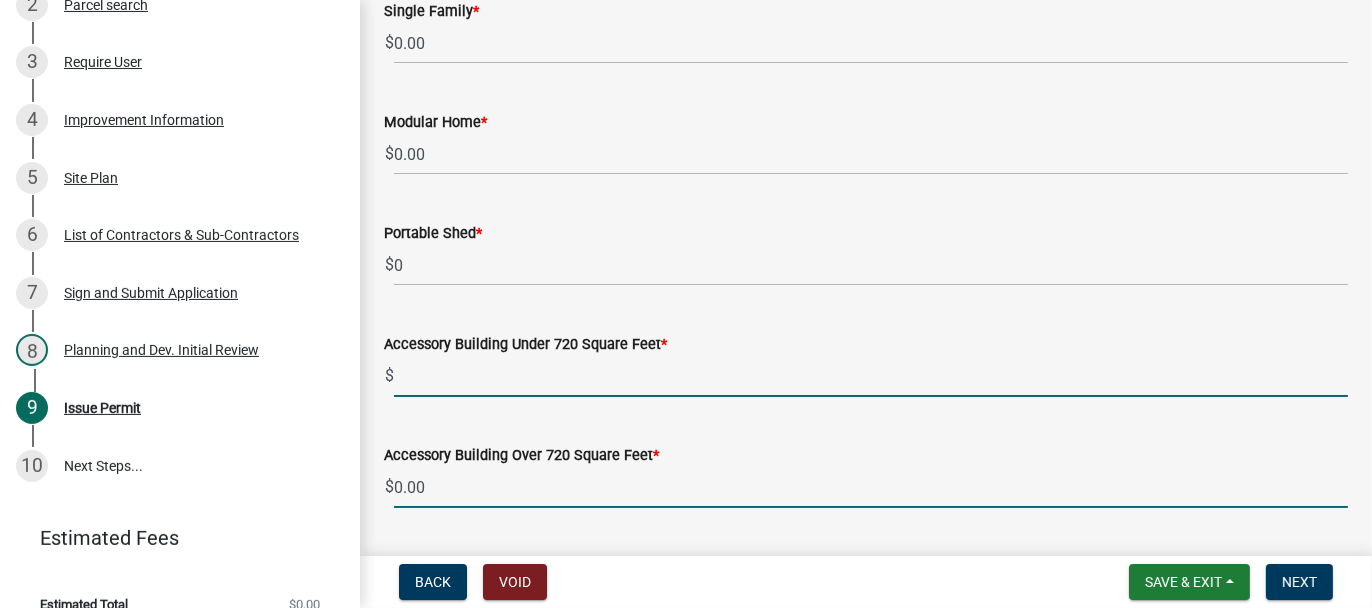 click on "Issue Permit:  *  Yes   No   Denial Reason(s)  Fee Review  Inspections to Schedule  *  Foundation   Rough-In   Final   Single Family  * $ 0.00  Modular Home  * $ 0.00  Portable Shed  * $ 0  Accessory Building Under 720 Square Feet  * $  Accessory Building Over 720 Square Feet  * $ 0.00  Additions  * $ 0.00  Temp Structures  * $ 0.00  Alterations  * $ 0.00  Signs  * $ 0.00  Above Ground Swimming Pool  * $ 0.00  Inground Swimming Pool  * $ 0.00  Private Solar  * $ 0.00  Commercial  * $ 0.00  Industrial  * $ 0.00  Mfg. Home  * $ 0  POND  * $ 0" 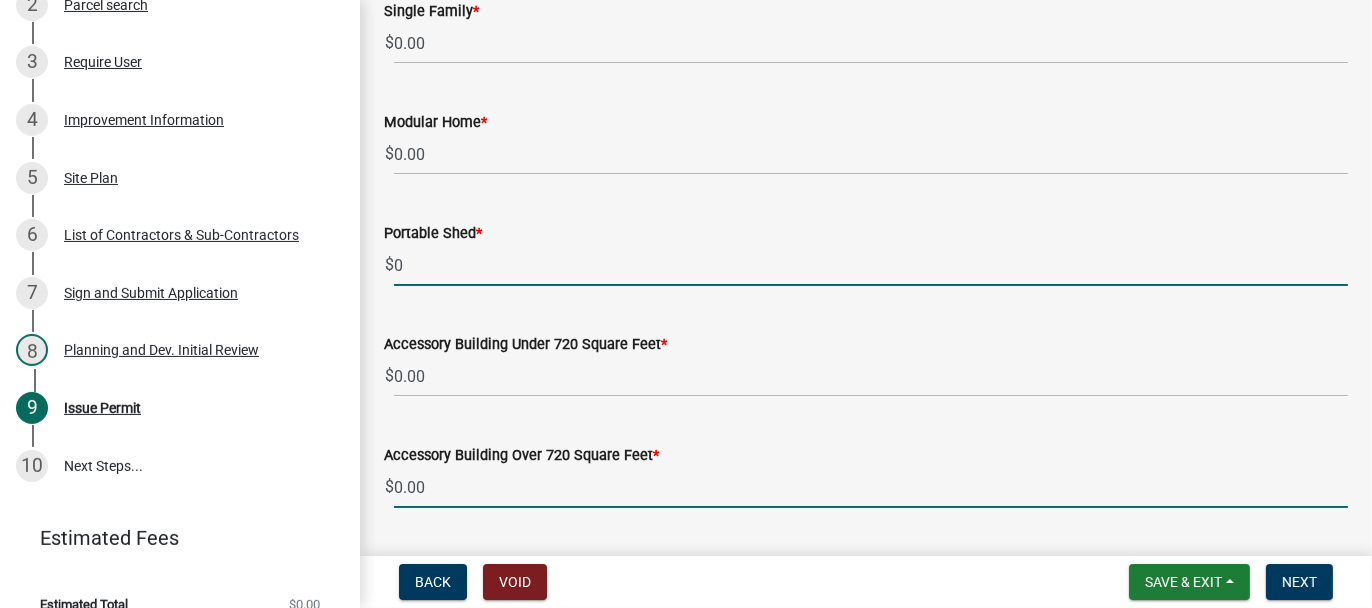 click on "0" at bounding box center [871, 265] 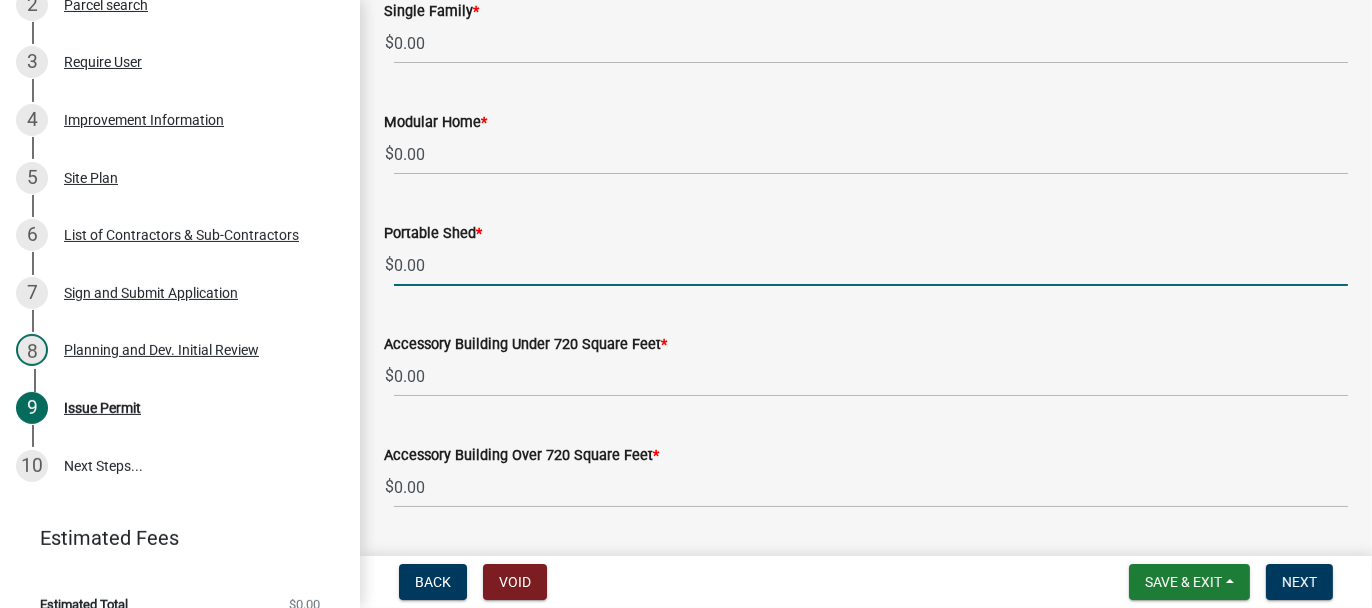 type on "0.00" 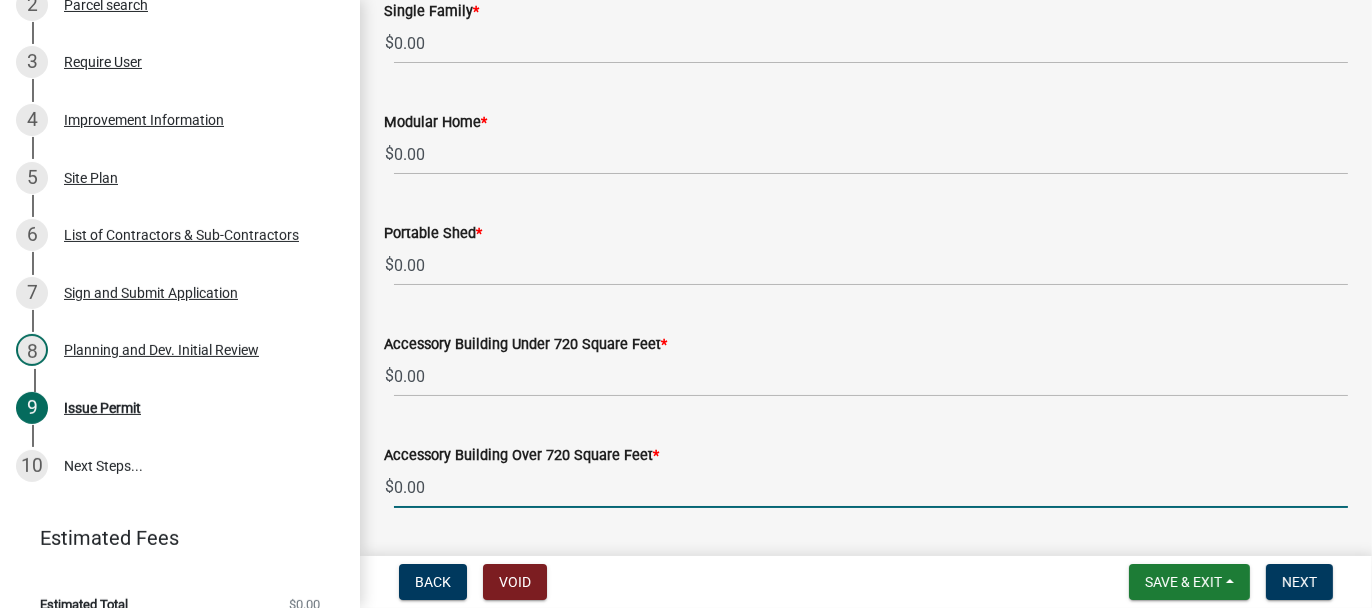 click on "0.00" at bounding box center [871, 487] 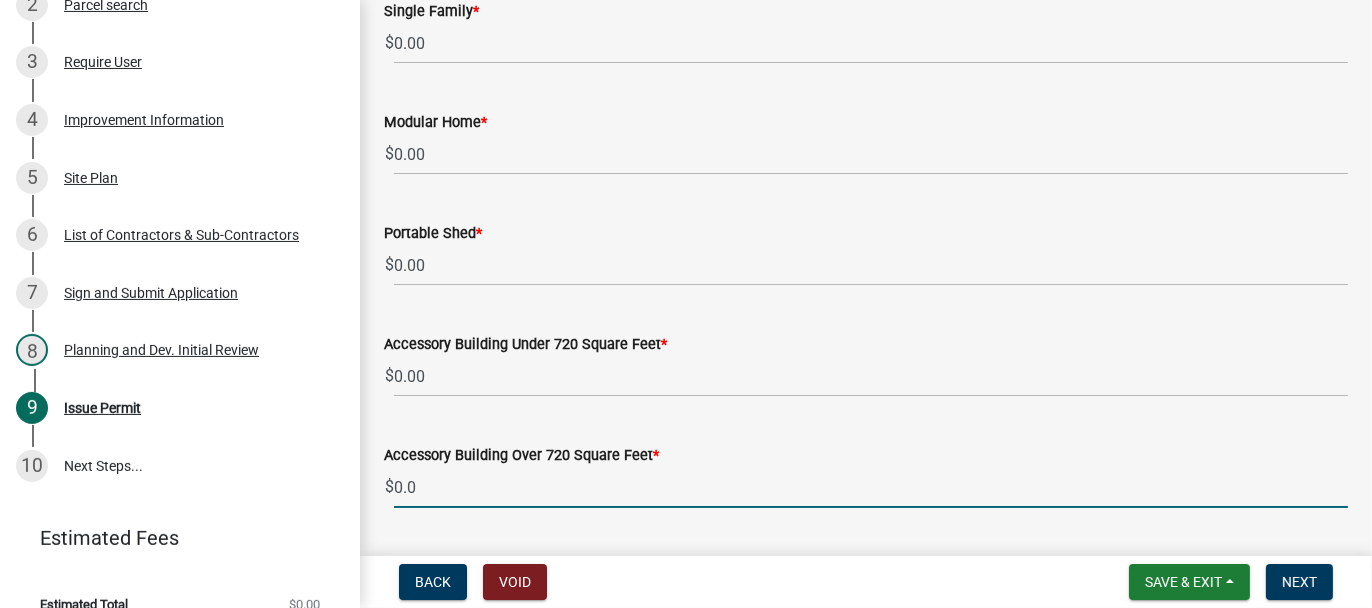 type on "0" 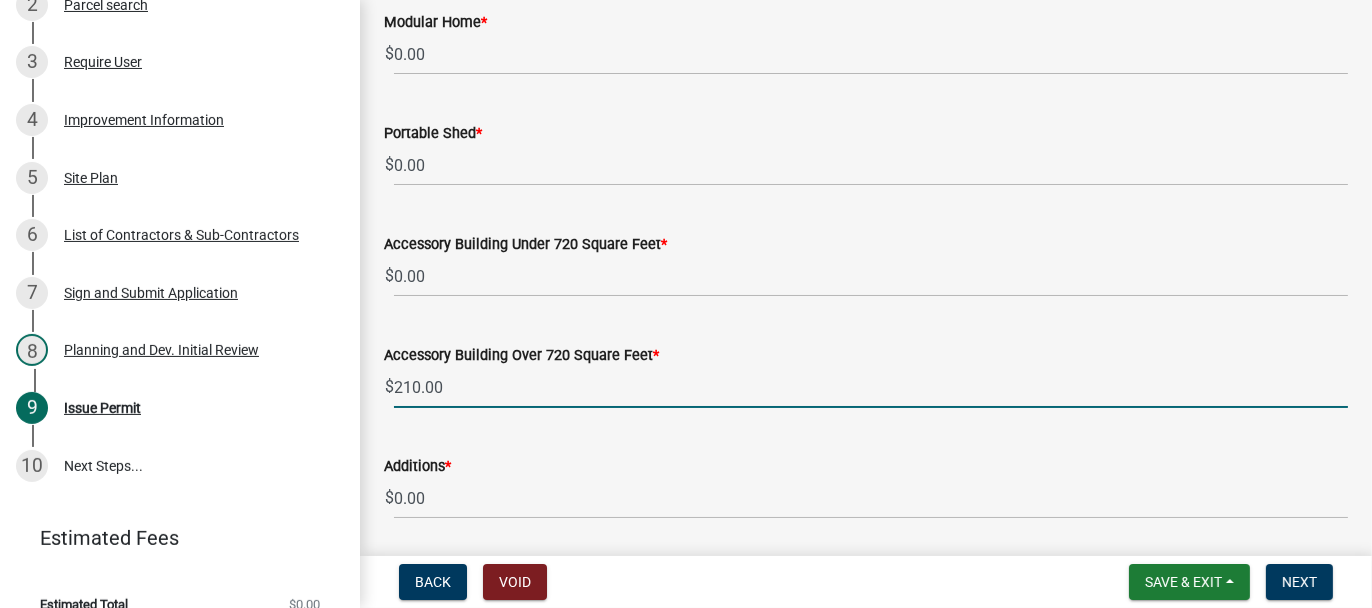 scroll, scrollTop: 800, scrollLeft: 0, axis: vertical 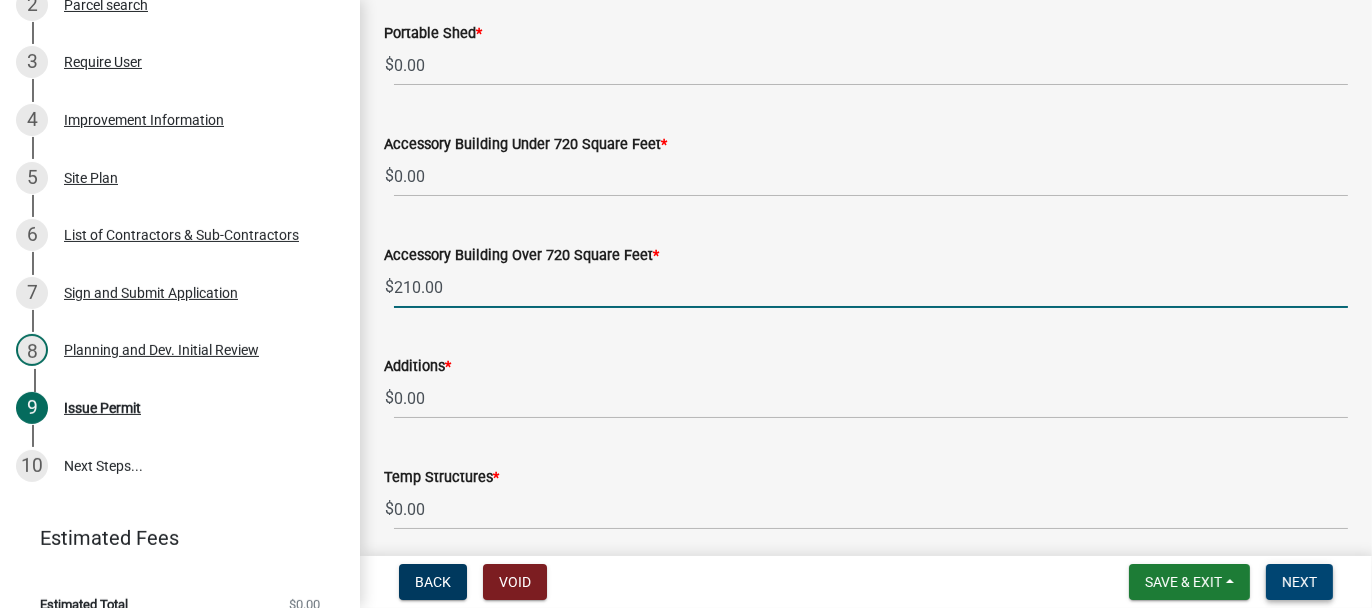 type on "210.00" 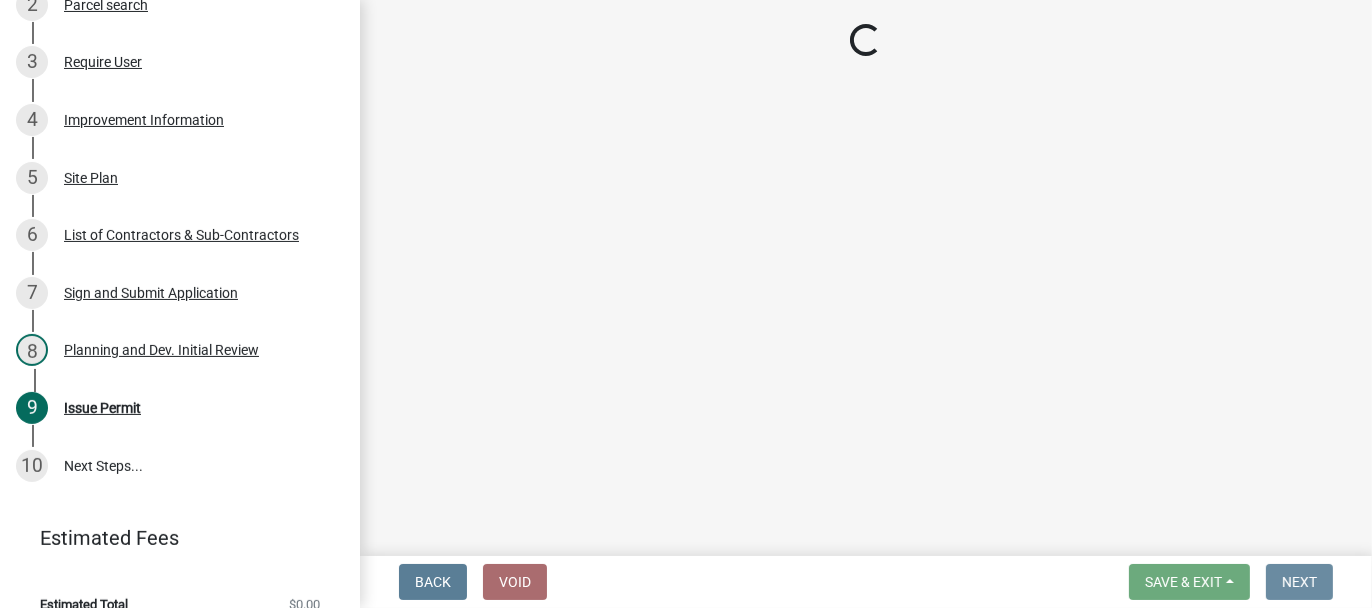 scroll, scrollTop: 0, scrollLeft: 0, axis: both 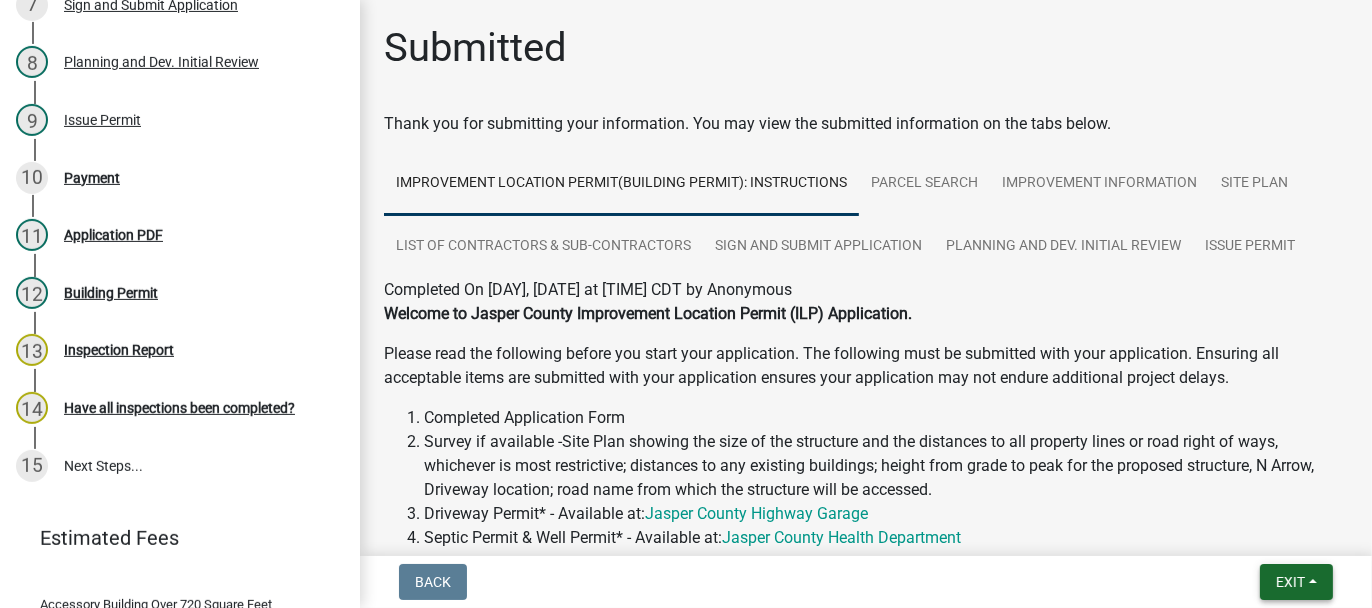 click on "Exit" at bounding box center [1290, 582] 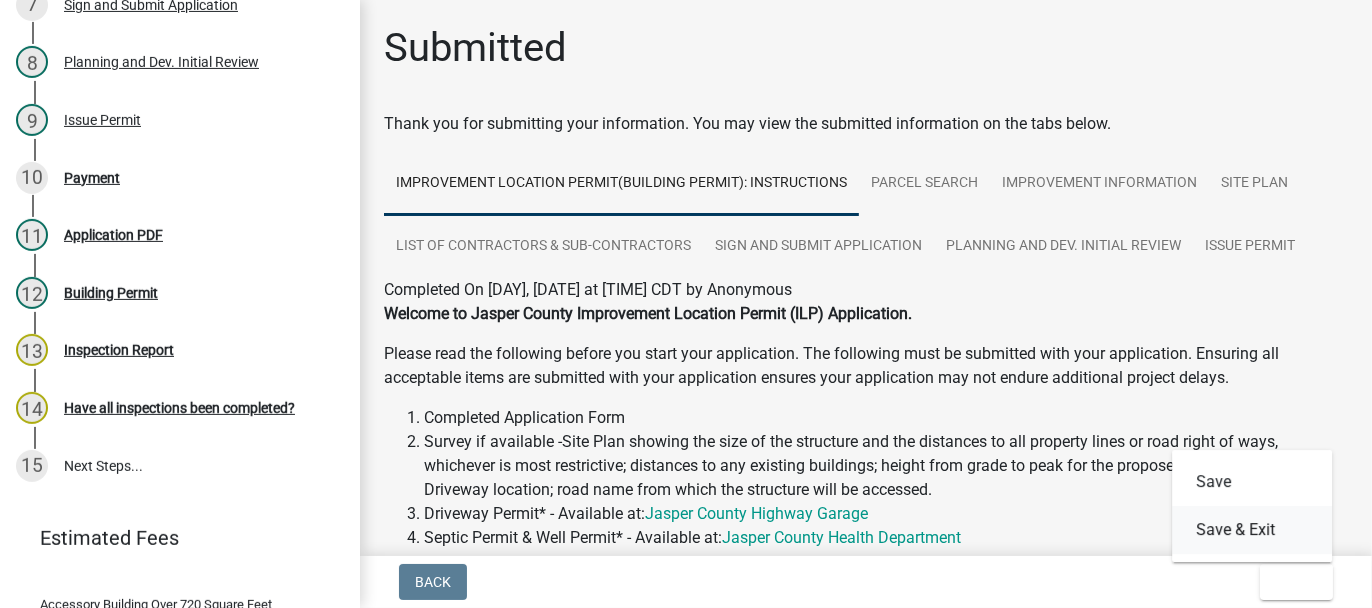 click on "Save & Exit" at bounding box center [1252, 530] 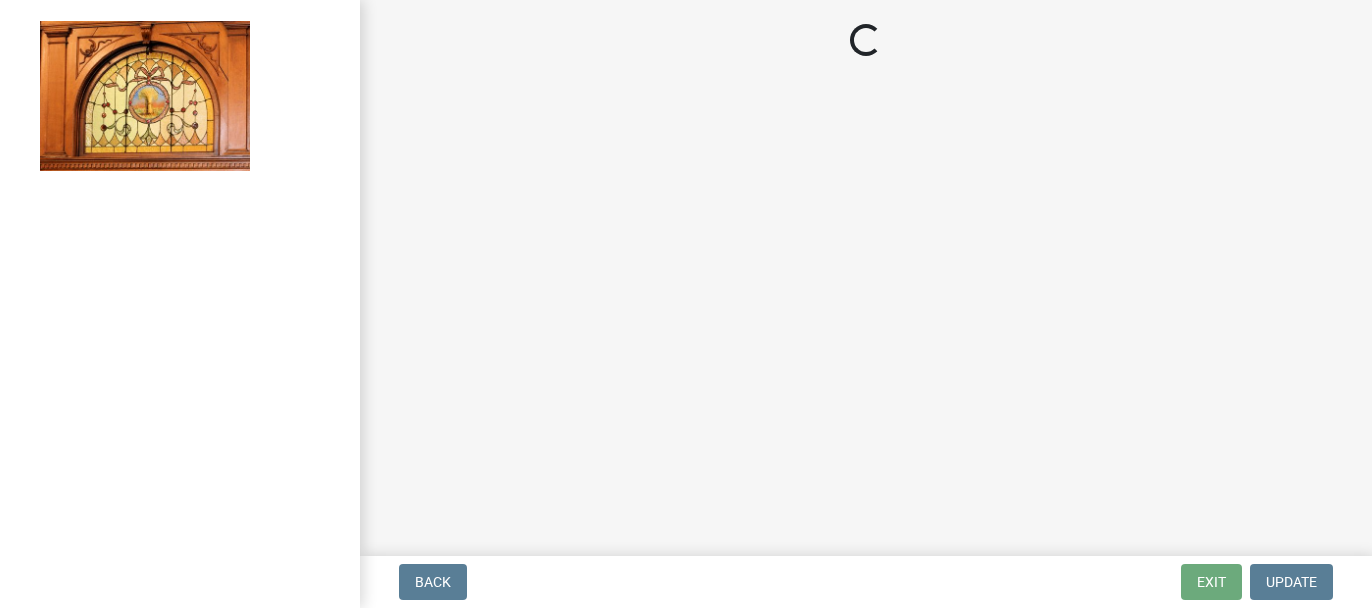 scroll, scrollTop: 0, scrollLeft: 0, axis: both 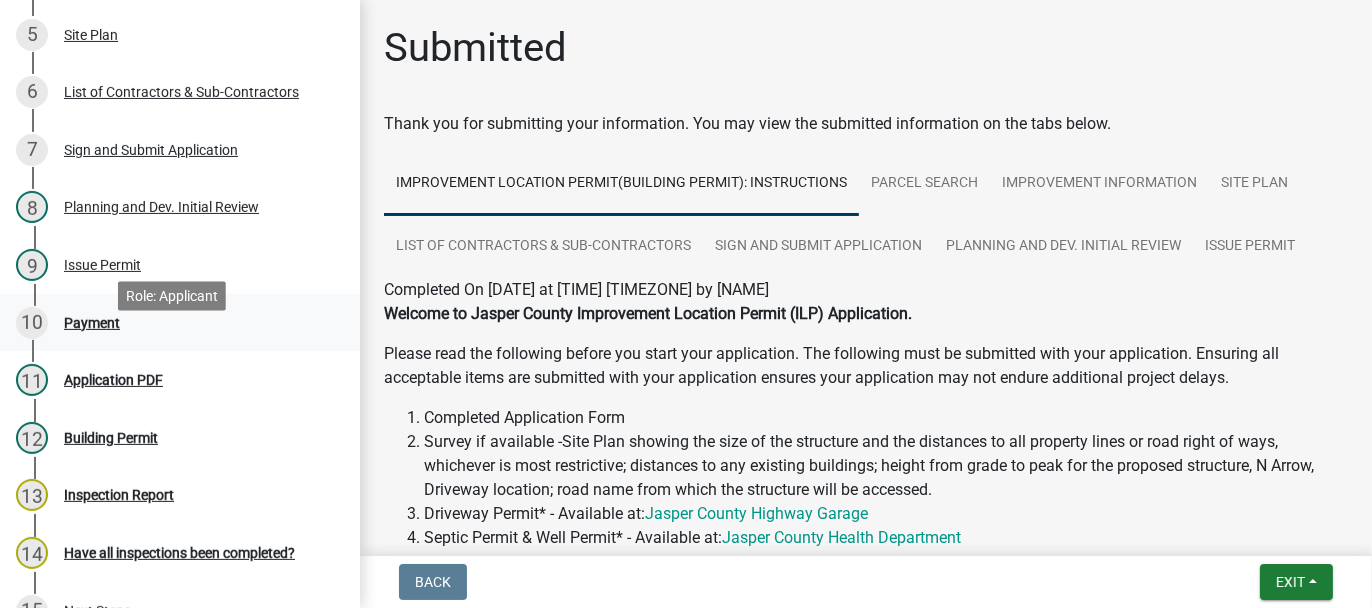 click on "Payment" at bounding box center (92, 323) 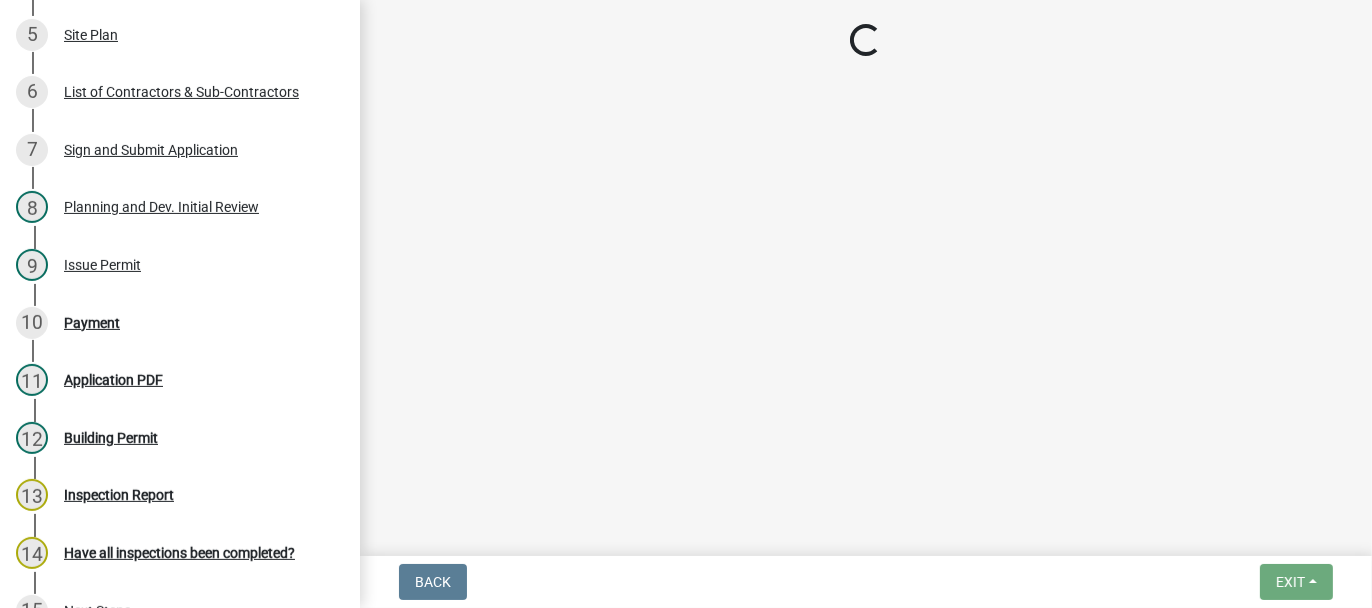 select on "3: 3" 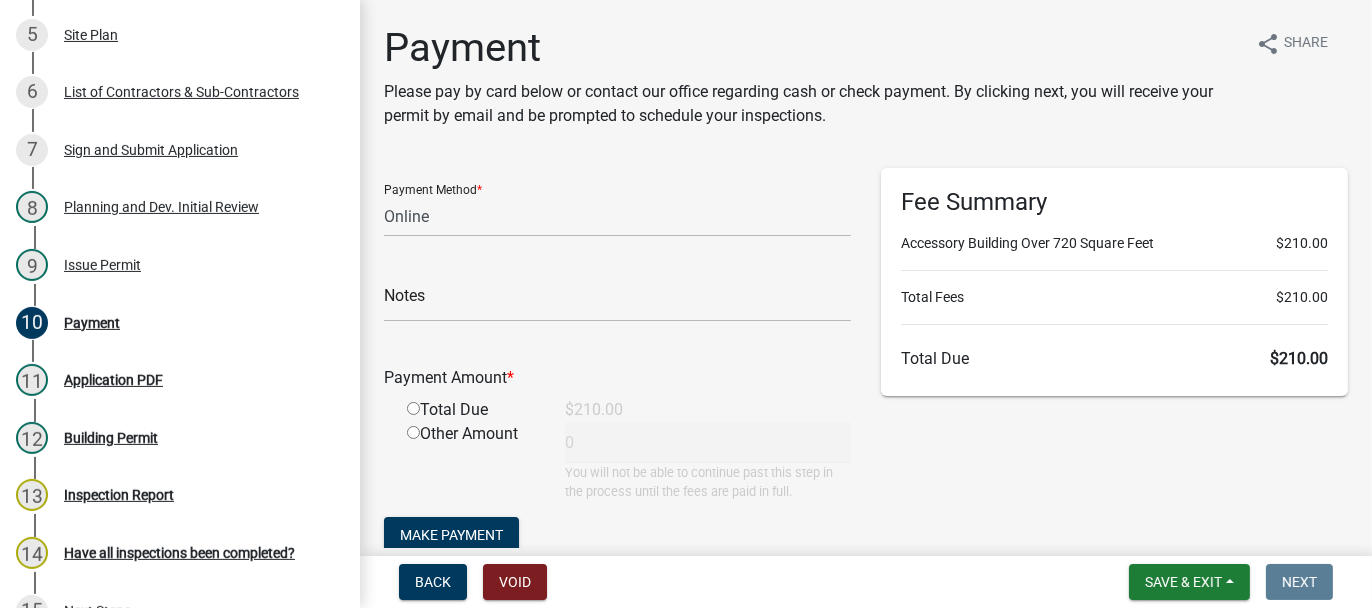 click 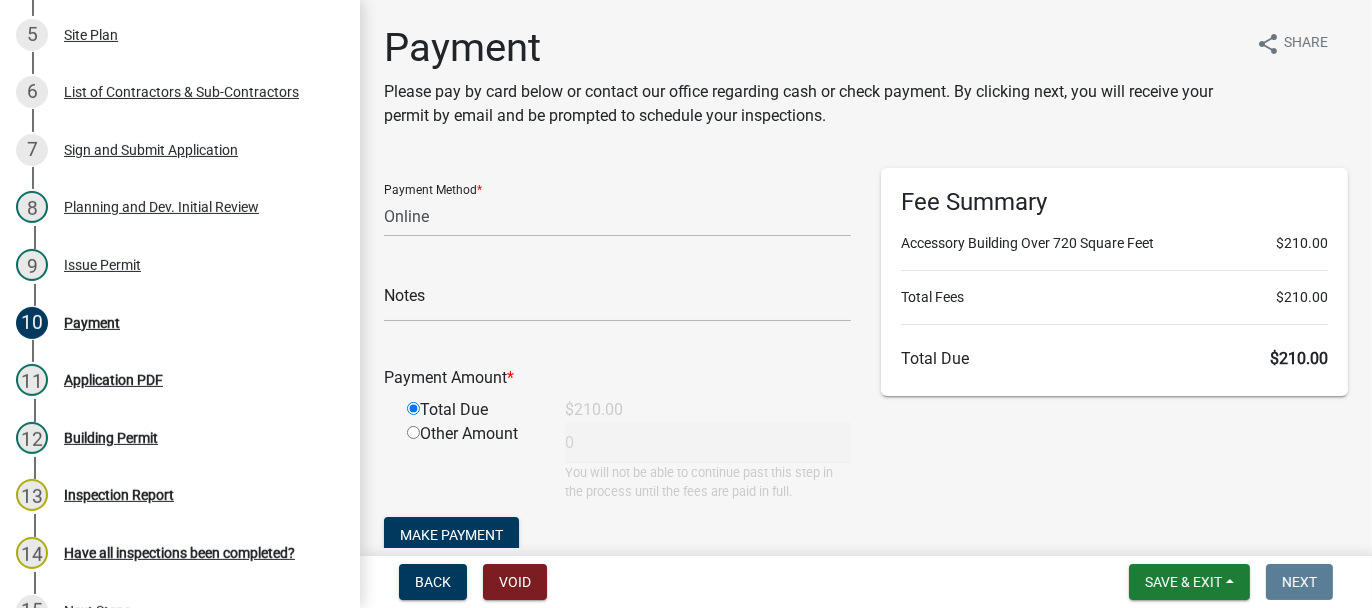 type on "210" 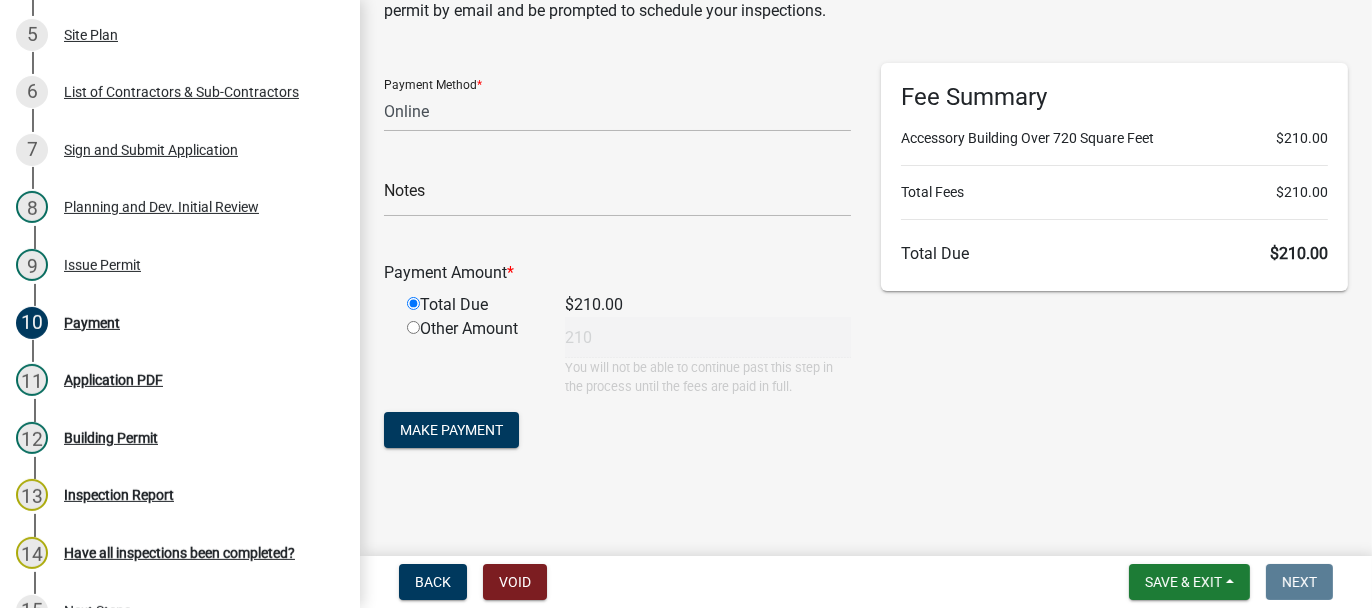 scroll, scrollTop: 105, scrollLeft: 0, axis: vertical 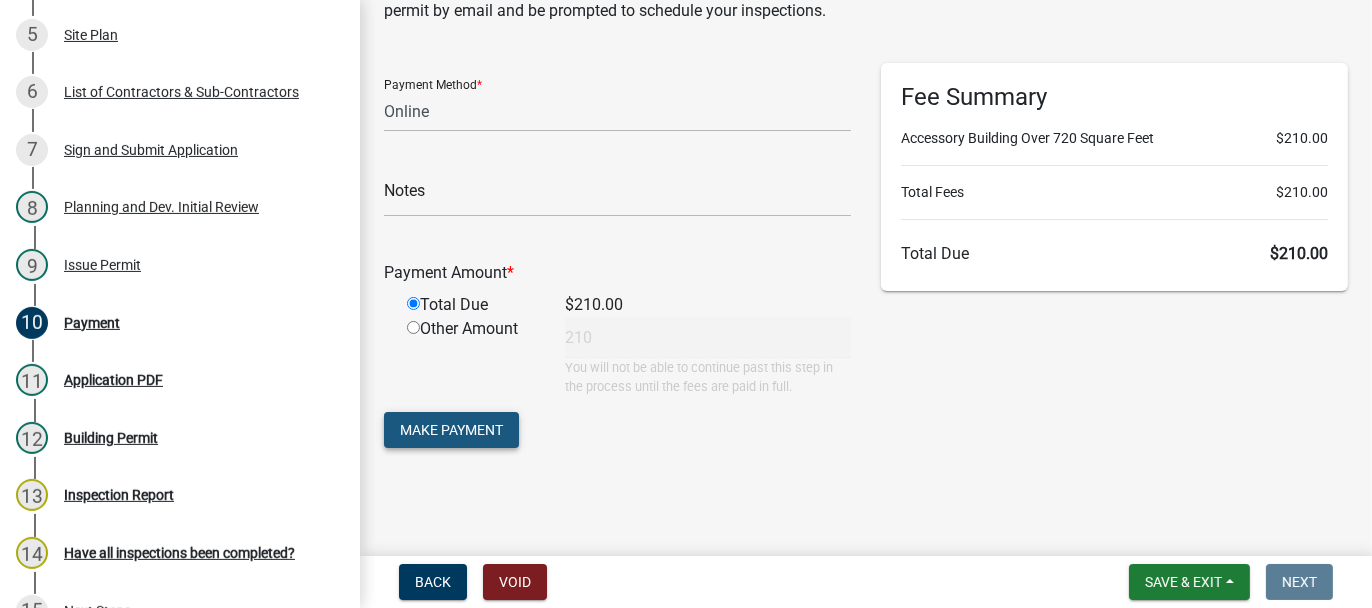 click on "Make Payment" 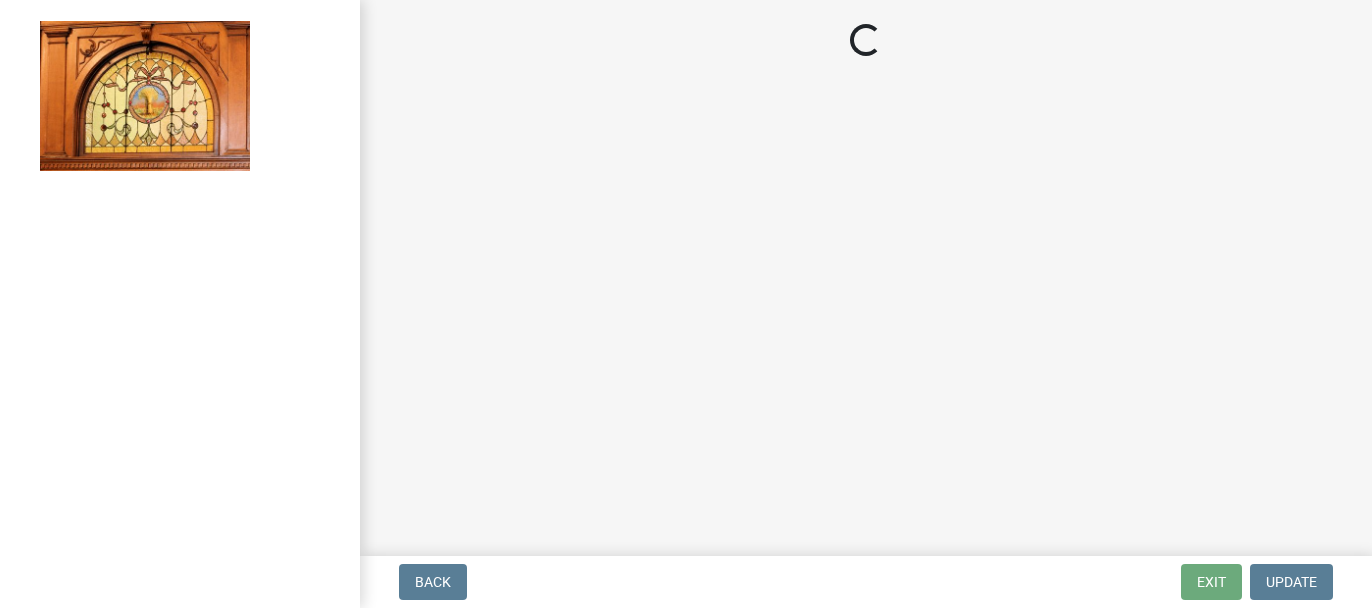 scroll, scrollTop: 0, scrollLeft: 0, axis: both 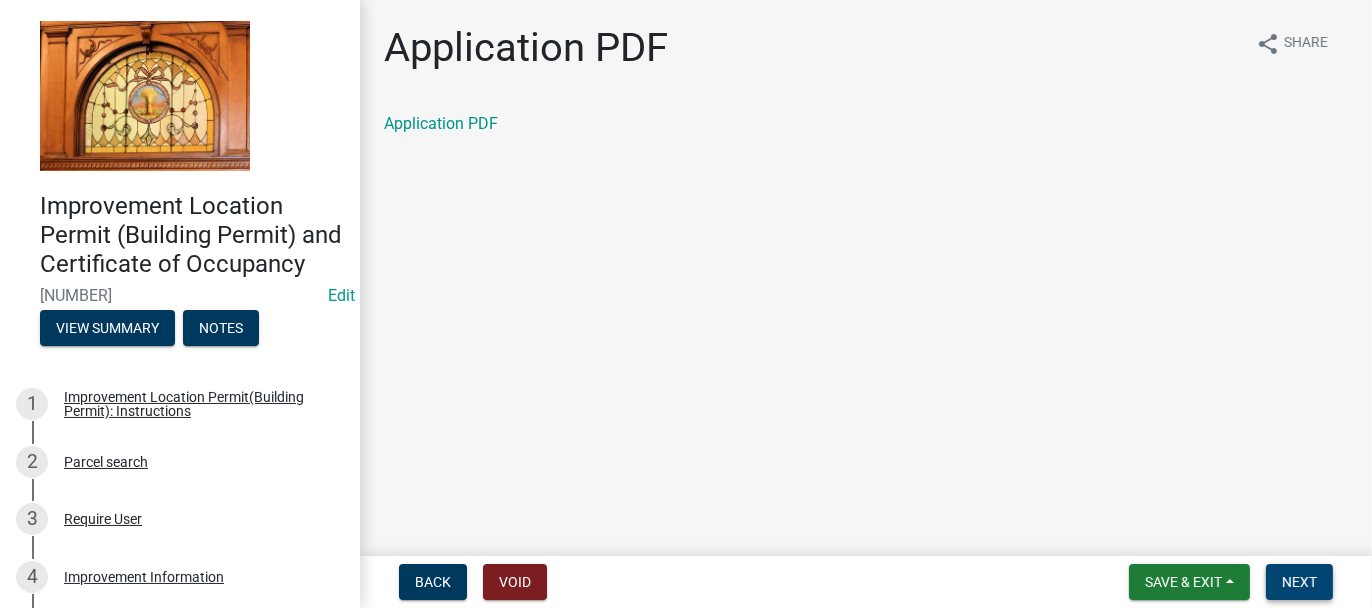 drag, startPoint x: 1303, startPoint y: 583, endPoint x: 1133, endPoint y: 558, distance: 171.8284 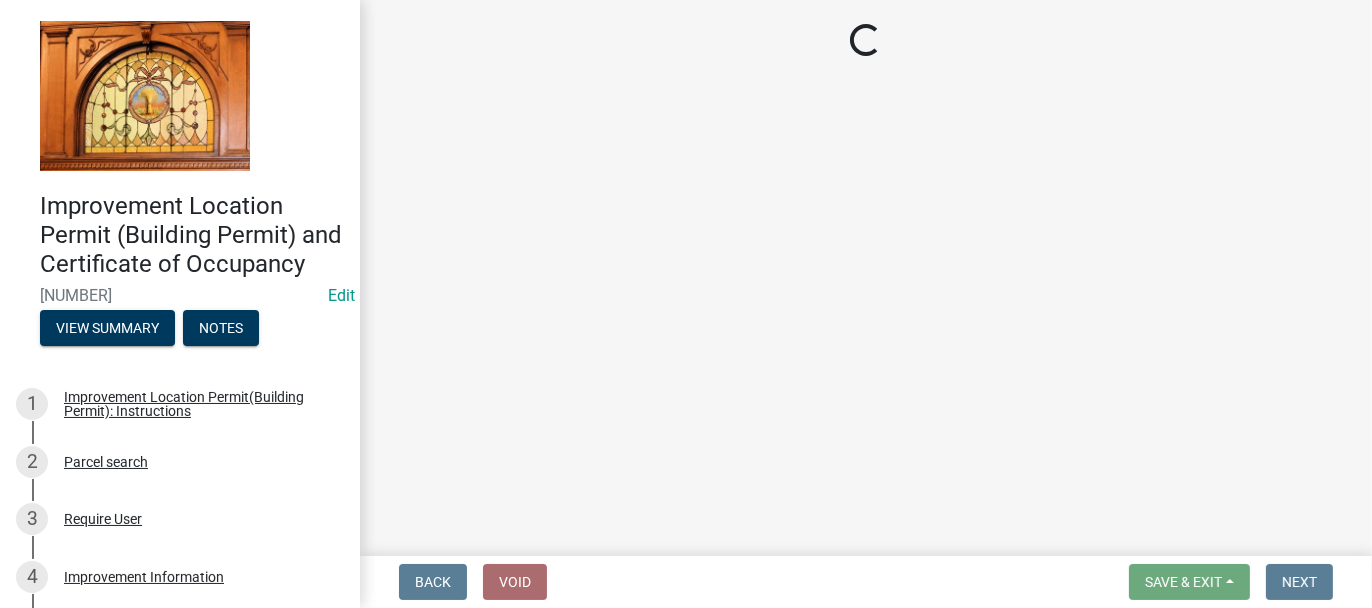 select on "62bb873c-c571-4454-ac8a-8c216551e2a3" 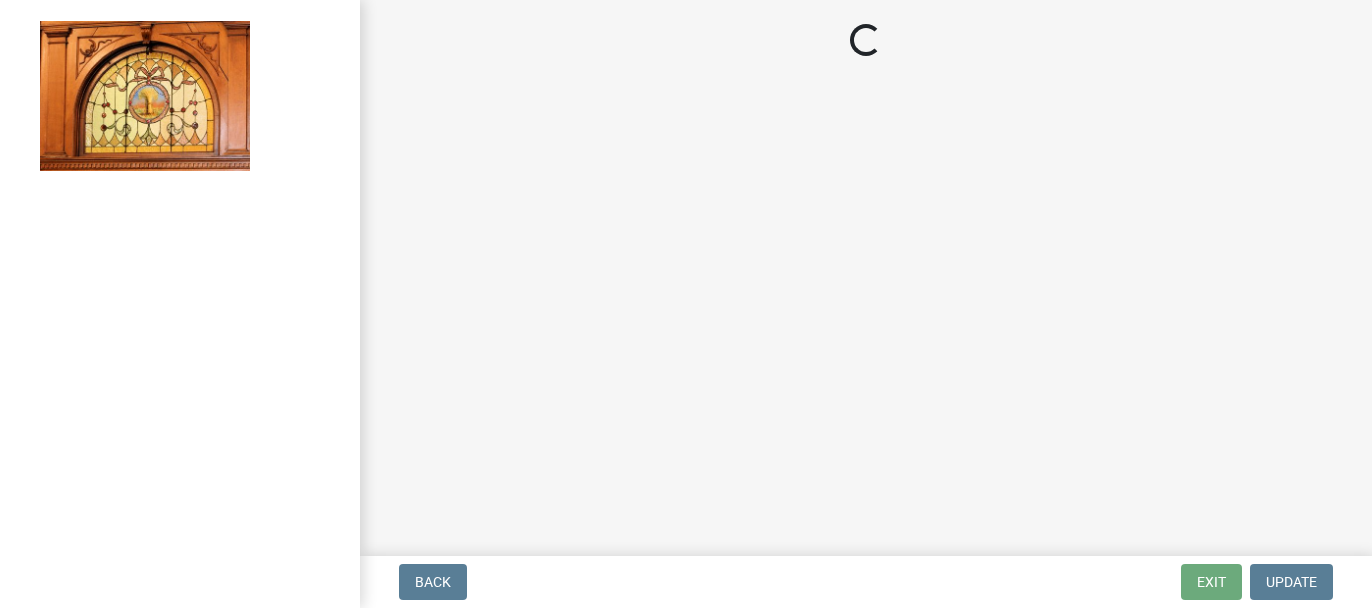 scroll, scrollTop: 0, scrollLeft: 0, axis: both 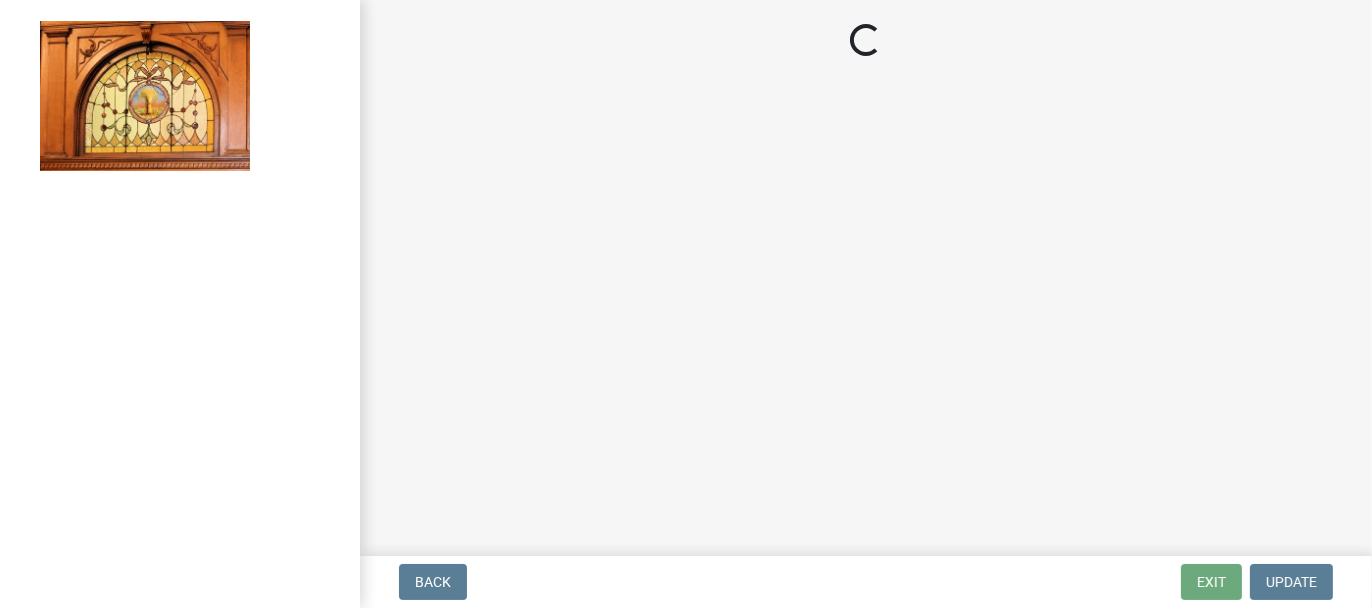 select on "62bb873c-c571-4454-ac8a-8c216551e2a3" 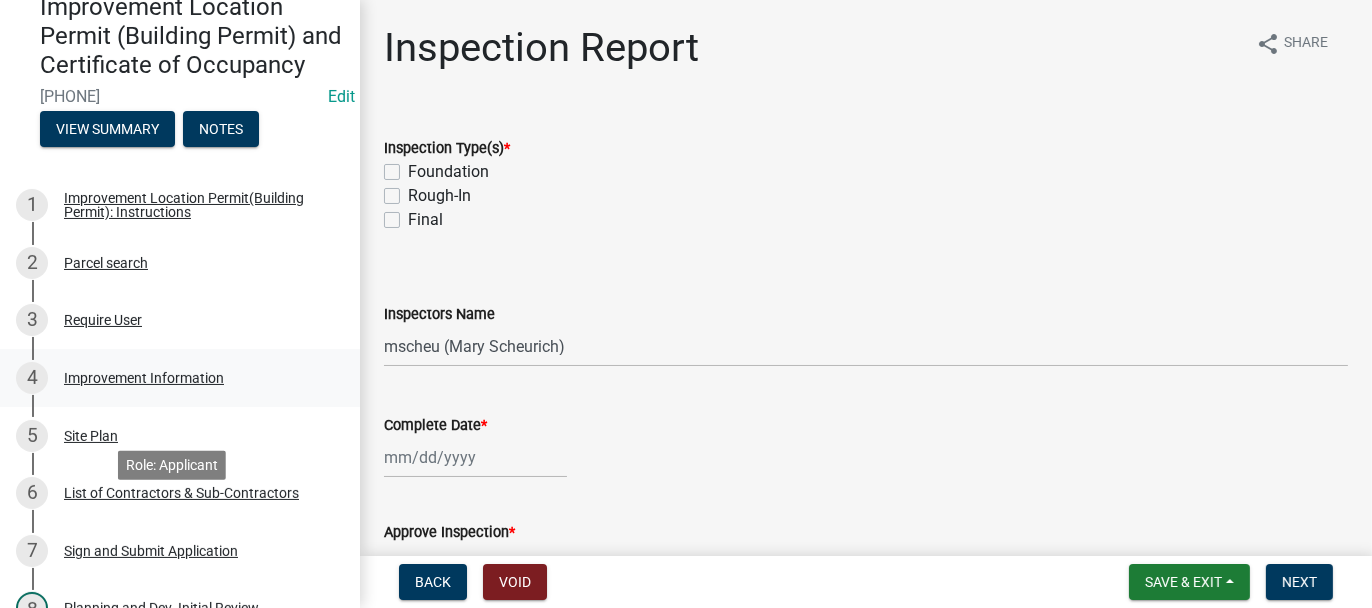 scroll, scrollTop: 200, scrollLeft: 0, axis: vertical 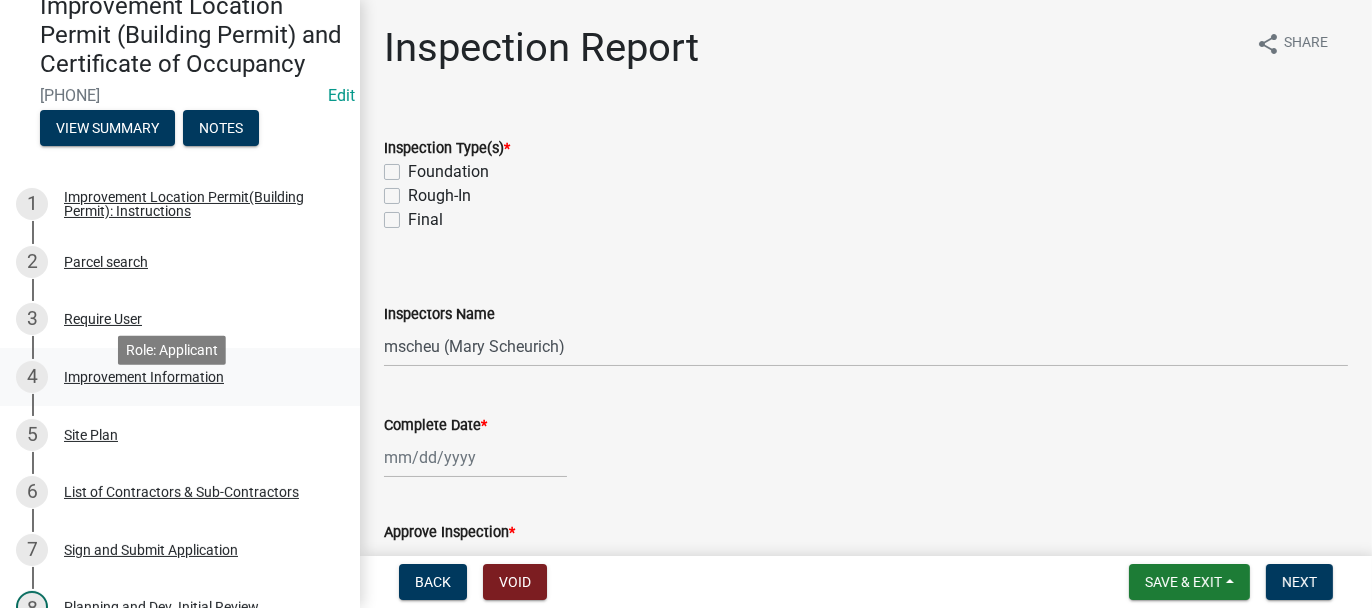 click on "4     Improvement Information" at bounding box center (172, 377) 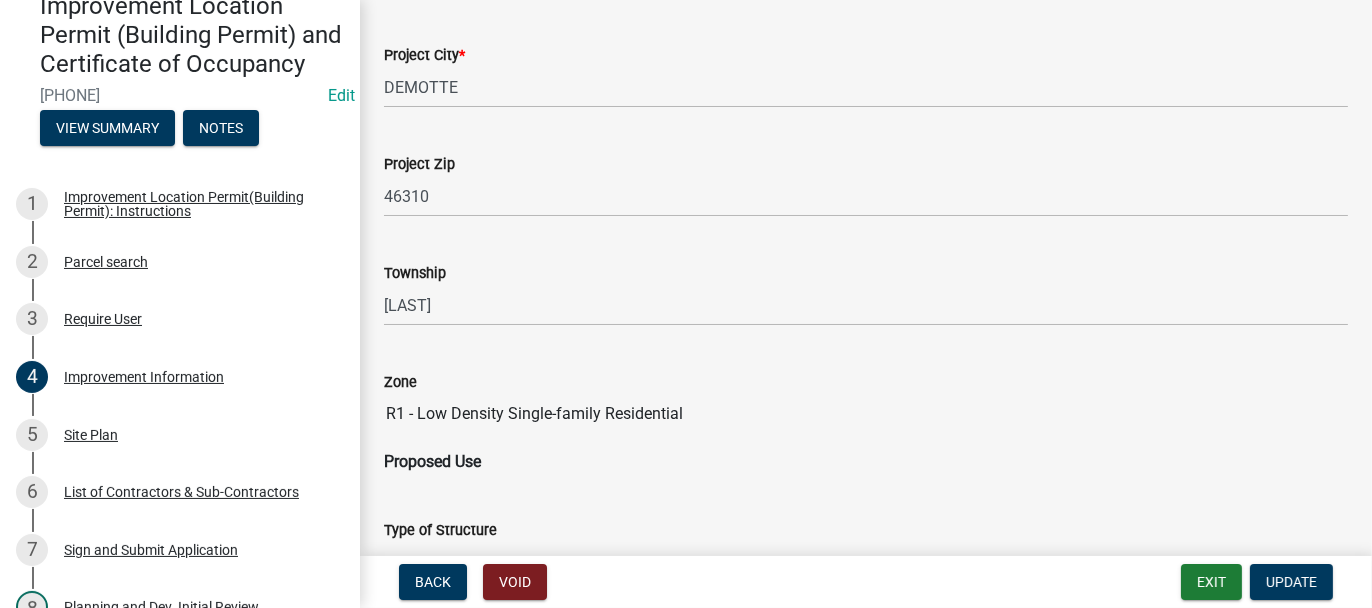 scroll, scrollTop: 1000, scrollLeft: 0, axis: vertical 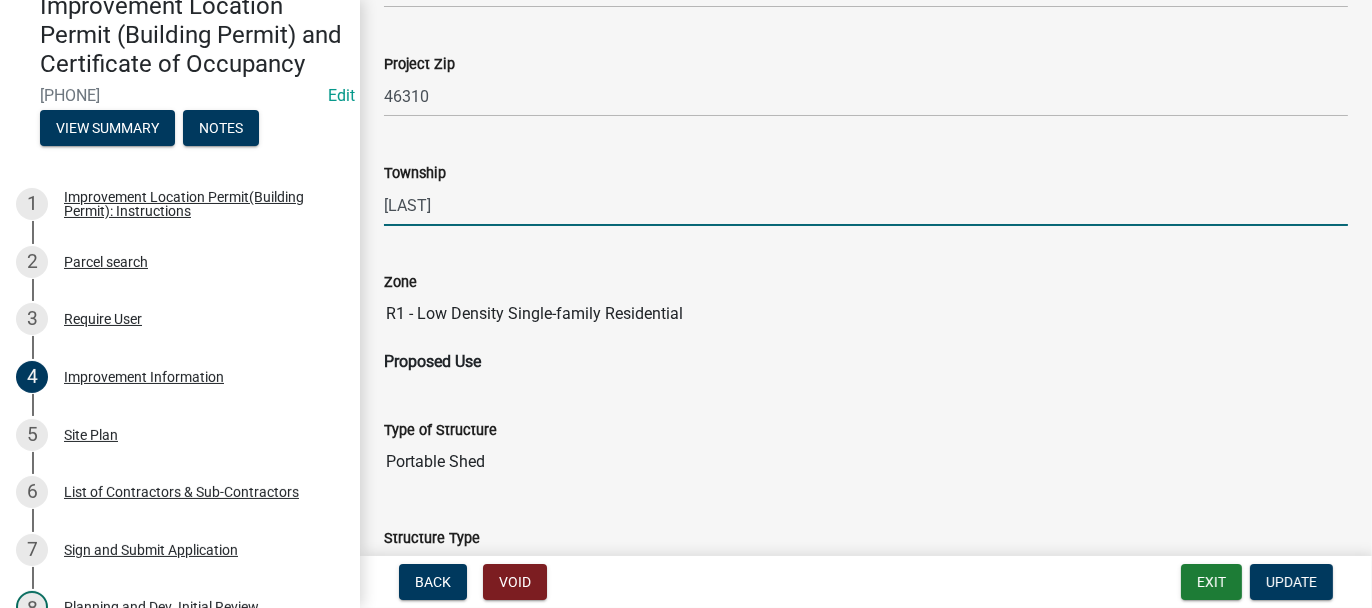 click on "[LAST]" at bounding box center (866, 205) 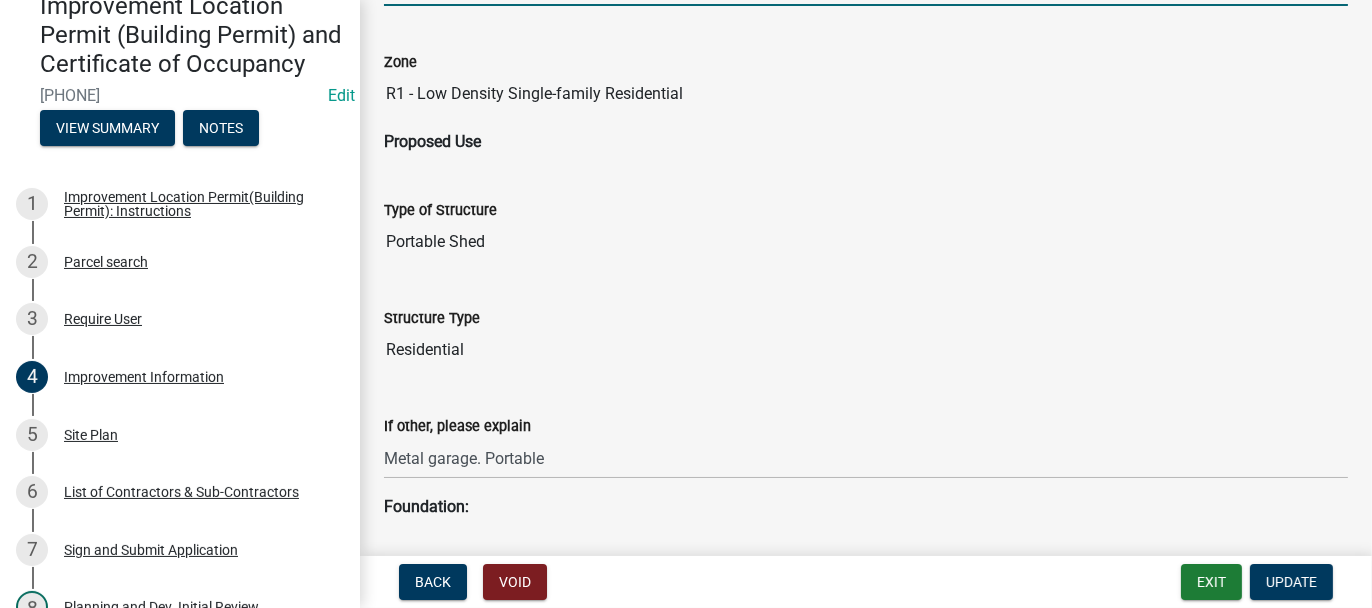 scroll, scrollTop: 1200, scrollLeft: 0, axis: vertical 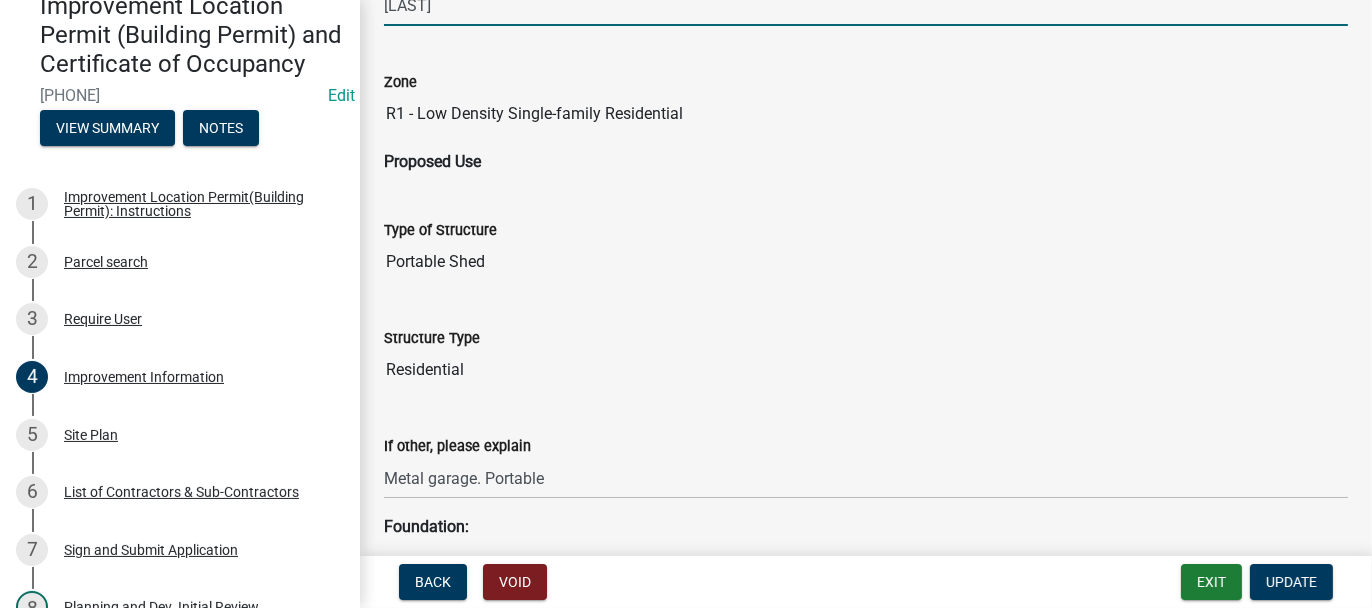 type on "[LAST]" 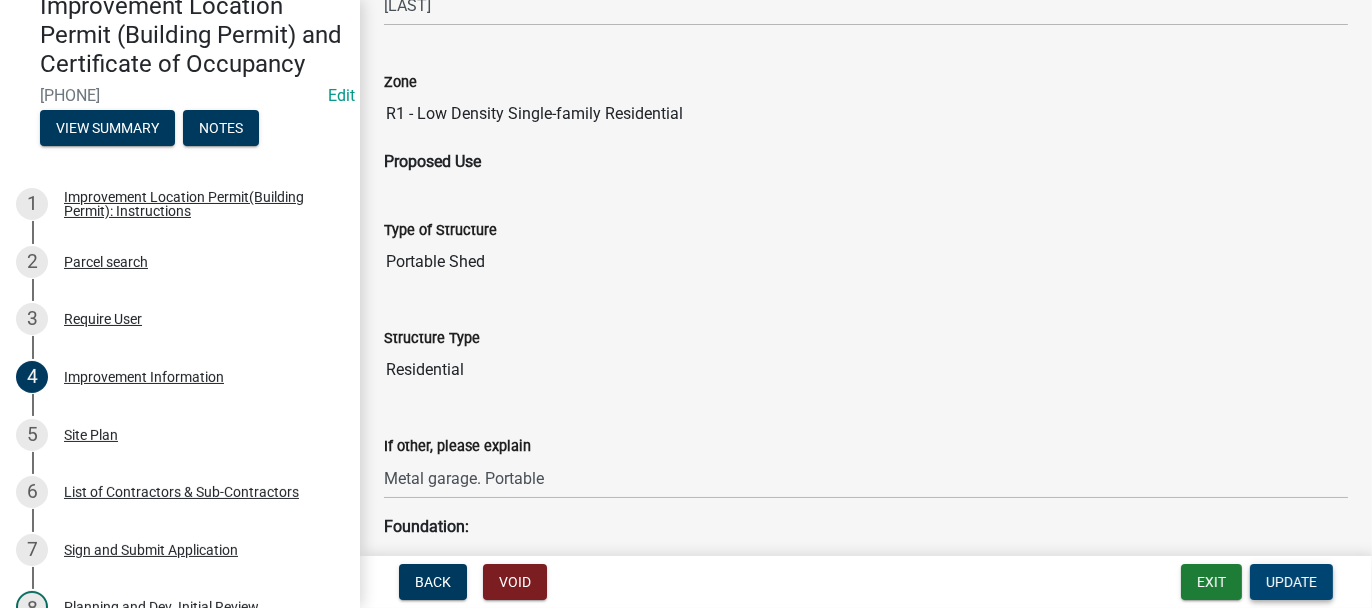 click on "Update" at bounding box center [1291, 582] 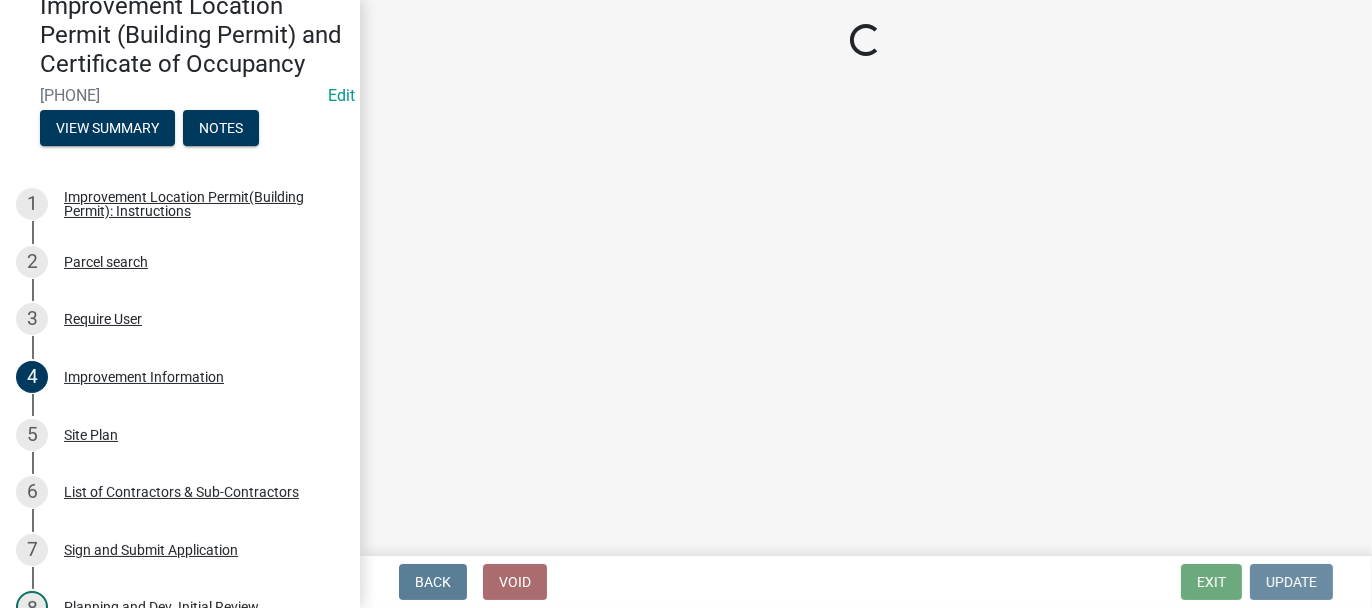 scroll, scrollTop: 0, scrollLeft: 0, axis: both 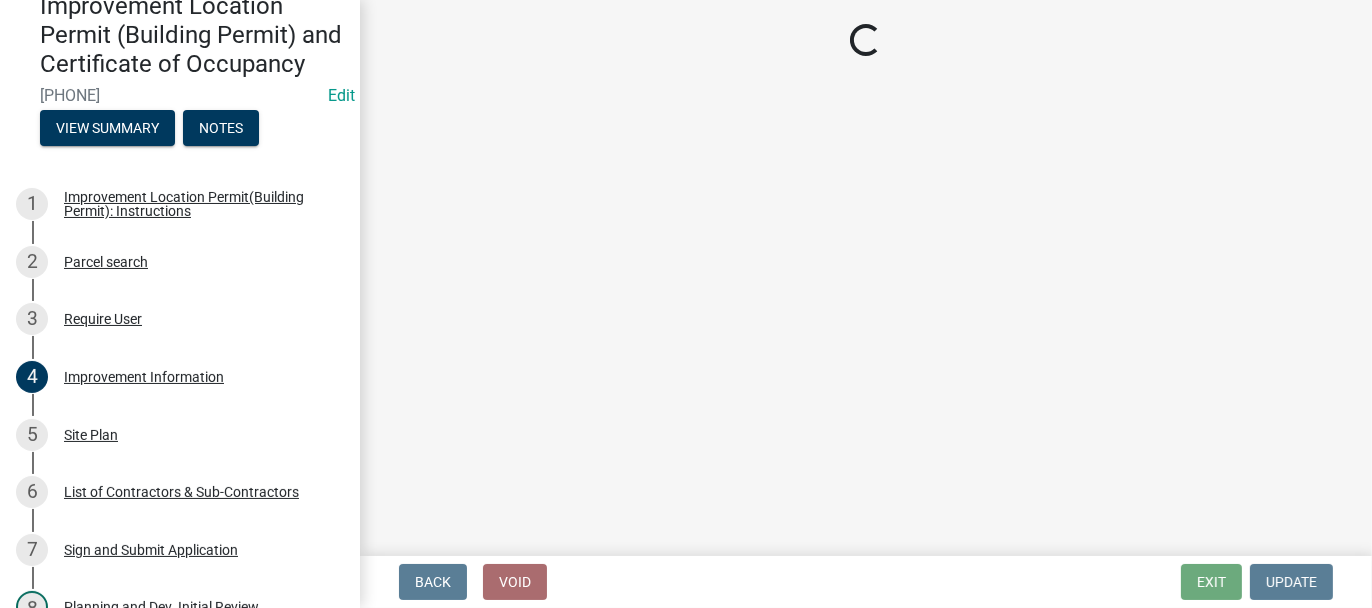 select on "62bb873c-c571-4454-ac8a-8c216551e2a3" 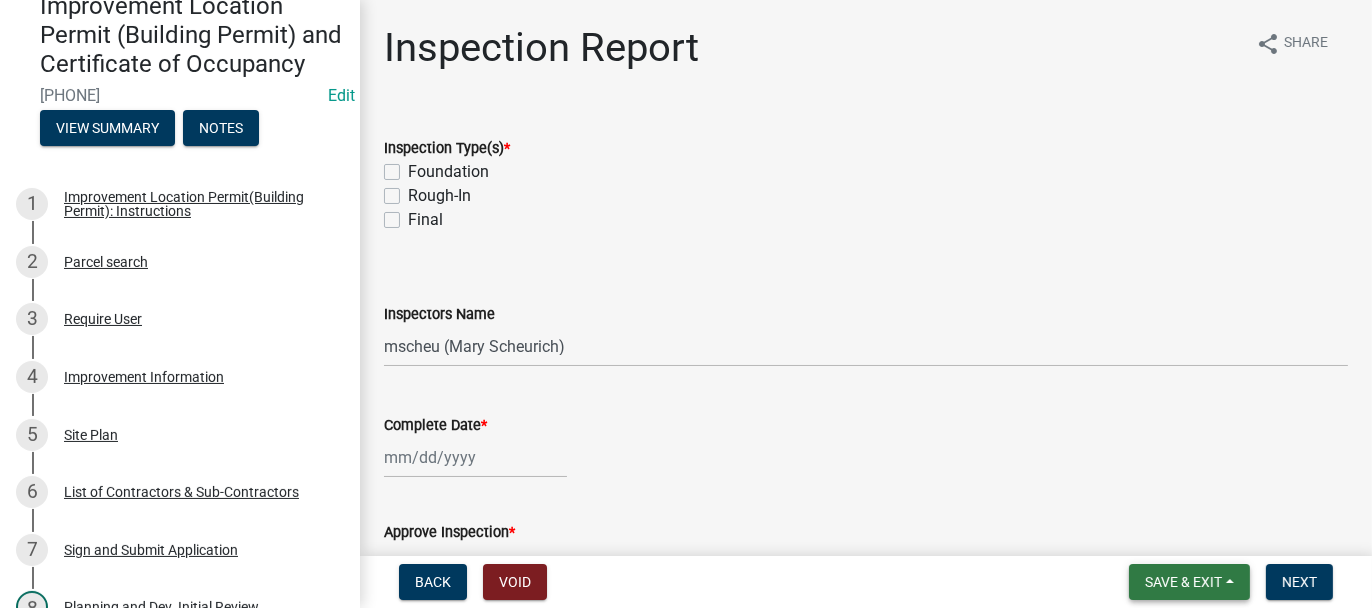 click on "Save & Exit" at bounding box center [1183, 582] 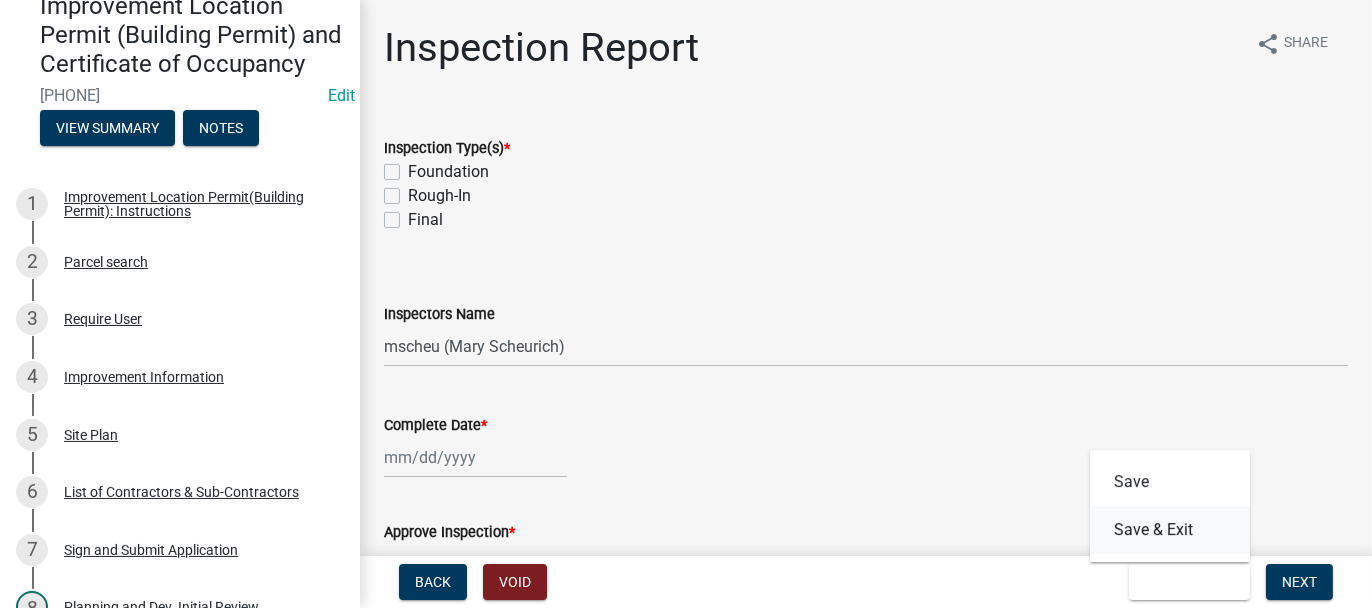 click on "Save & Exit" at bounding box center (1170, 530) 